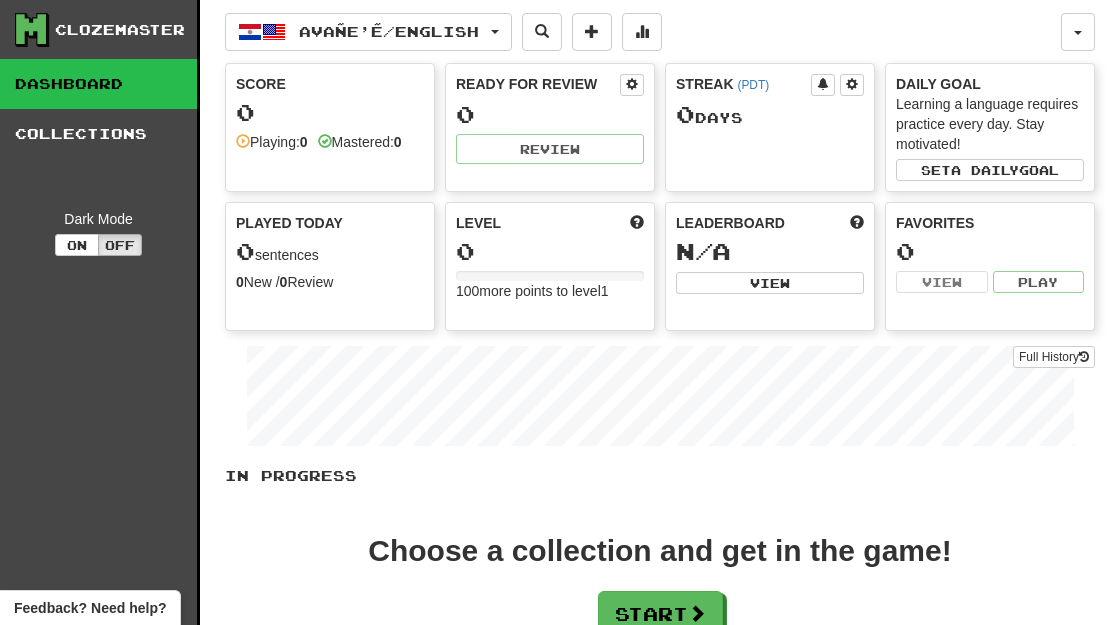 scroll, scrollTop: 0, scrollLeft: 0, axis: both 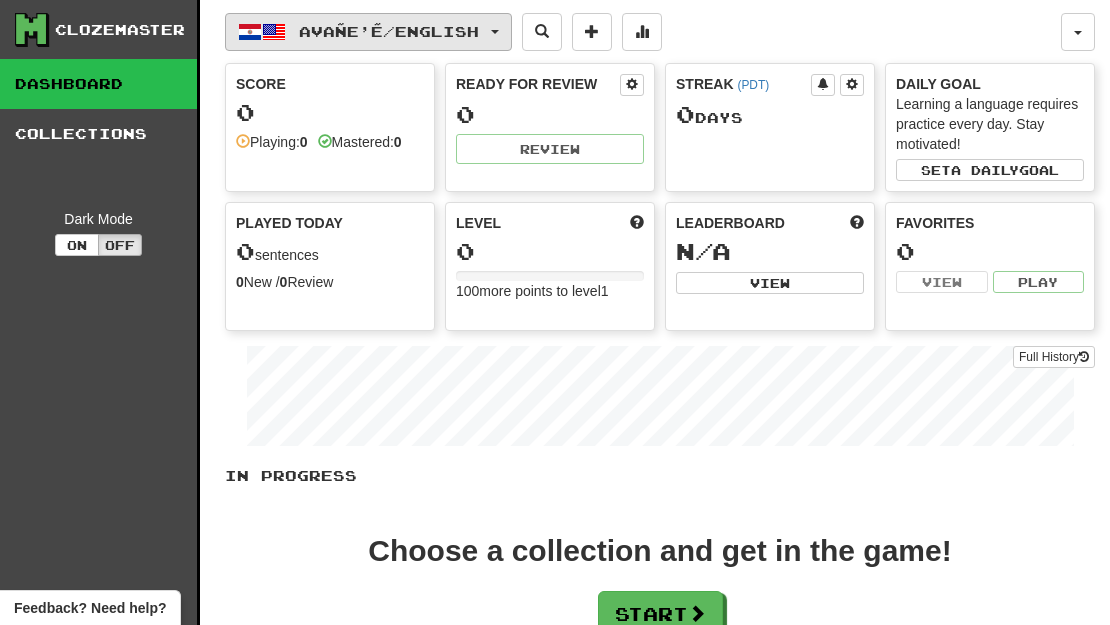 click on "Avañe'ẽ  /  English" at bounding box center (389, 31) 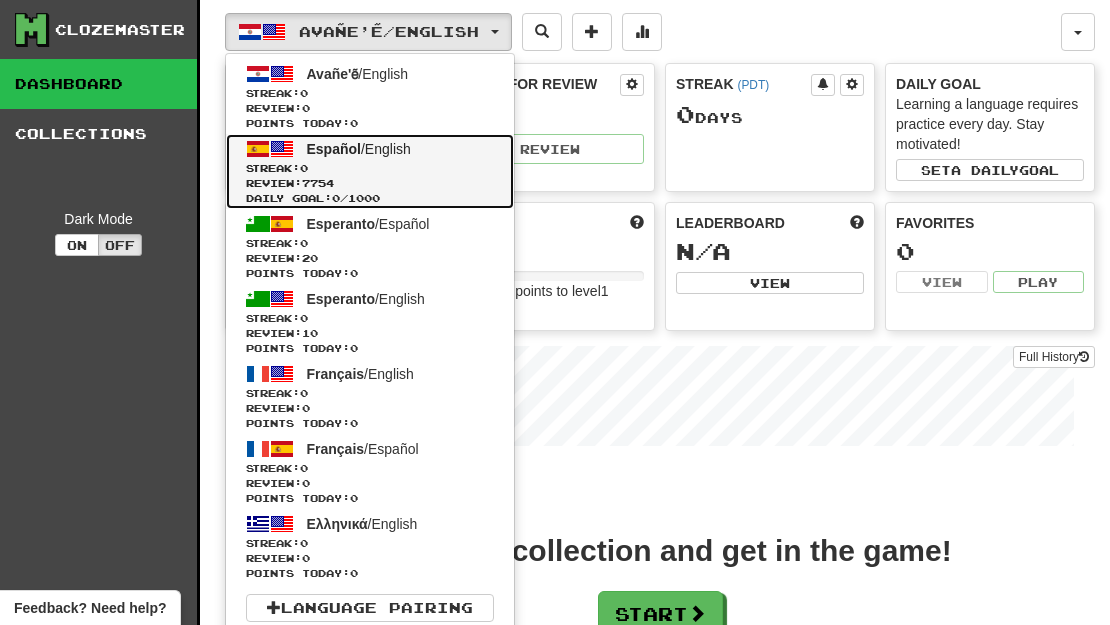 click on "Review:  7754" at bounding box center (370, 183) 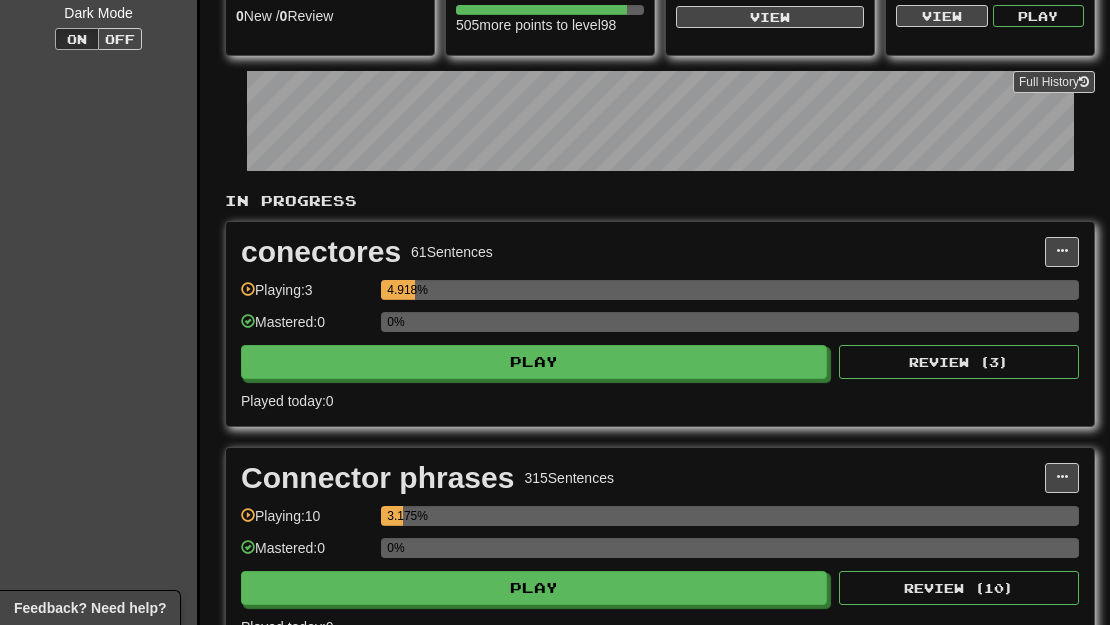 scroll, scrollTop: 0, scrollLeft: 0, axis: both 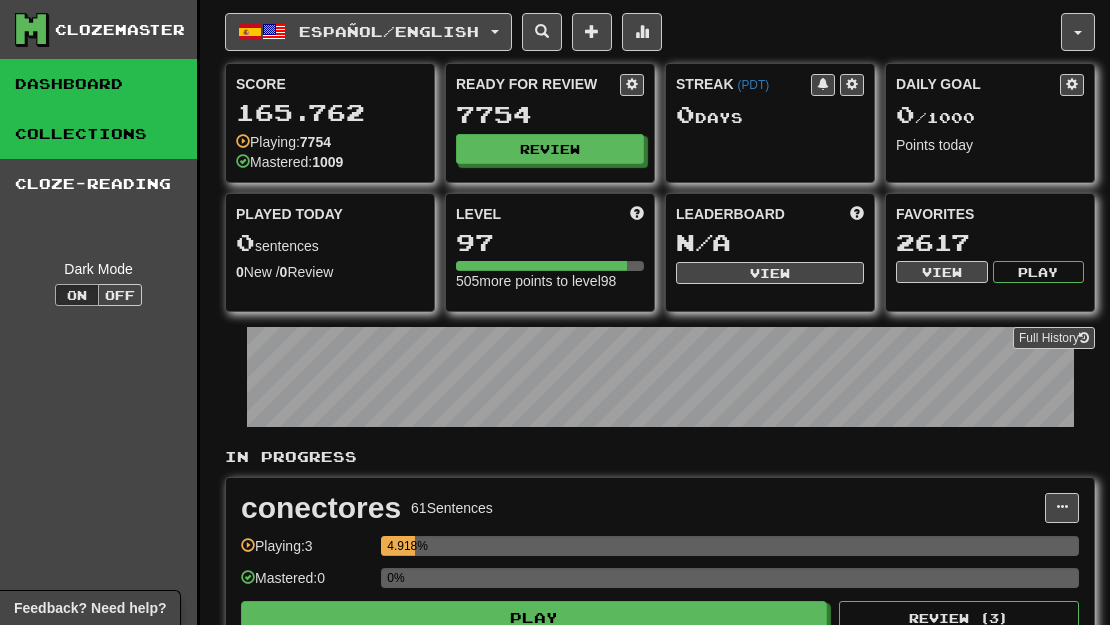 click on "Collections" 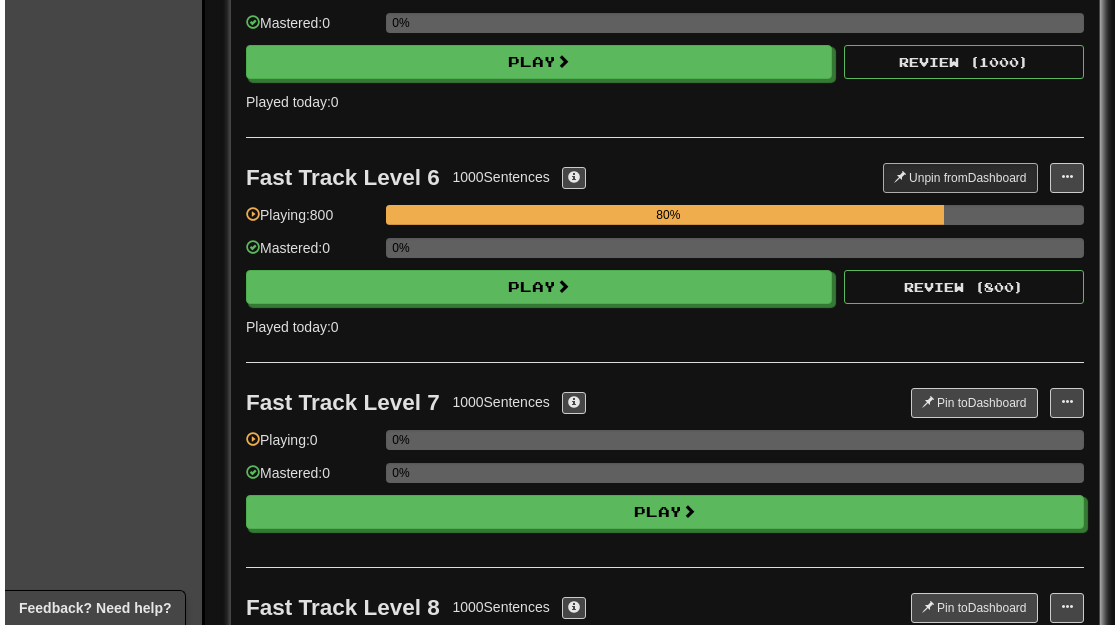scroll, scrollTop: 1155, scrollLeft: 0, axis: vertical 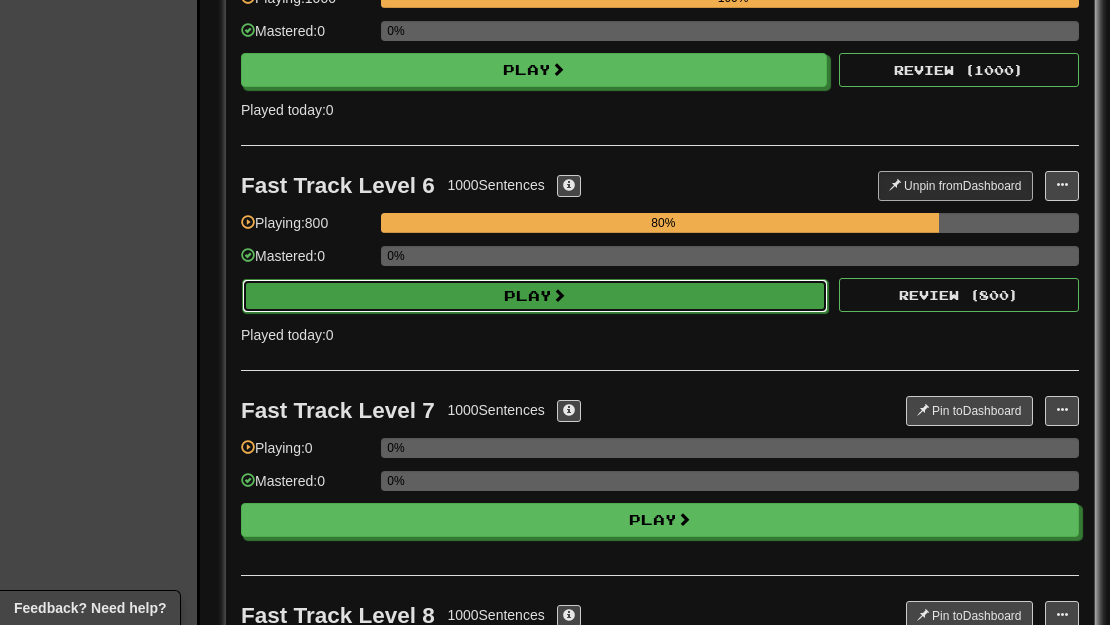 click on "Play" 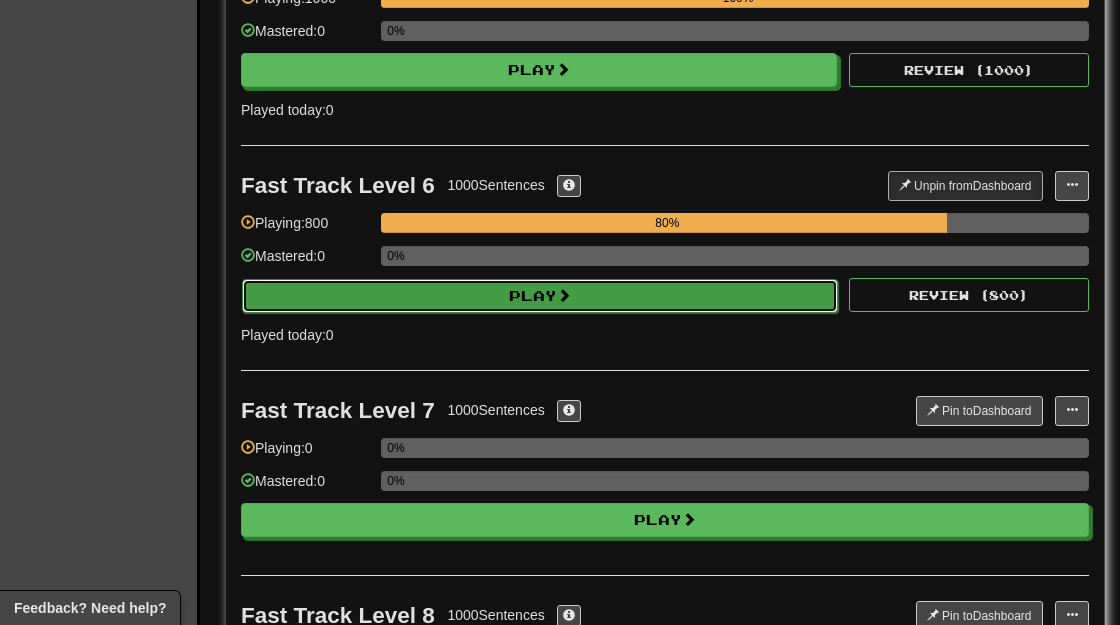 select on "********" 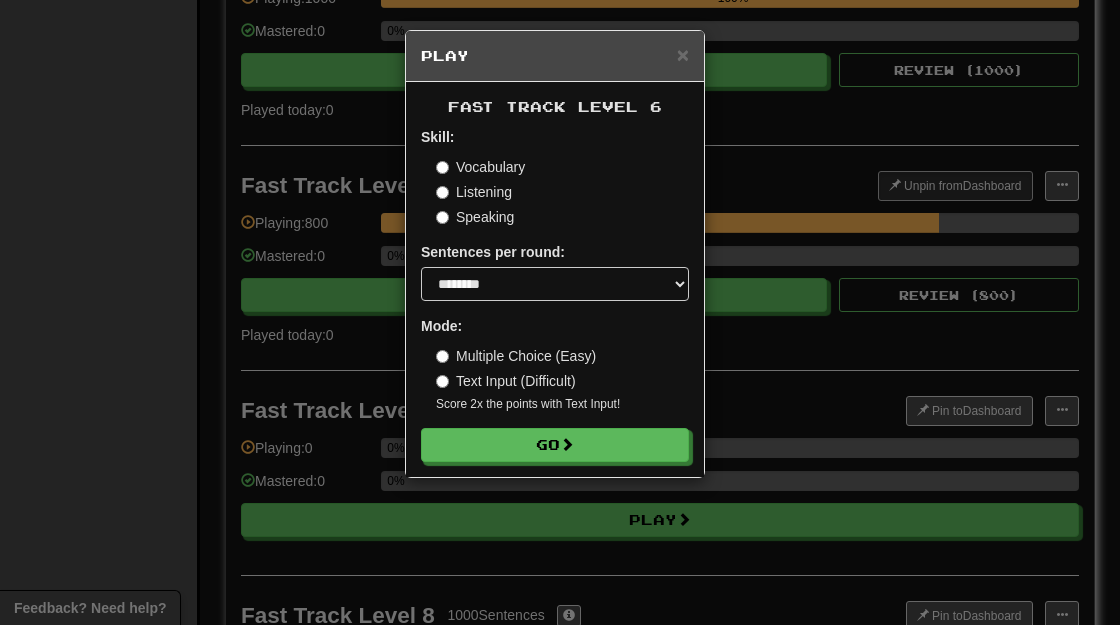 click on "Text Input (Difficult)" at bounding box center (506, 381) 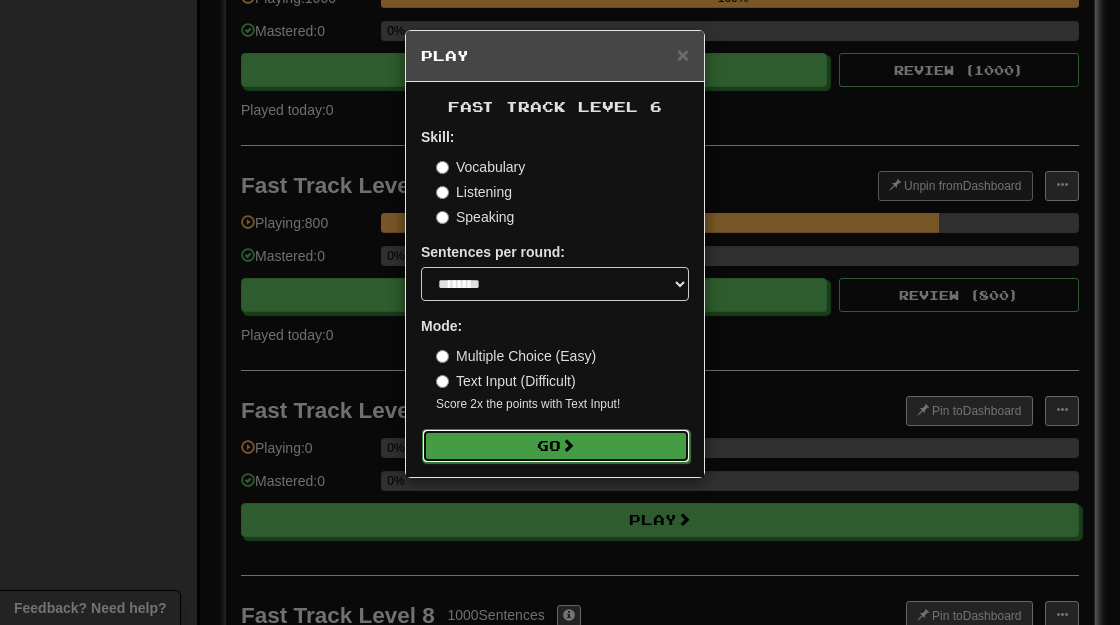 click on "Go" at bounding box center (556, 446) 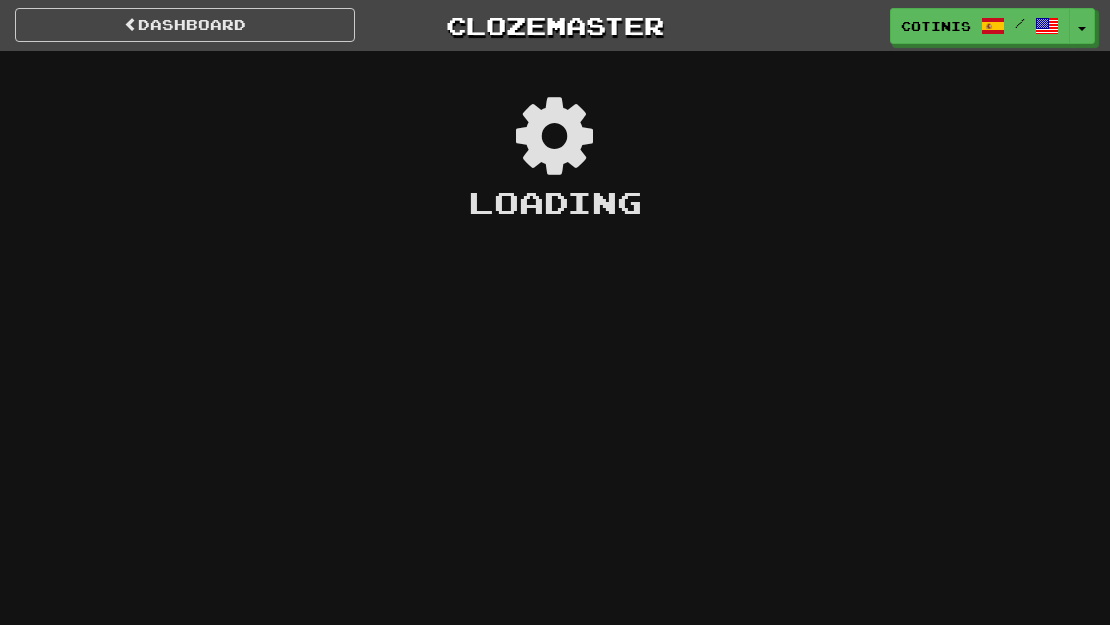 scroll, scrollTop: 0, scrollLeft: 0, axis: both 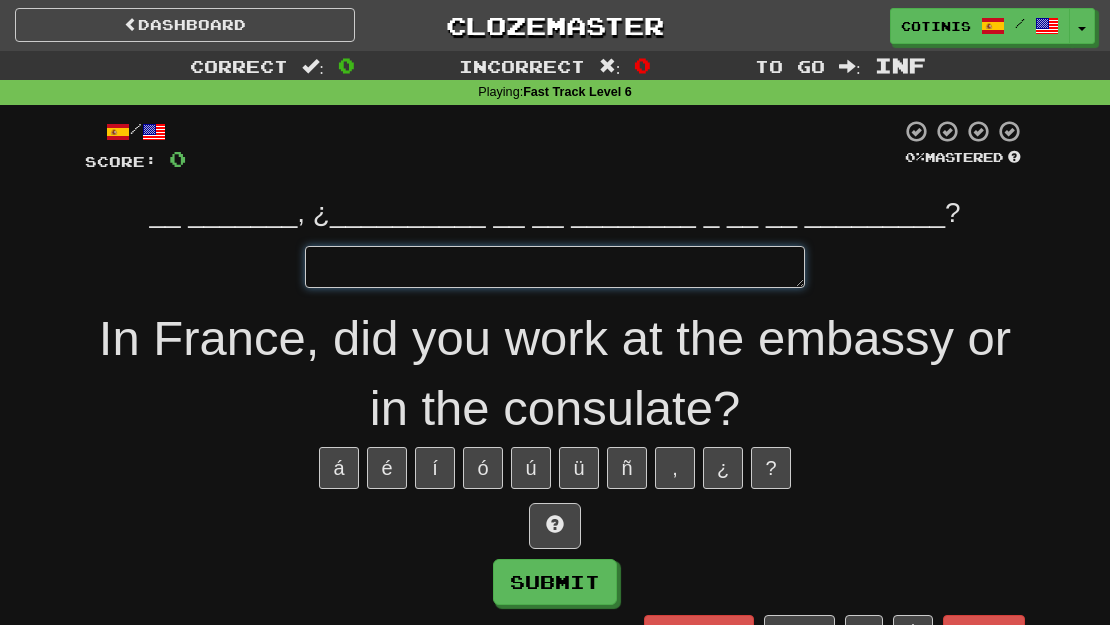type on "*" 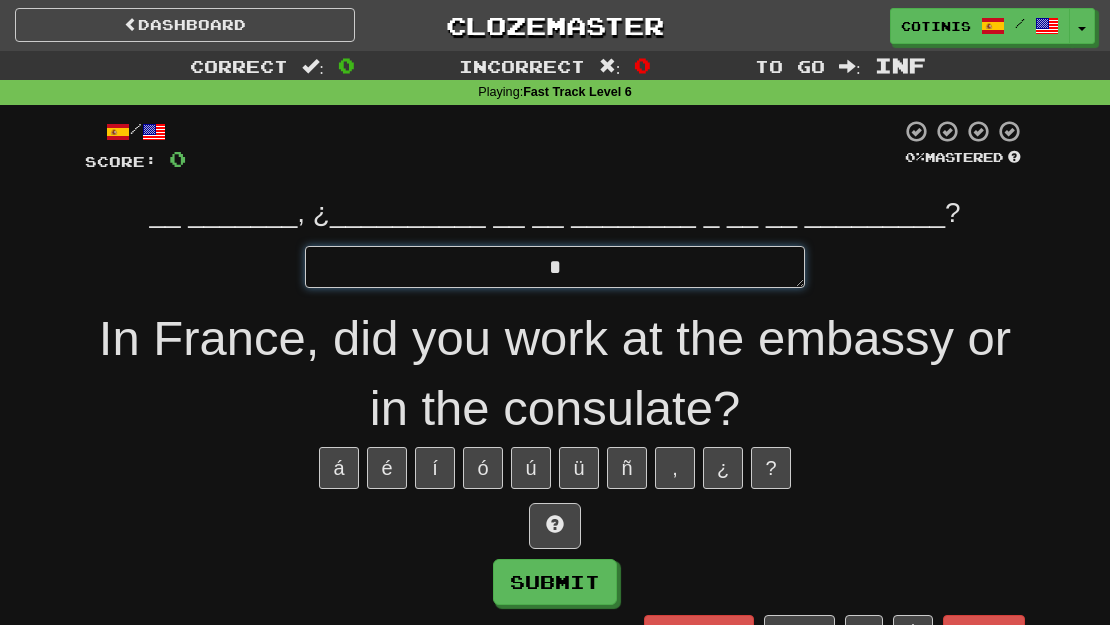 type on "*" 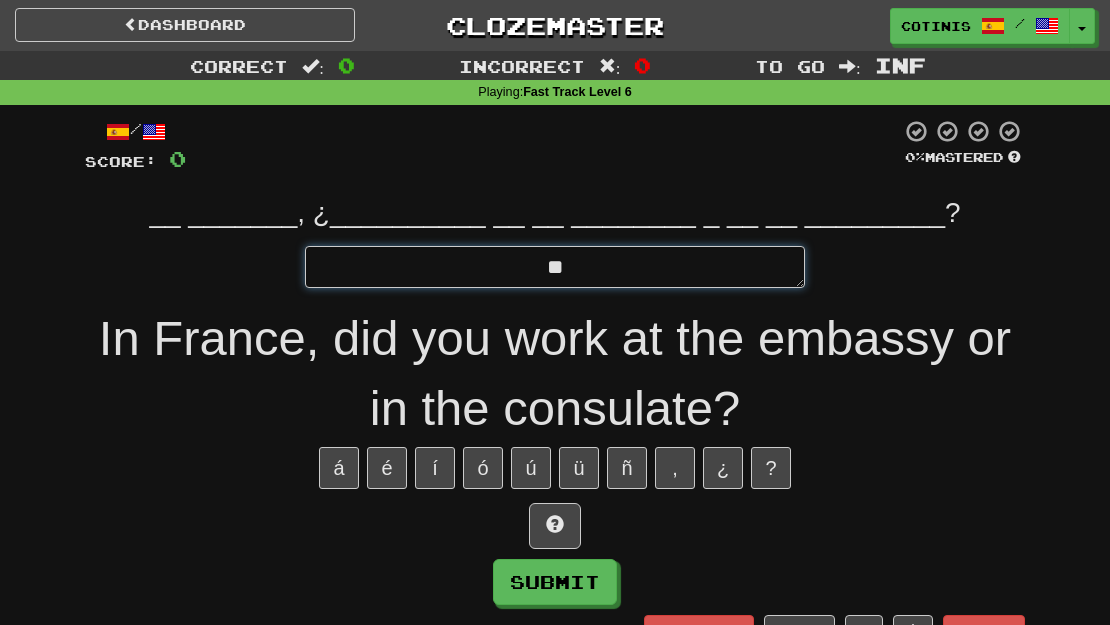 type on "*" 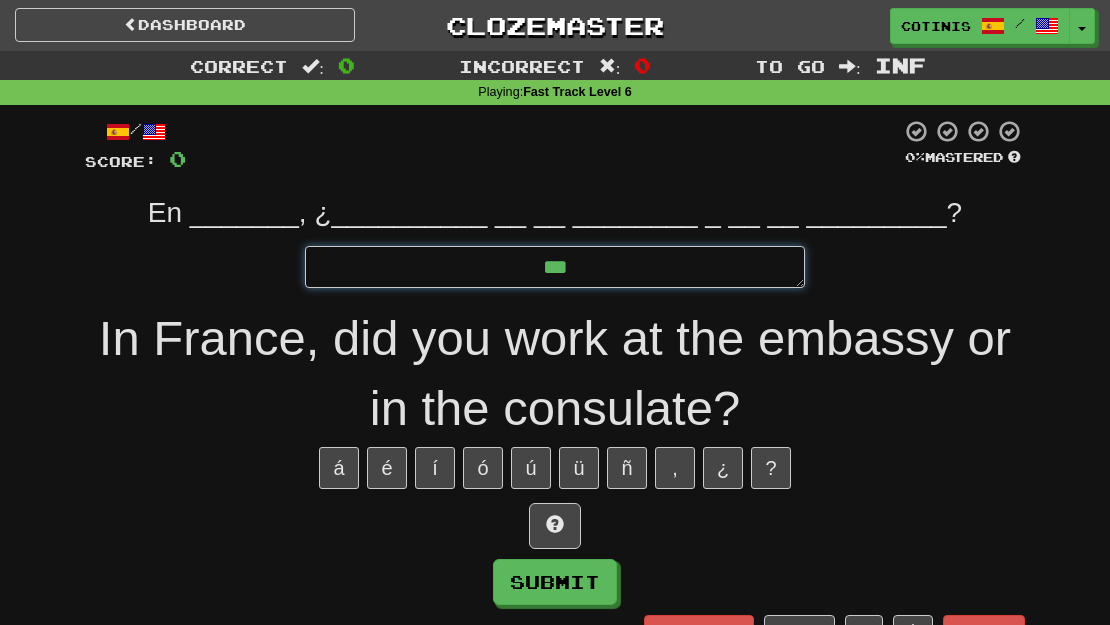 type on "****" 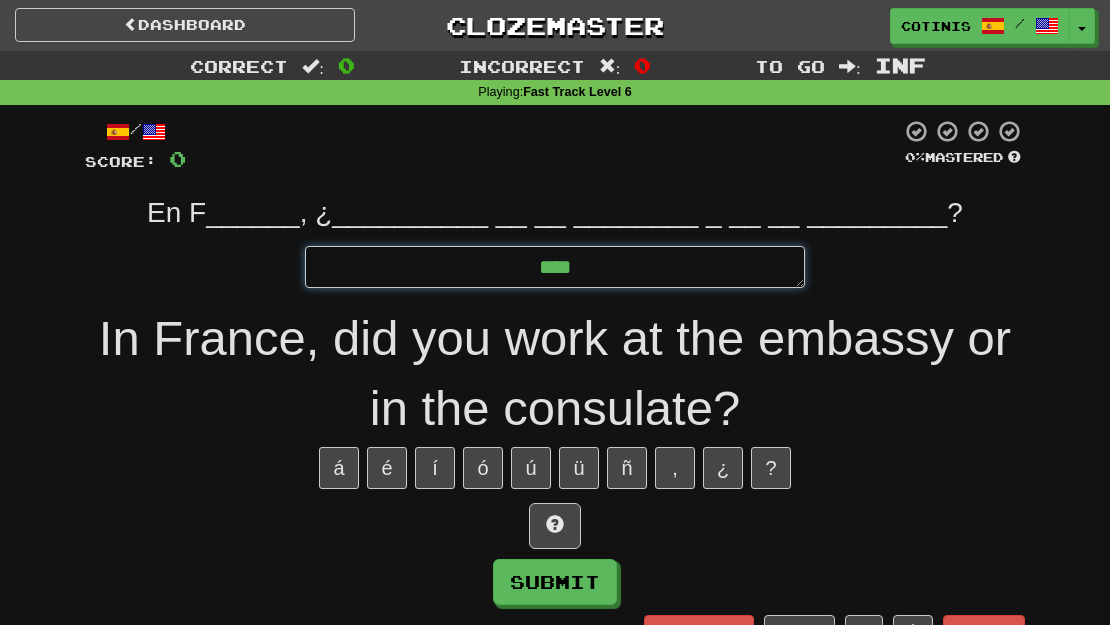 type on "*" 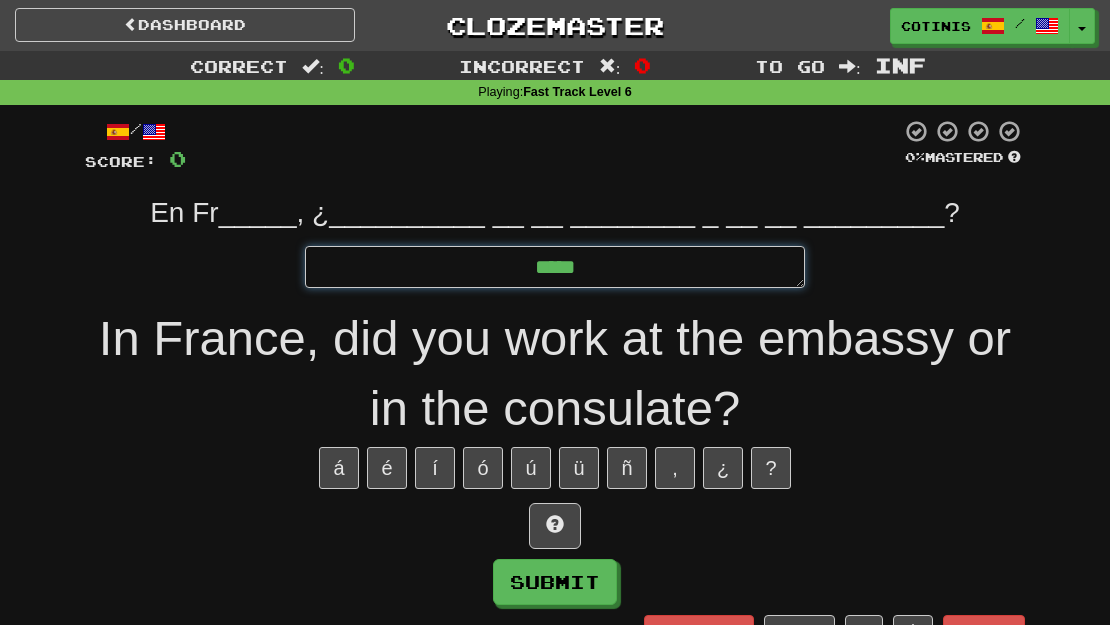 type on "*" 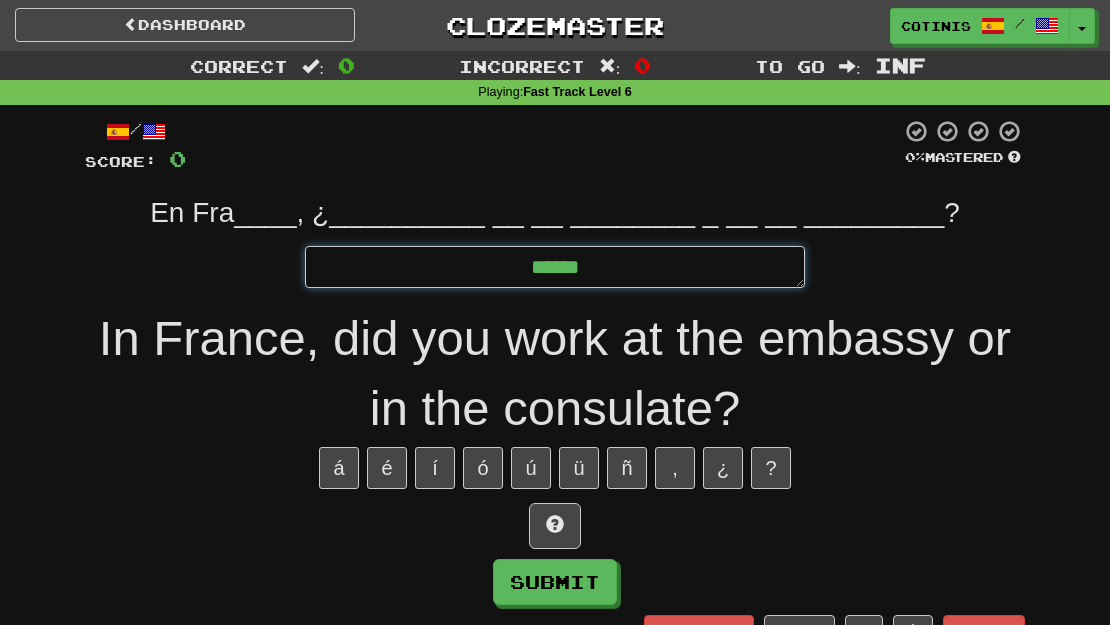 type on "*" 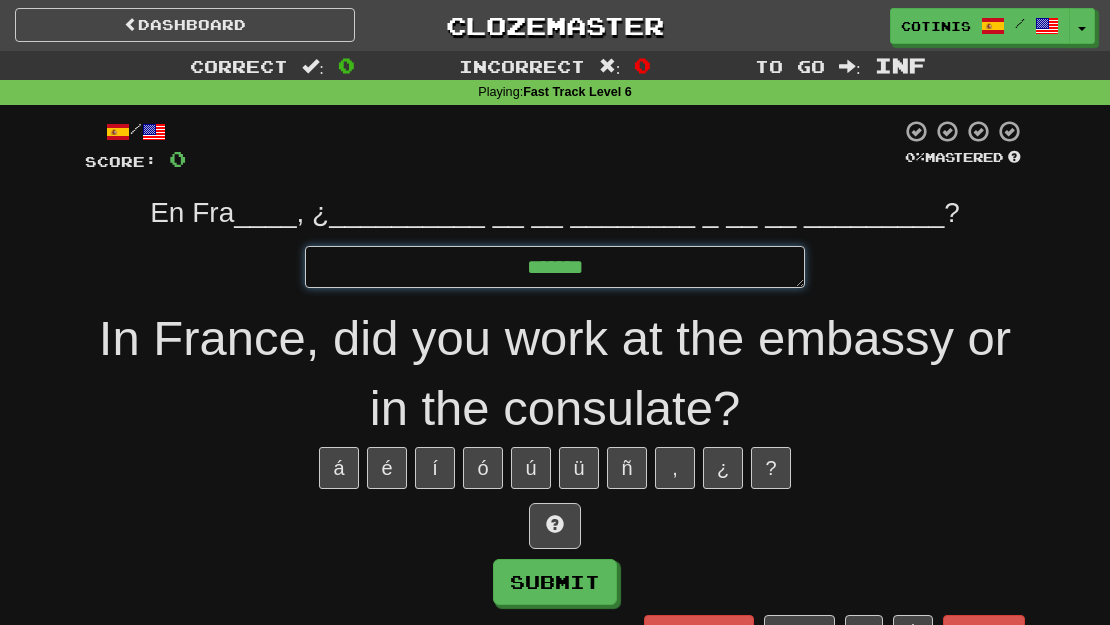 type on "*" 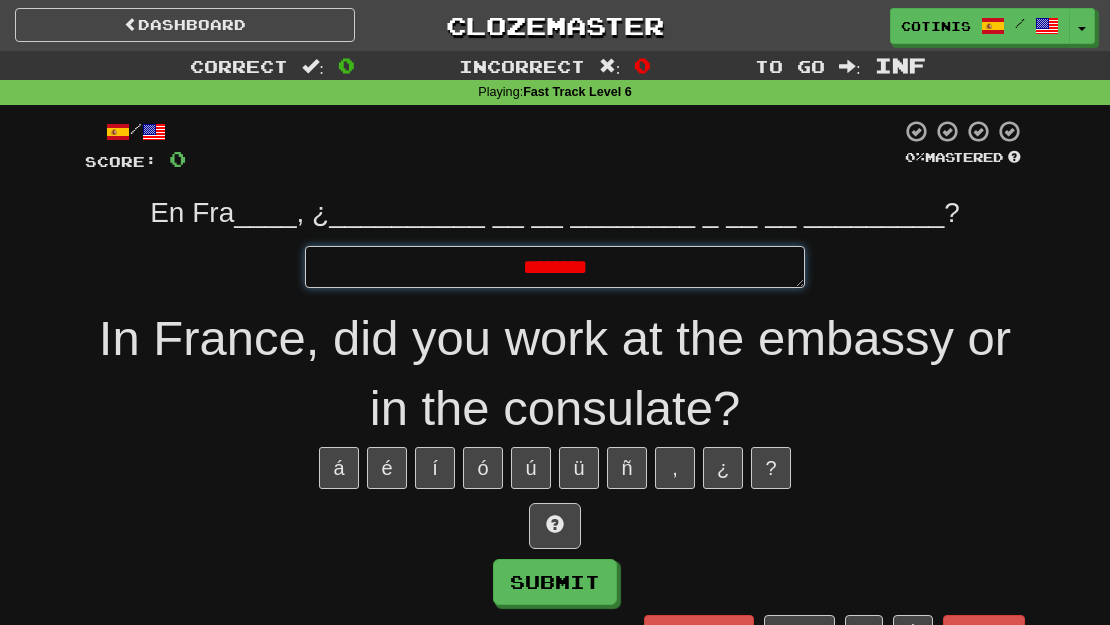 type on "*" 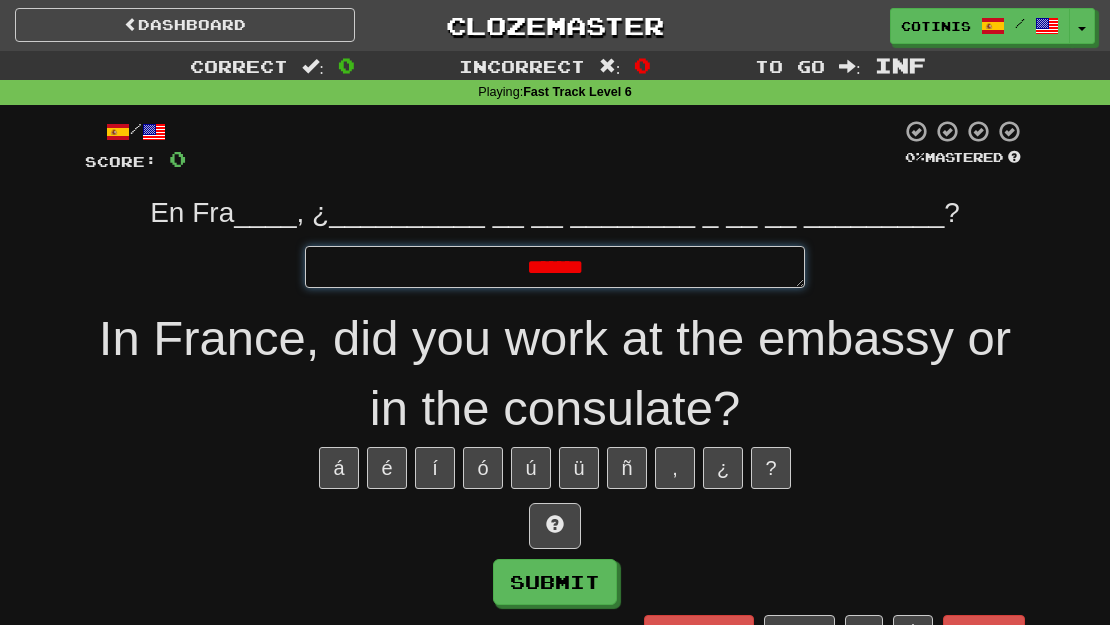 type on "*" 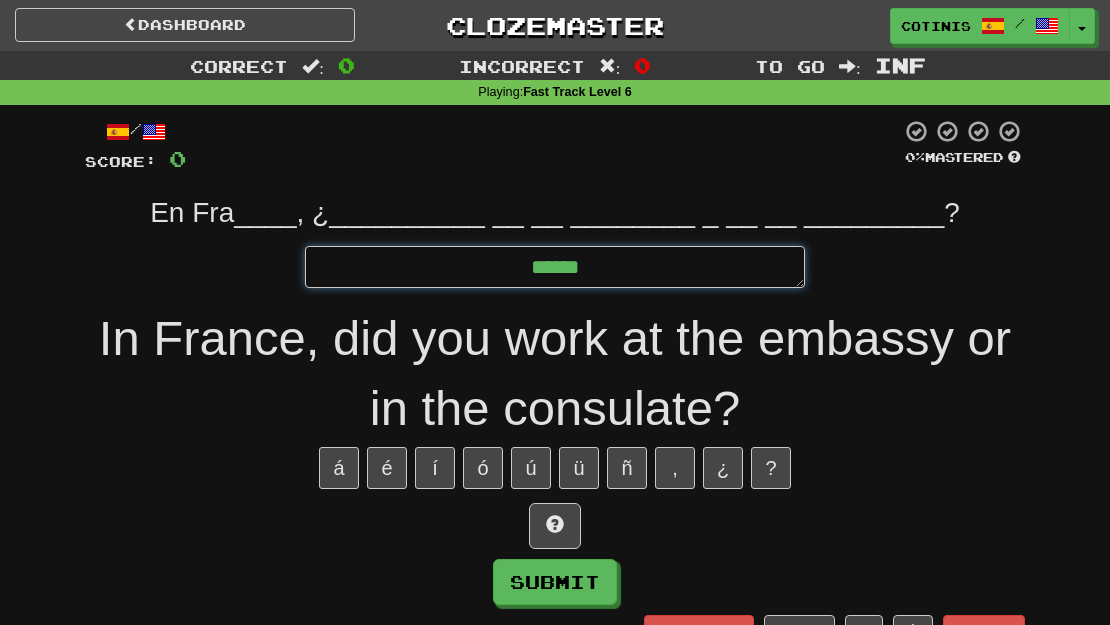 type on "*" 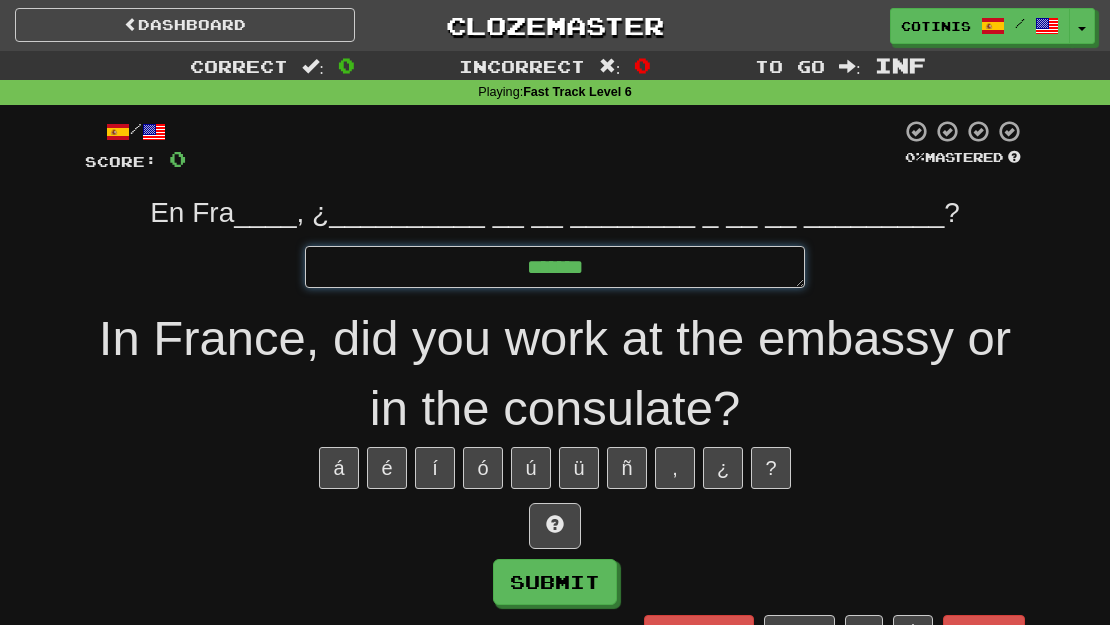 type on "*" 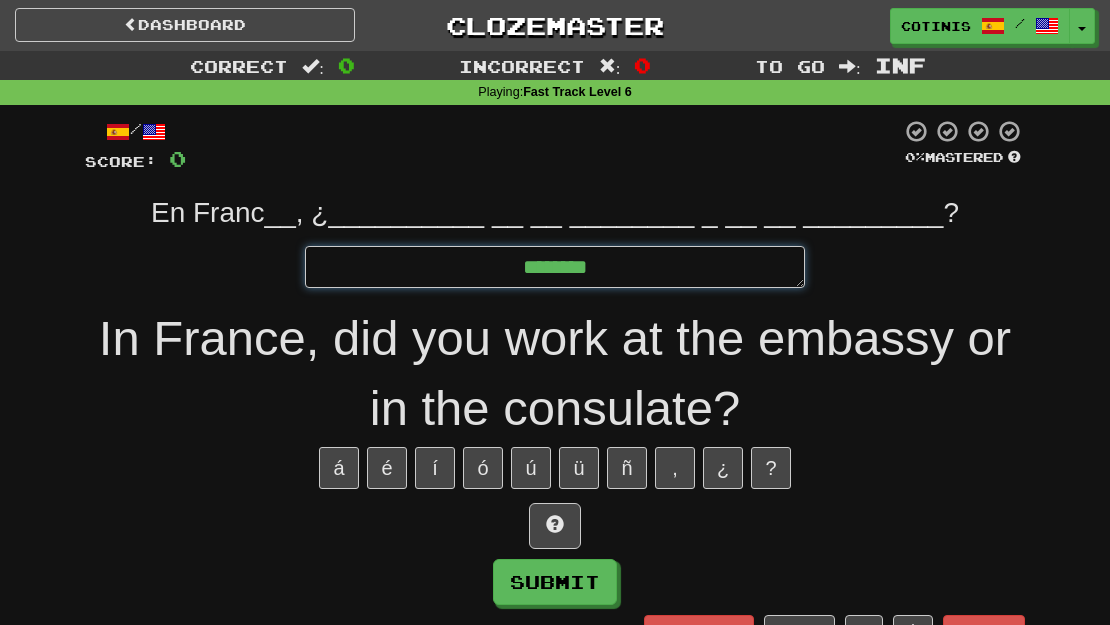 type on "*" 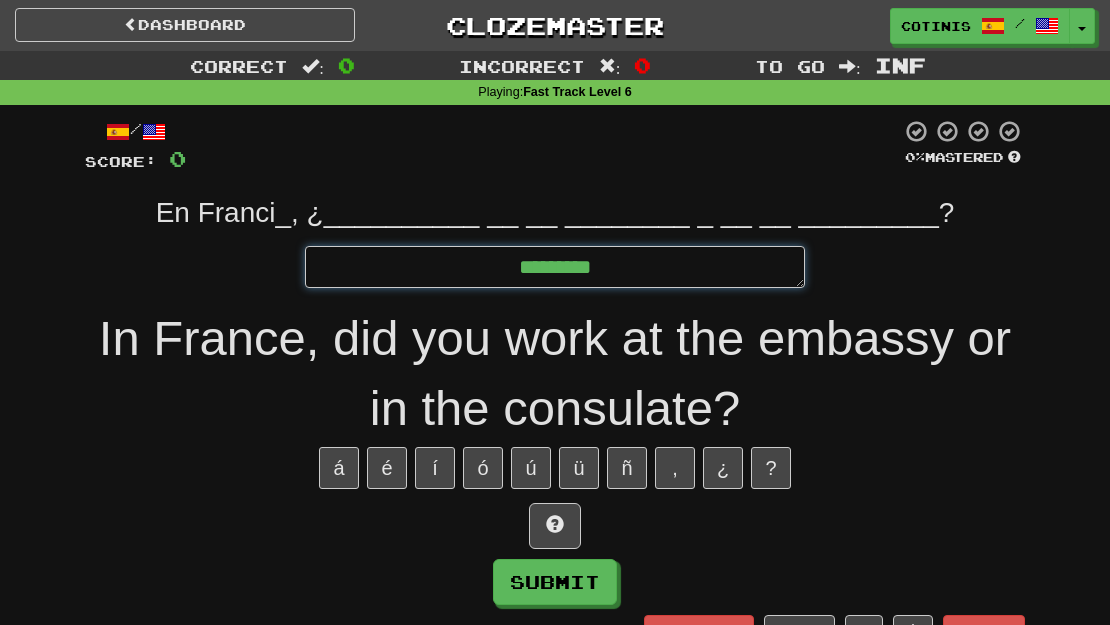 type on "*" 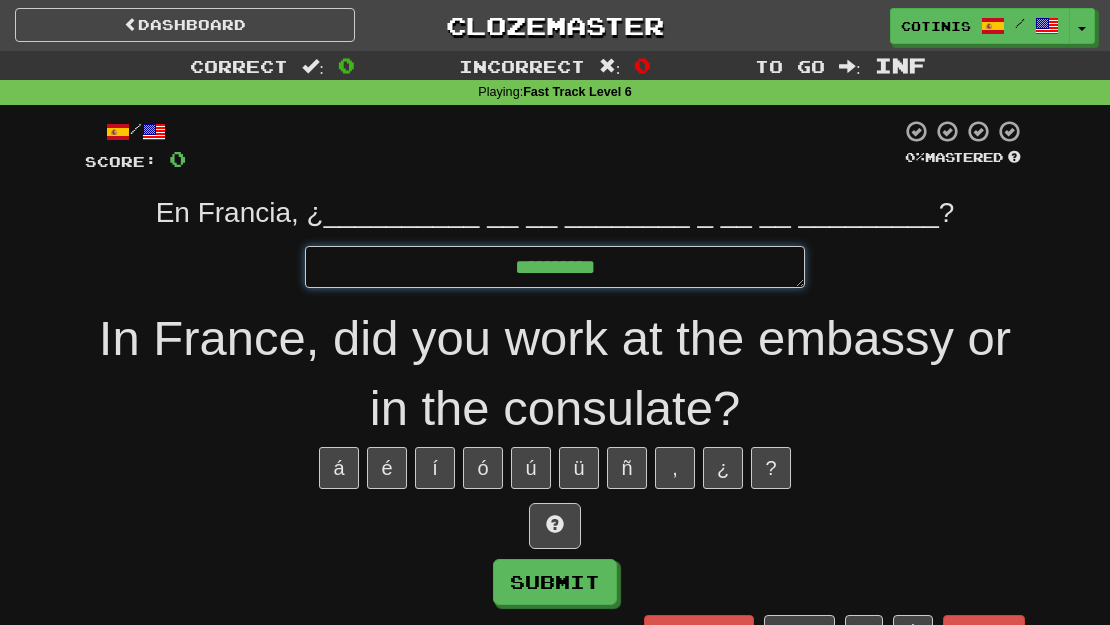 type on "*" 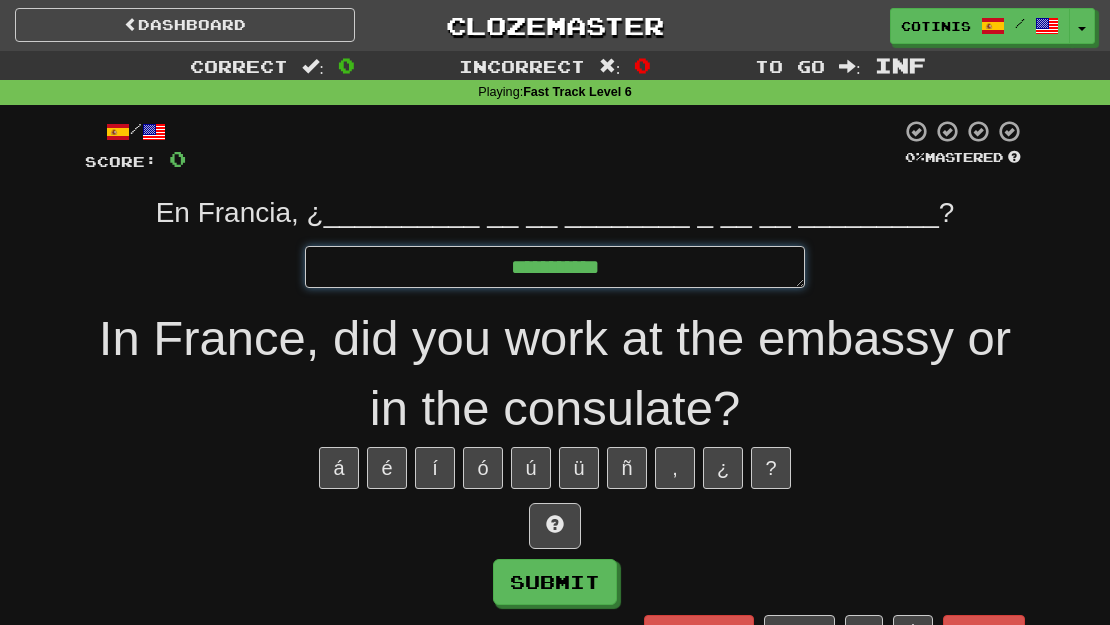 type on "**********" 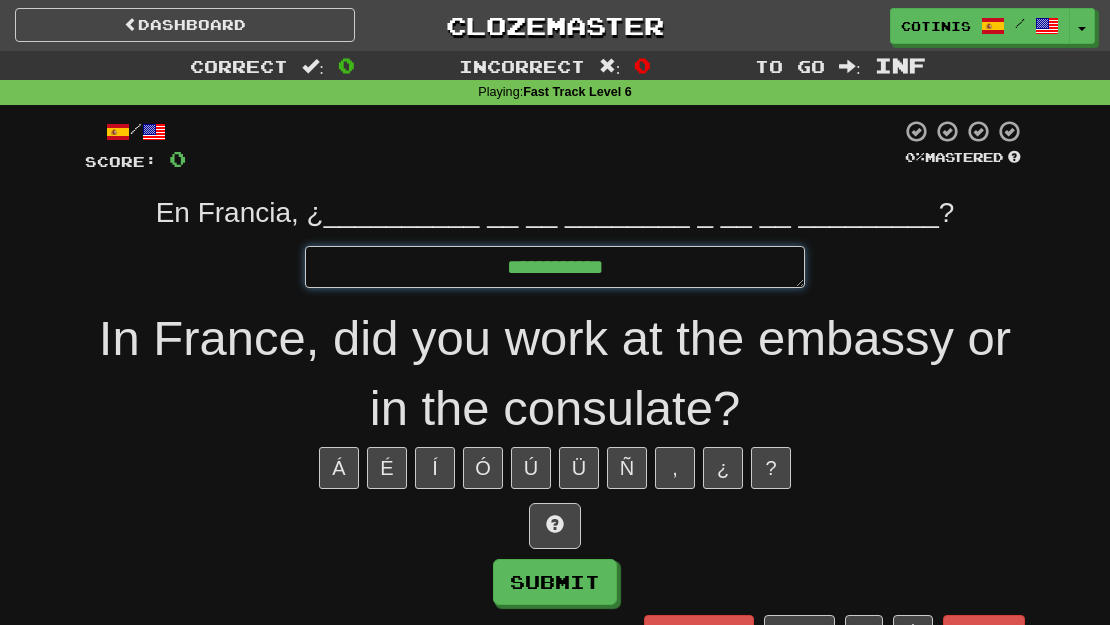 type on "*" 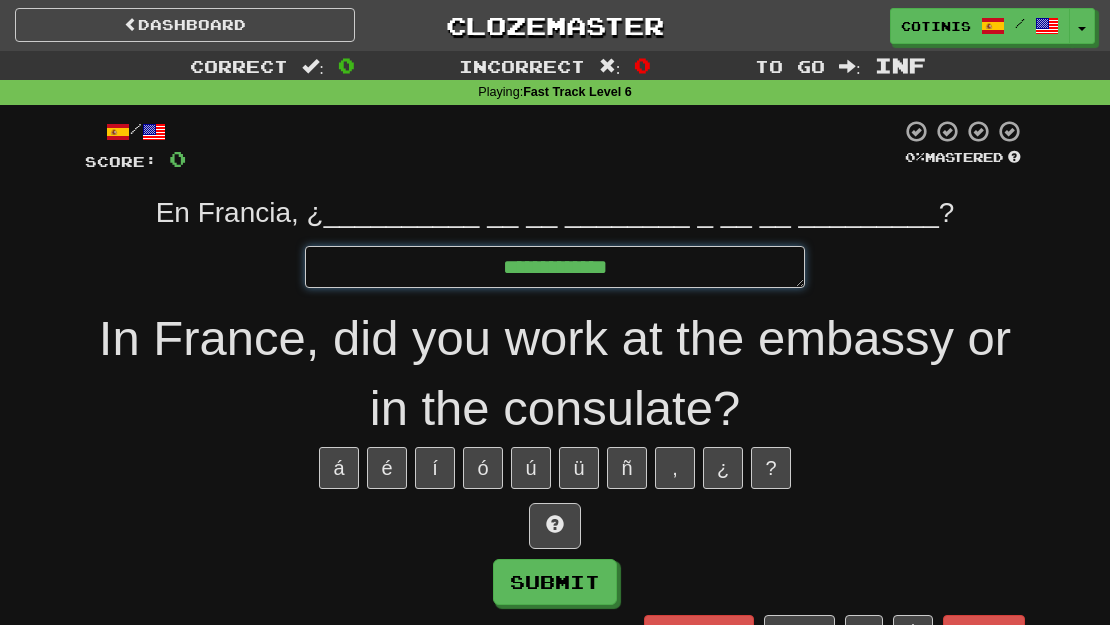 type on "*" 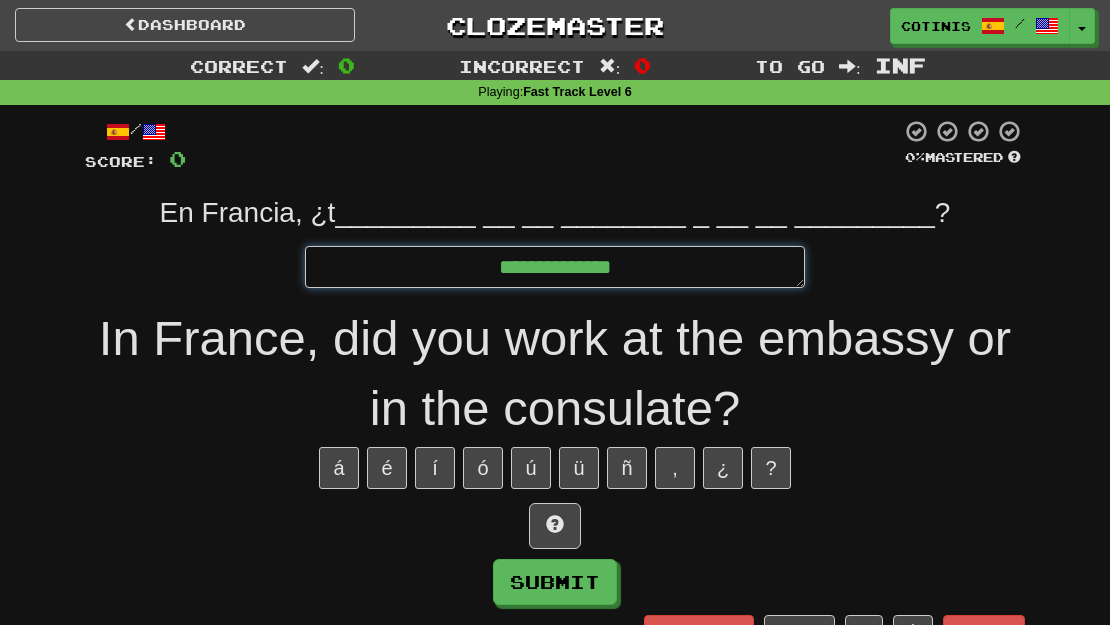 type on "*" 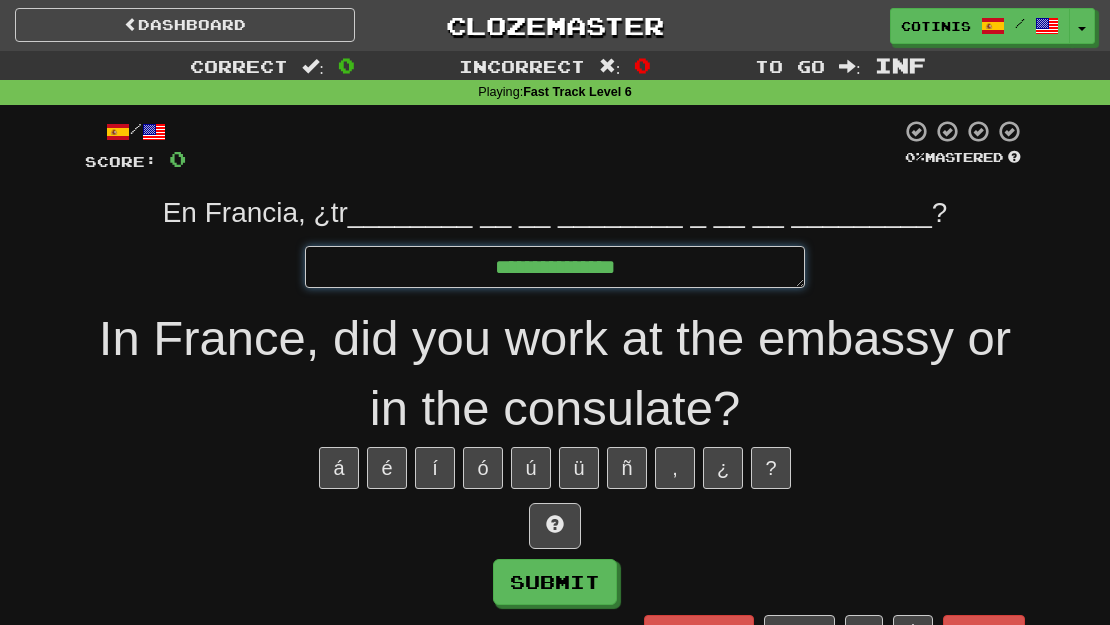 type on "*" 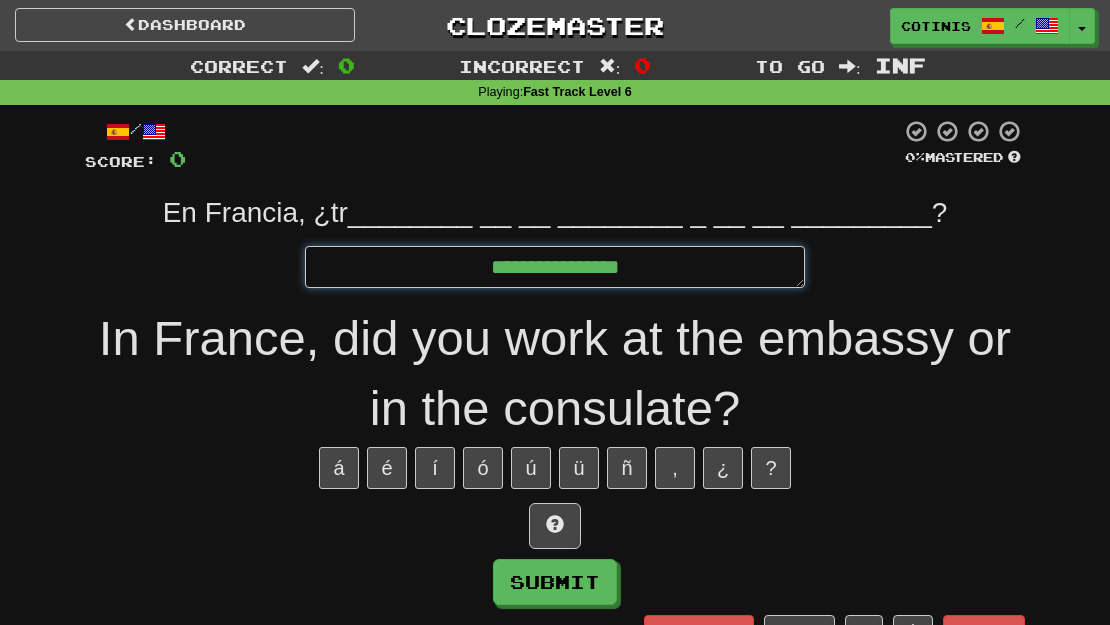type on "*" 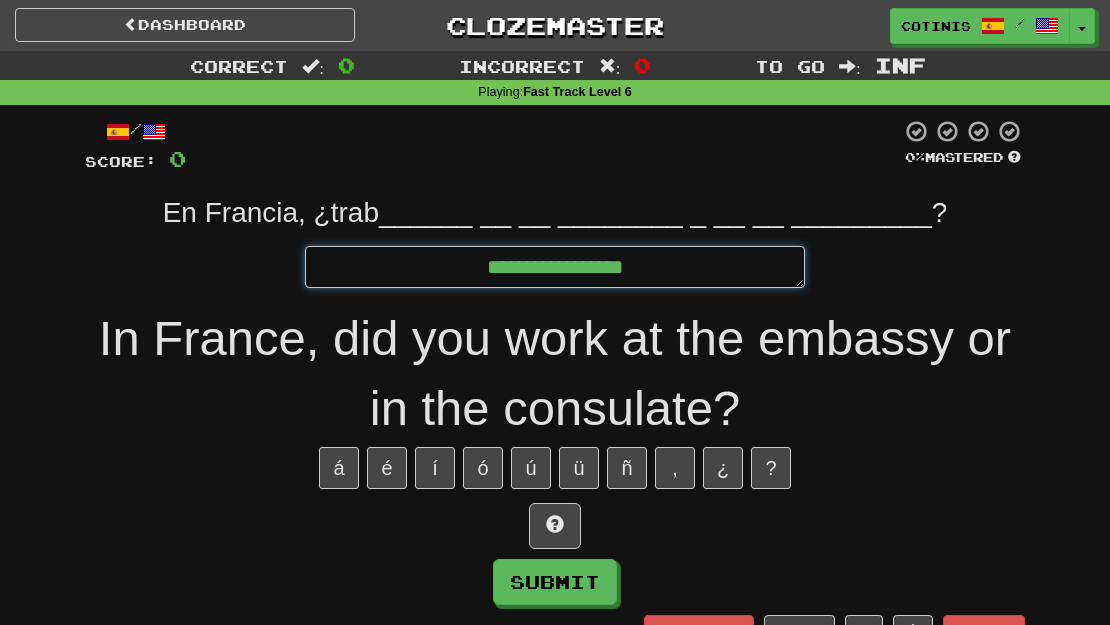 type on "*" 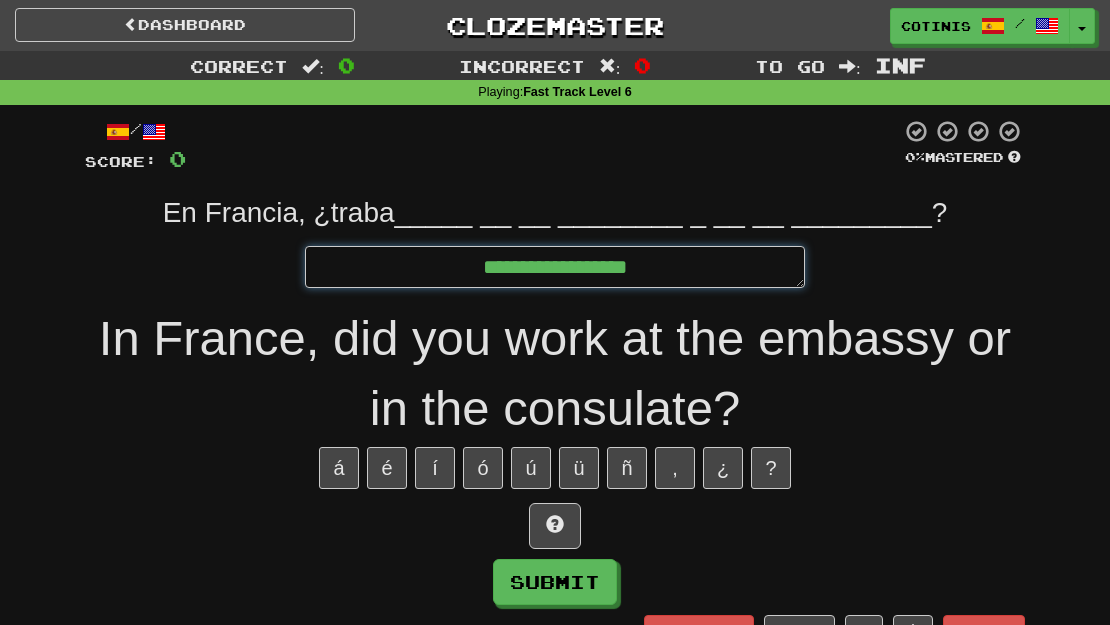 type on "*" 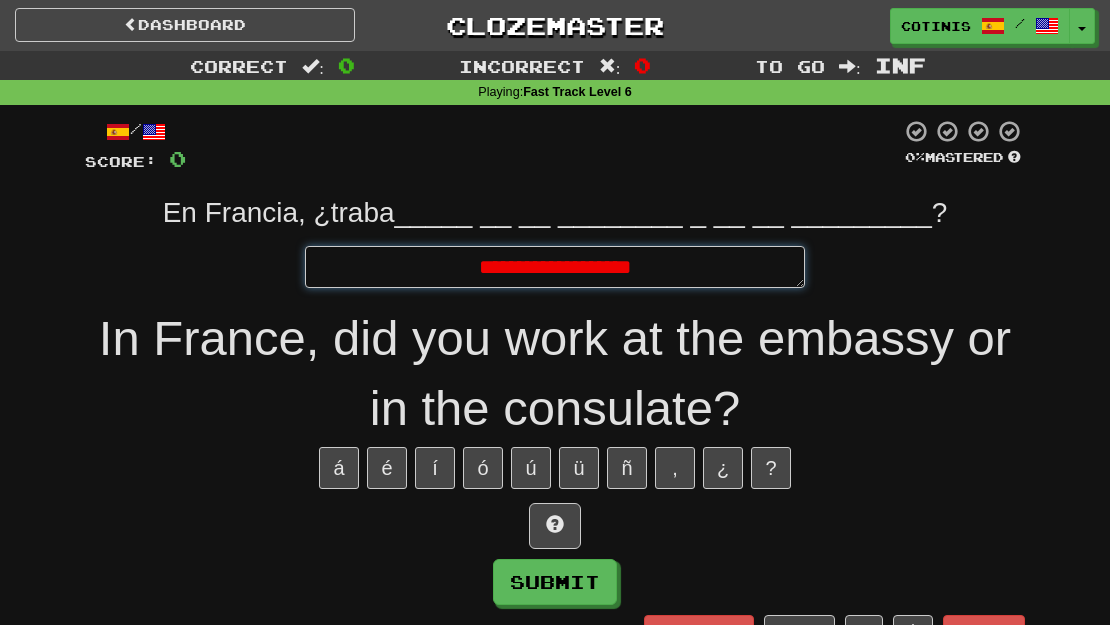 type on "*" 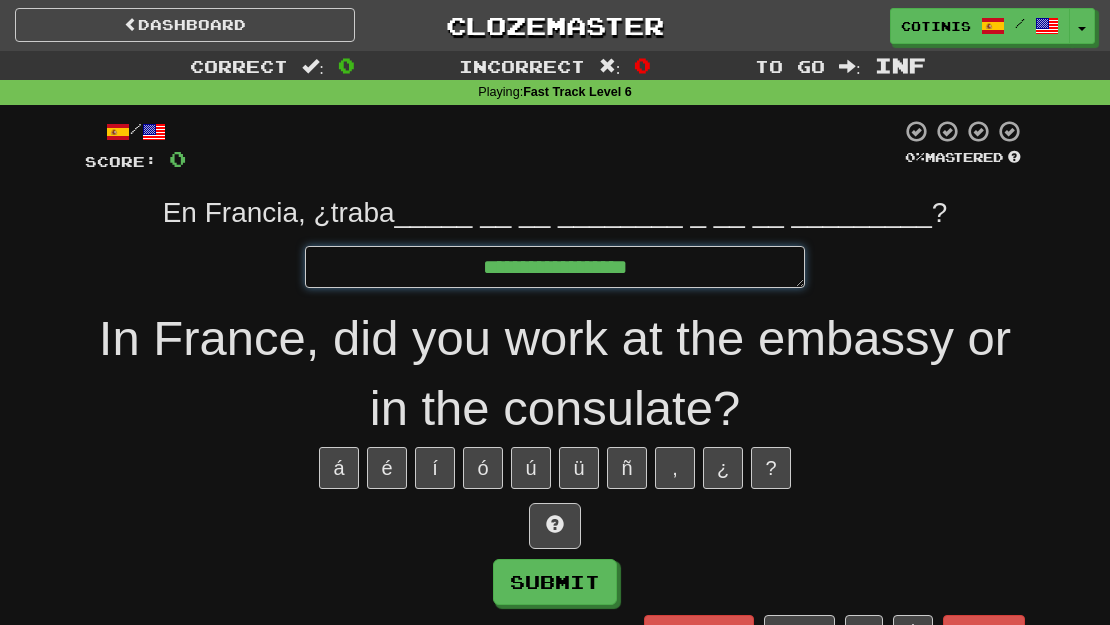 type on "*" 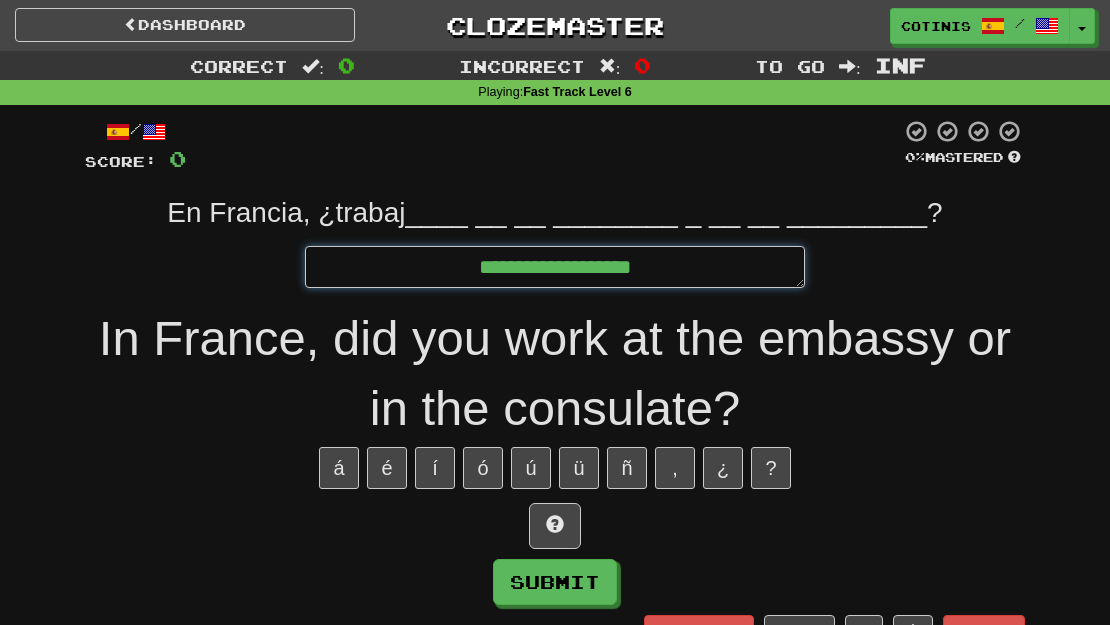 type on "*" 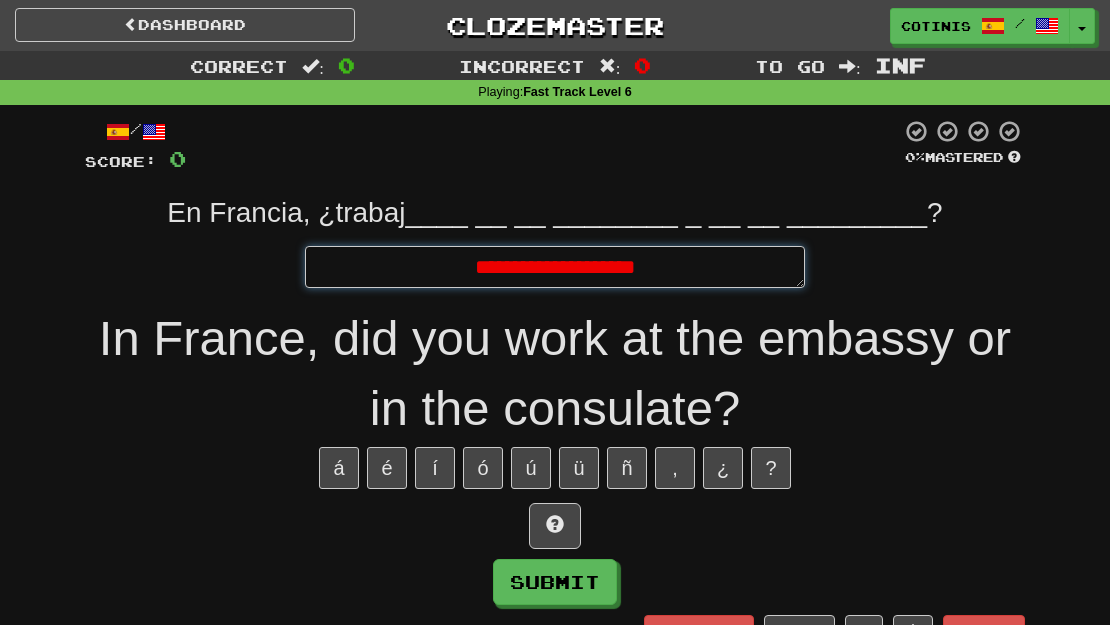 type on "*" 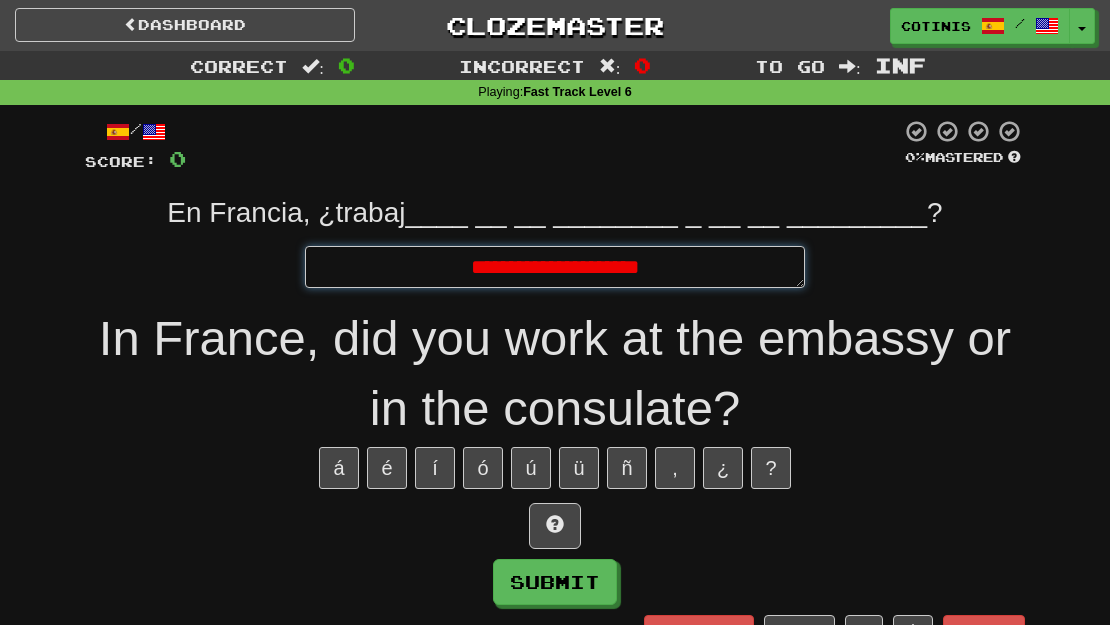 type on "*" 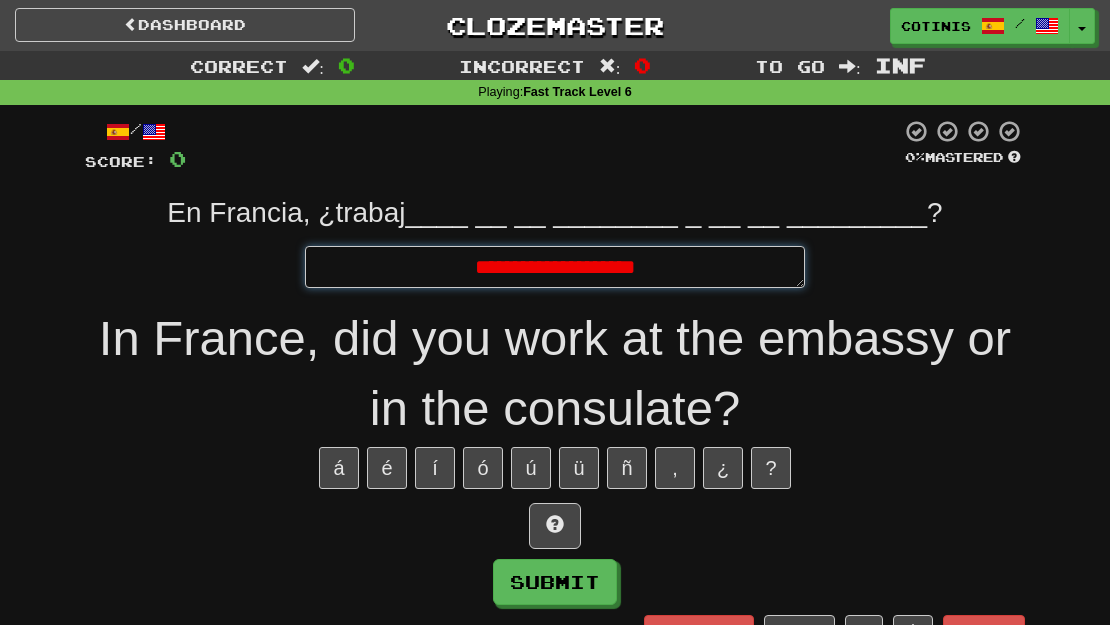 type on "*" 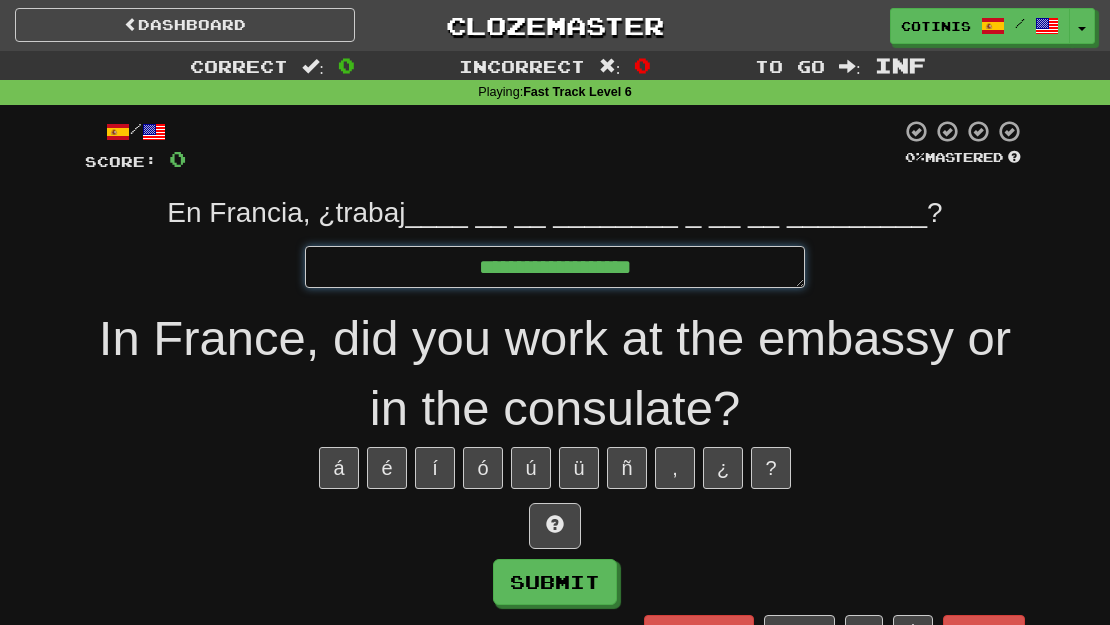 type on "*" 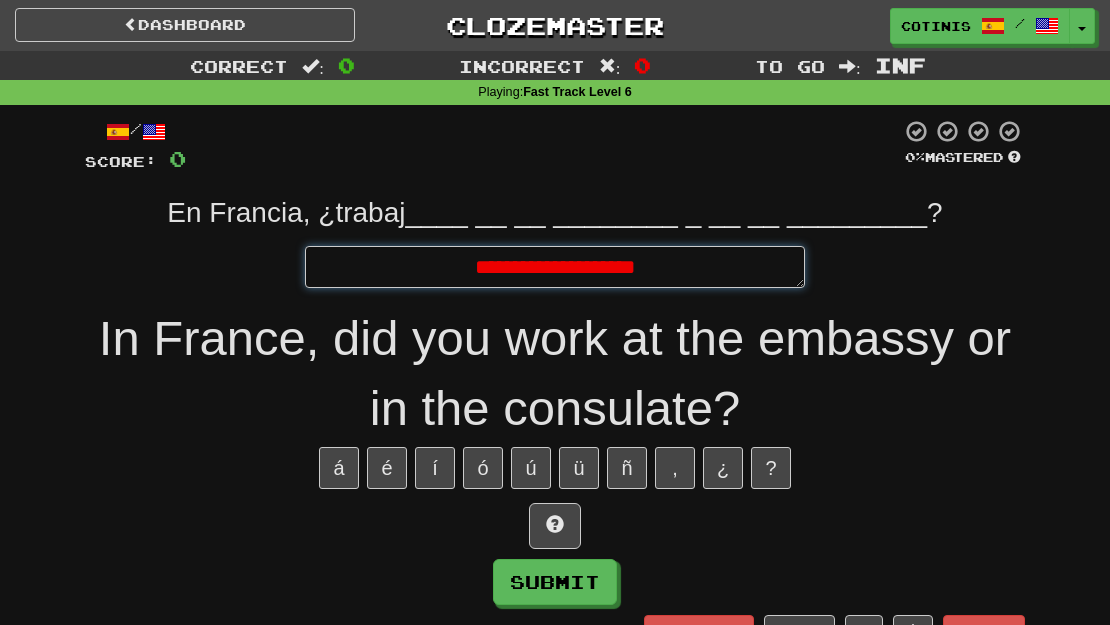type on "*" 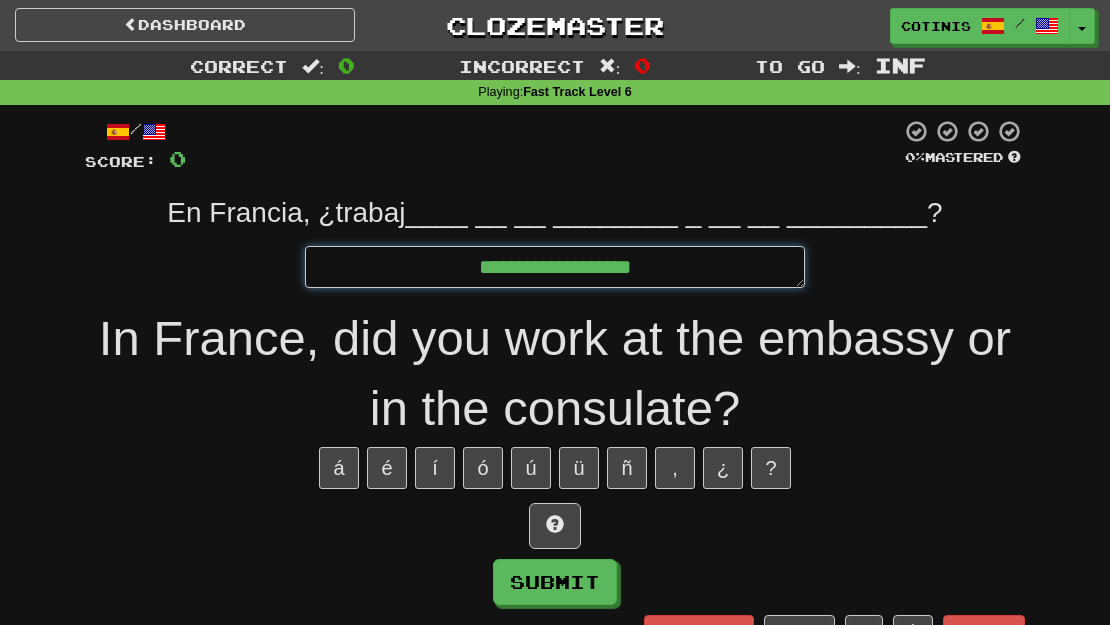 type on "*" 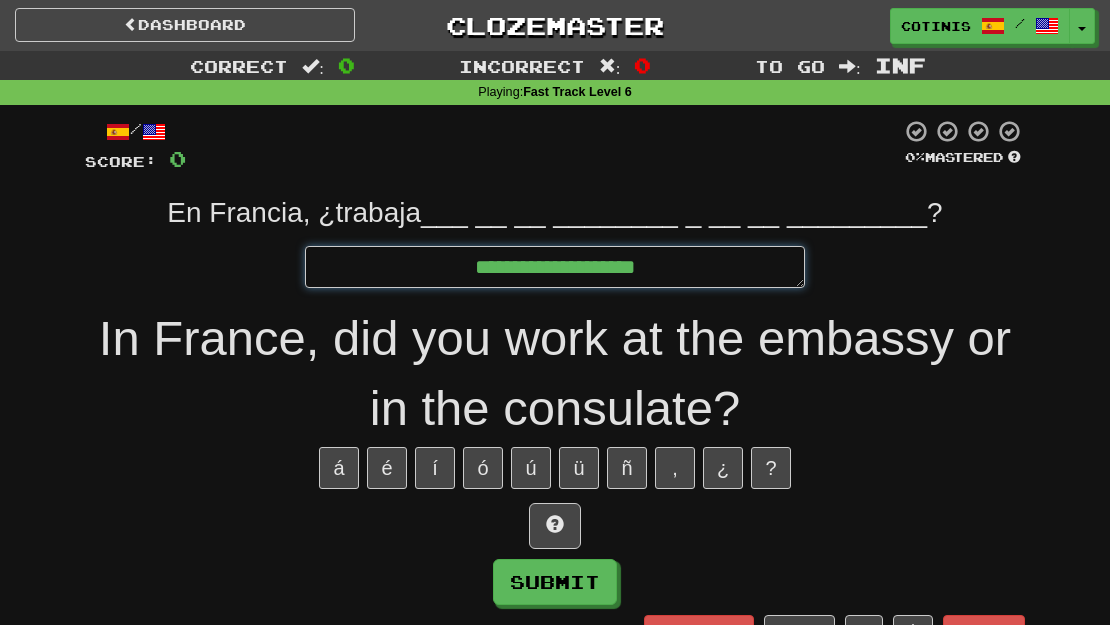 type on "*" 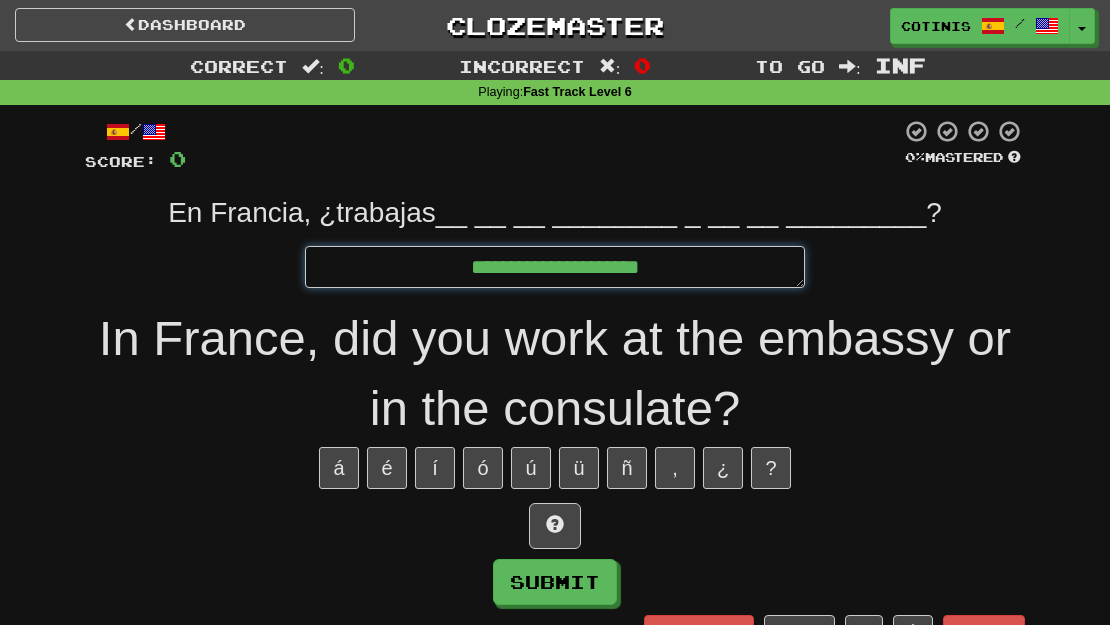 type on "**********" 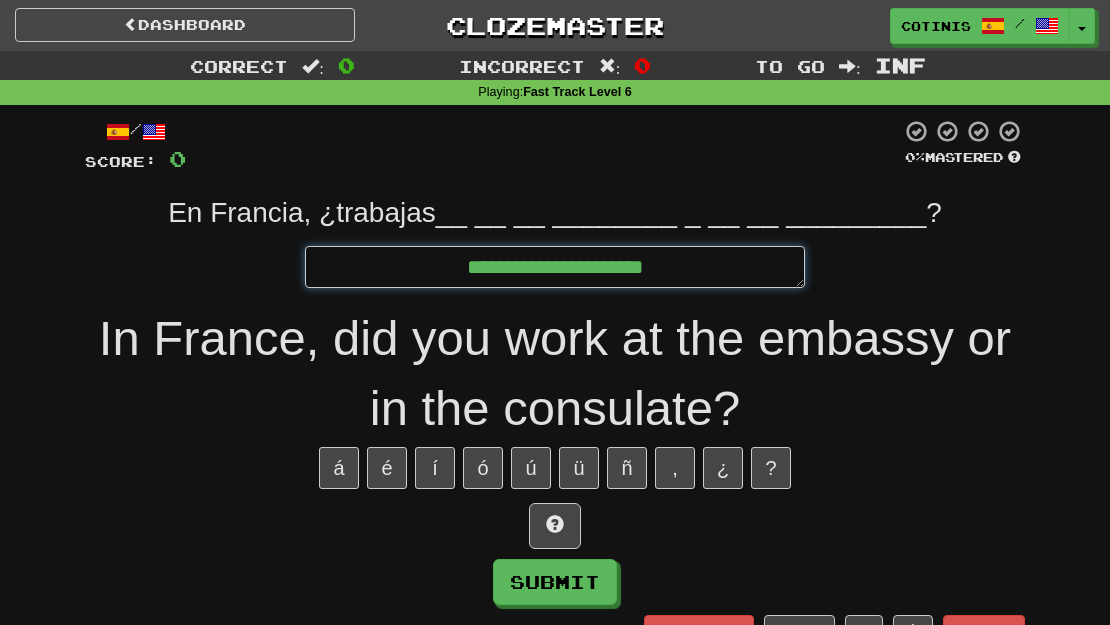 type on "*" 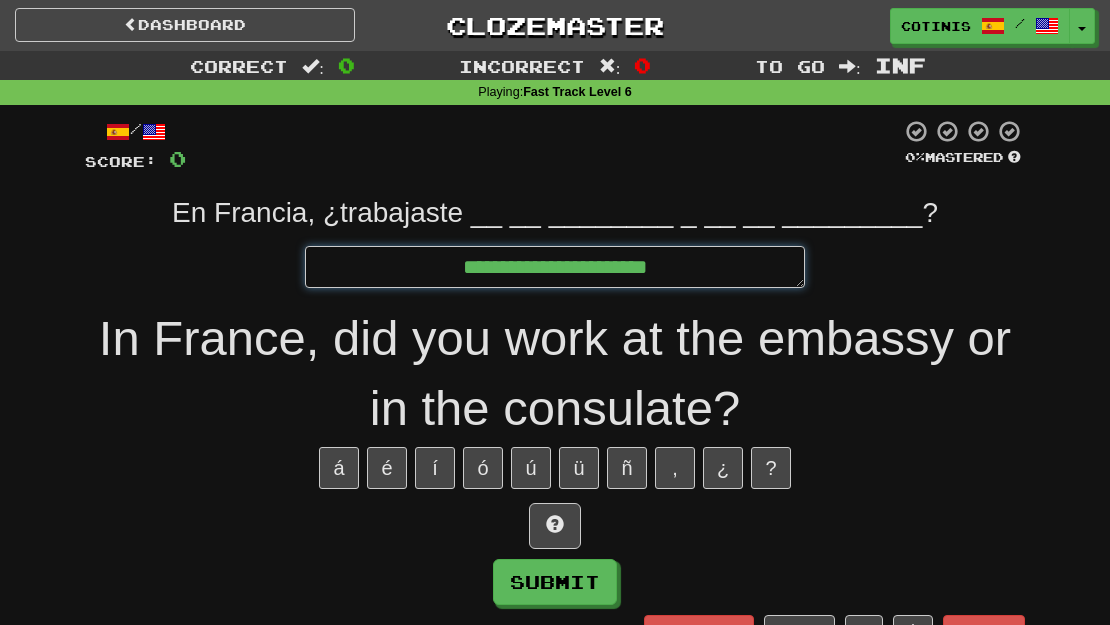 type on "*" 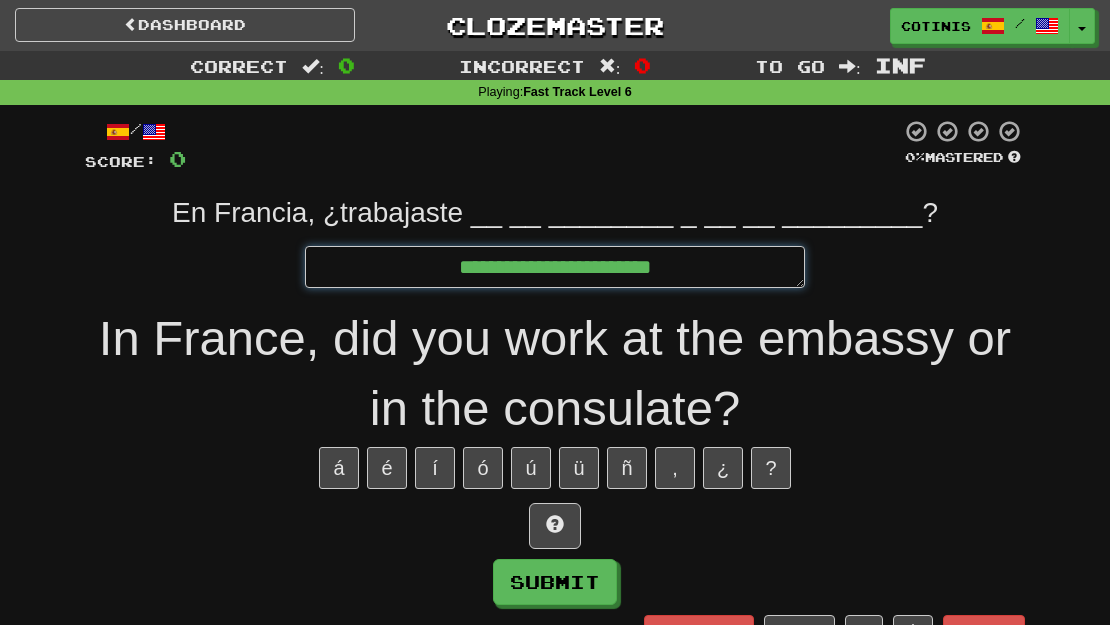 type on "*" 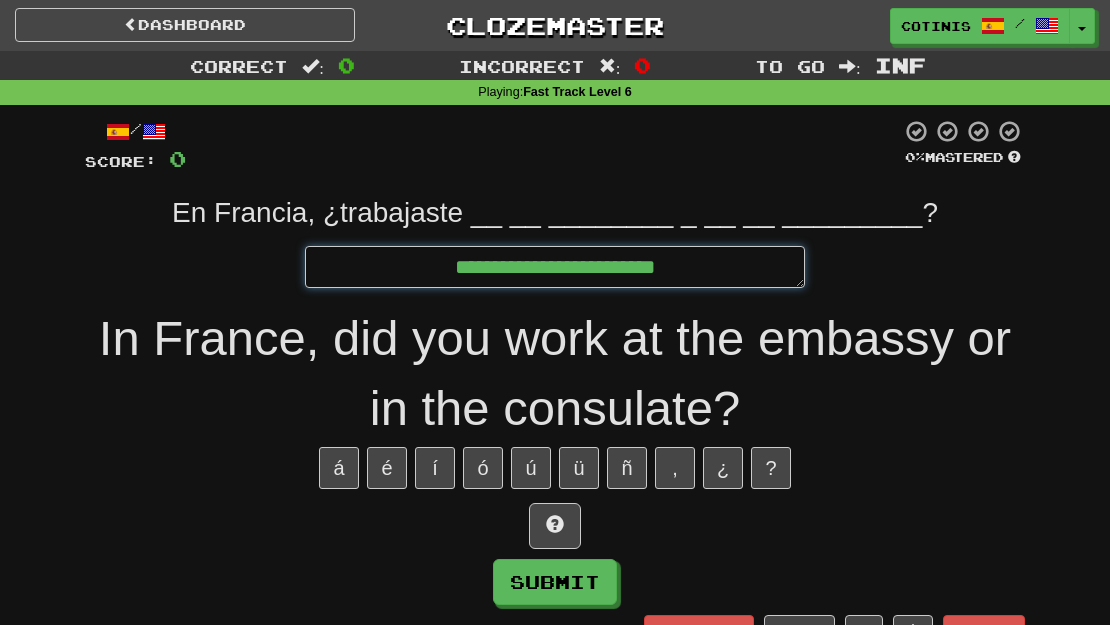 type on "*" 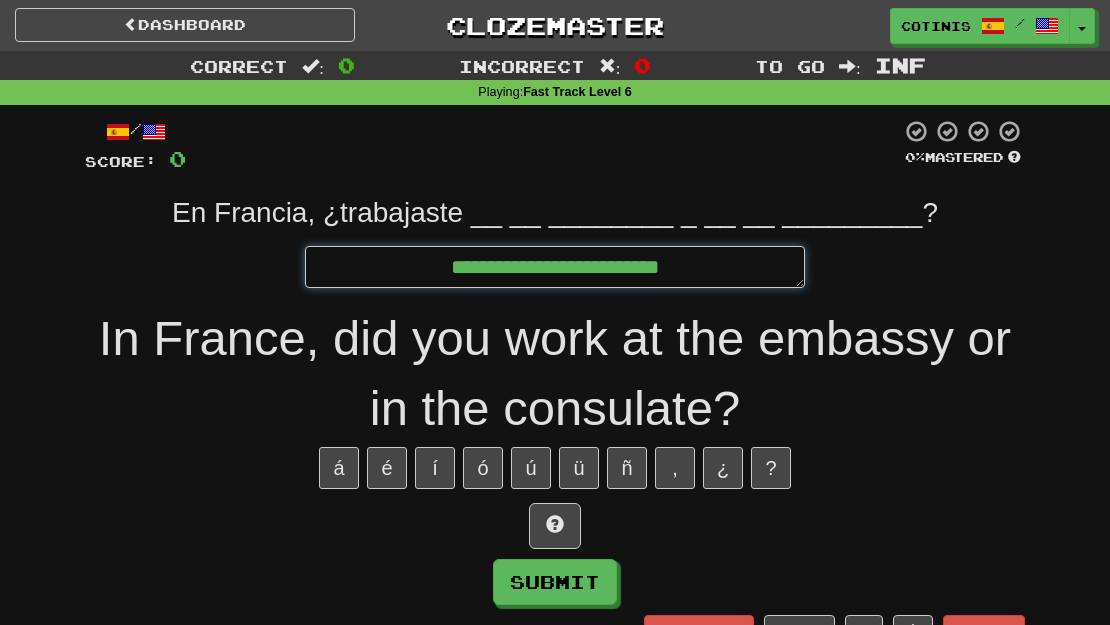 type on "*" 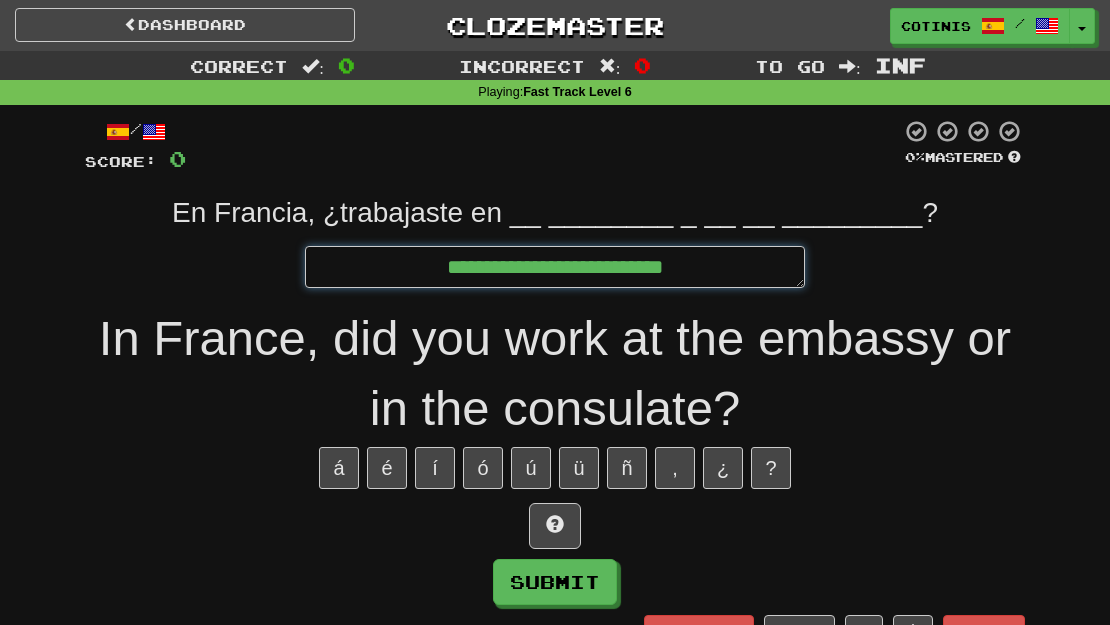 type on "*" 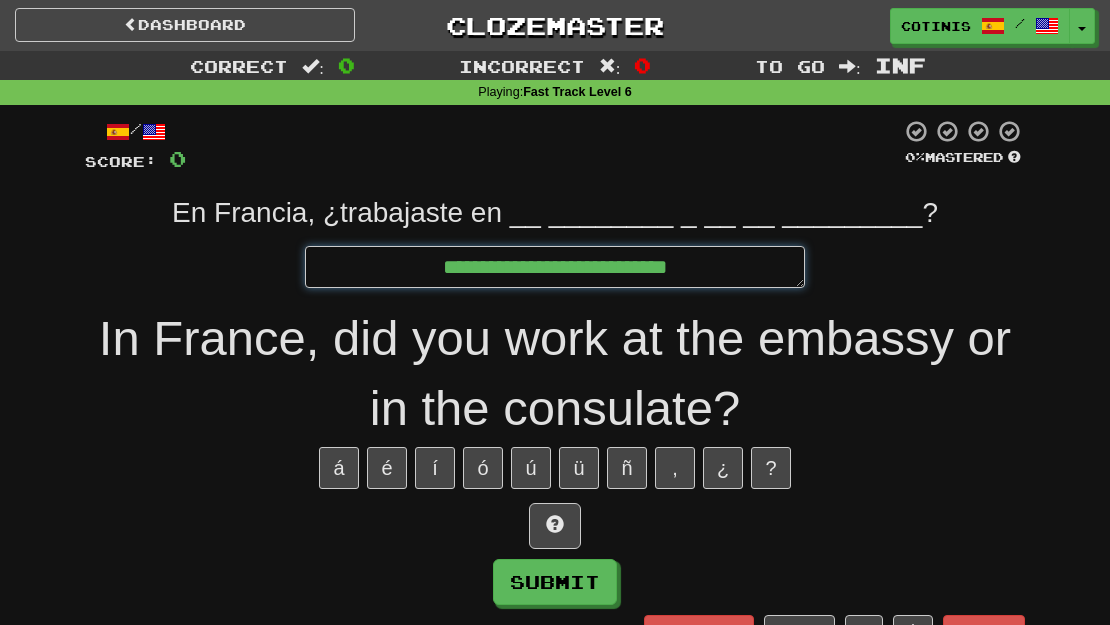 type on "*" 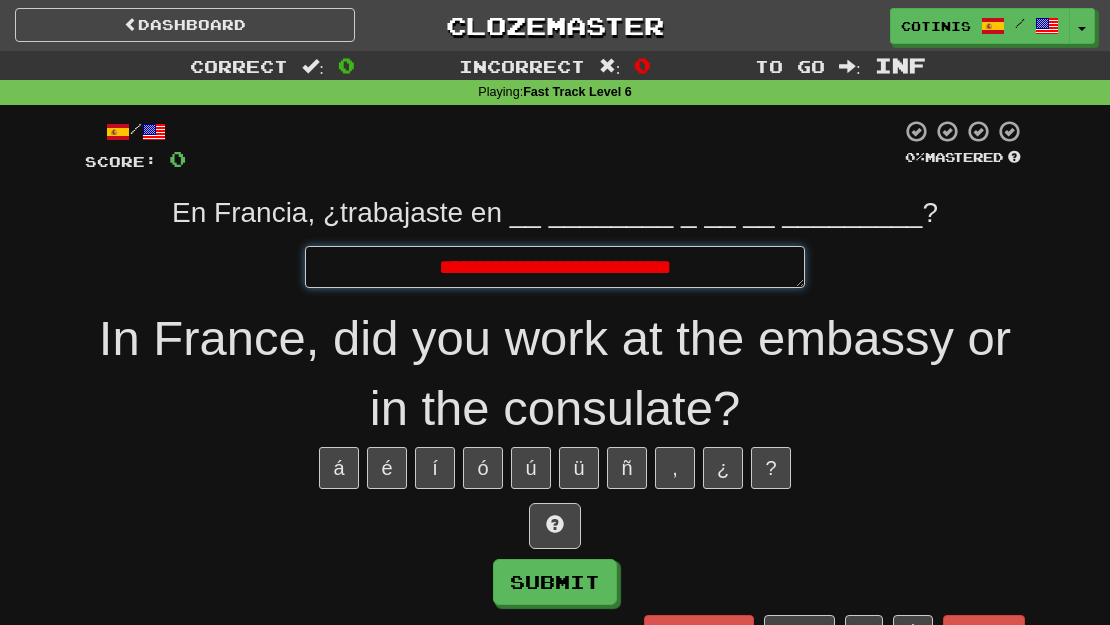 type on "*" 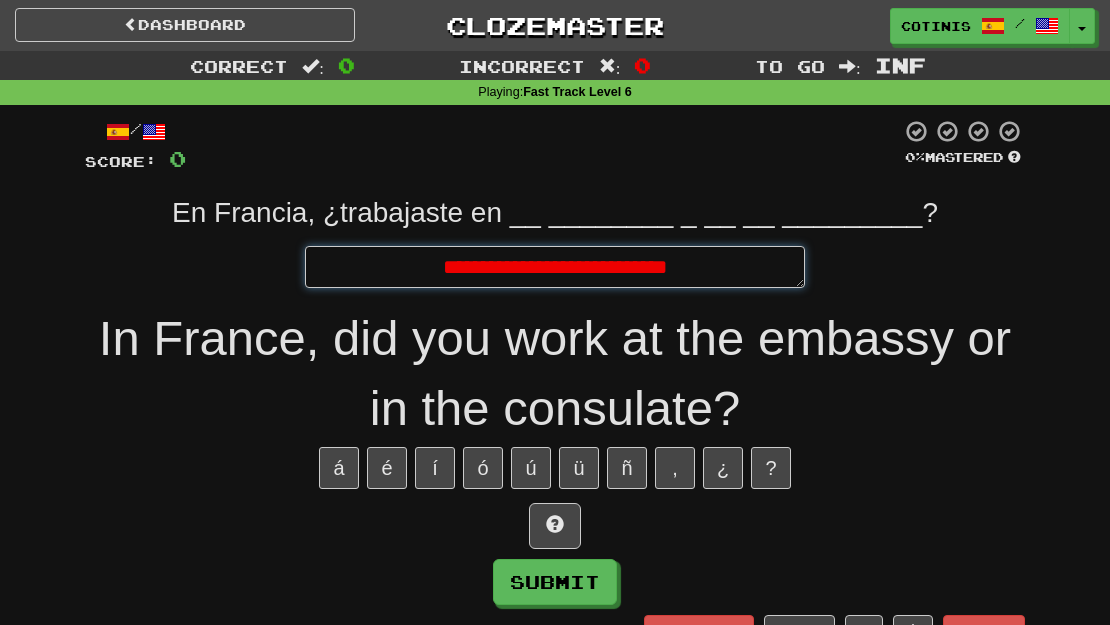 type on "*" 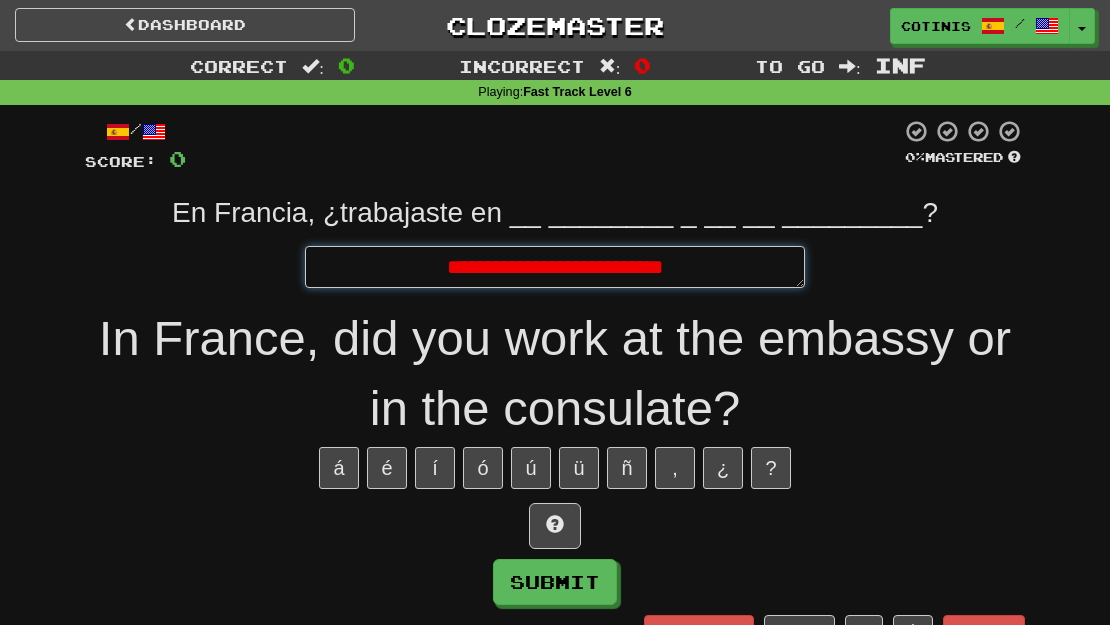 type on "*" 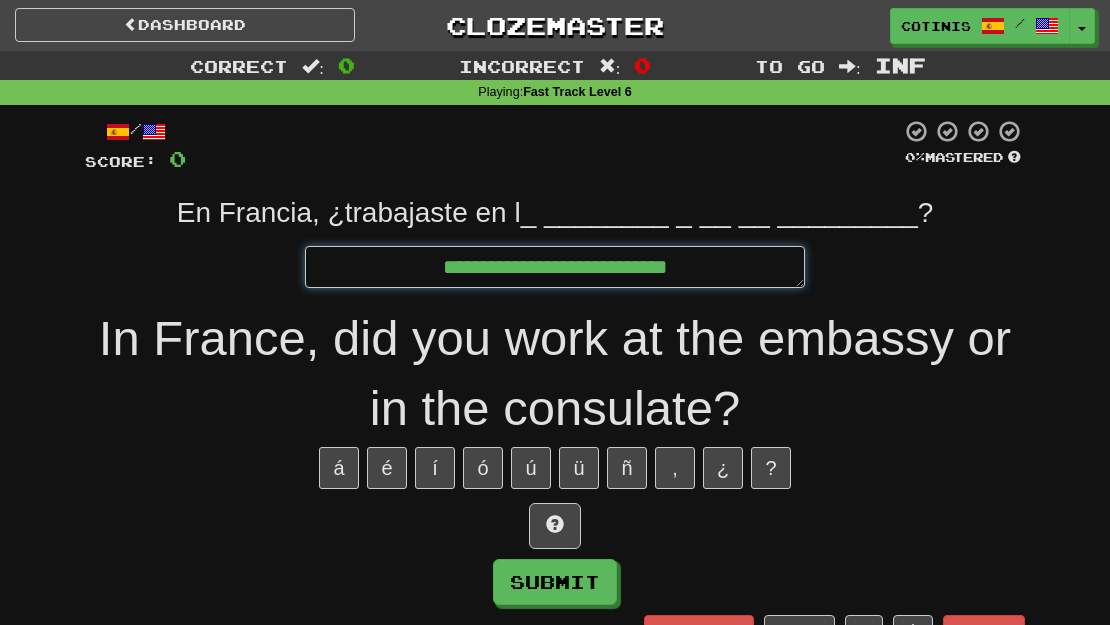 type on "*" 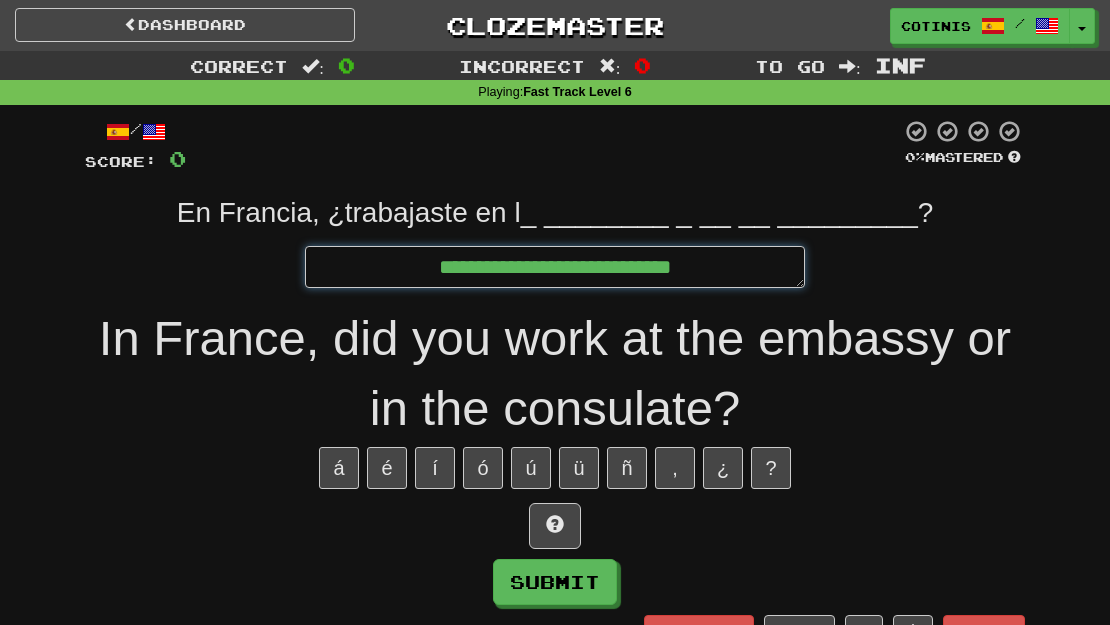type on "*" 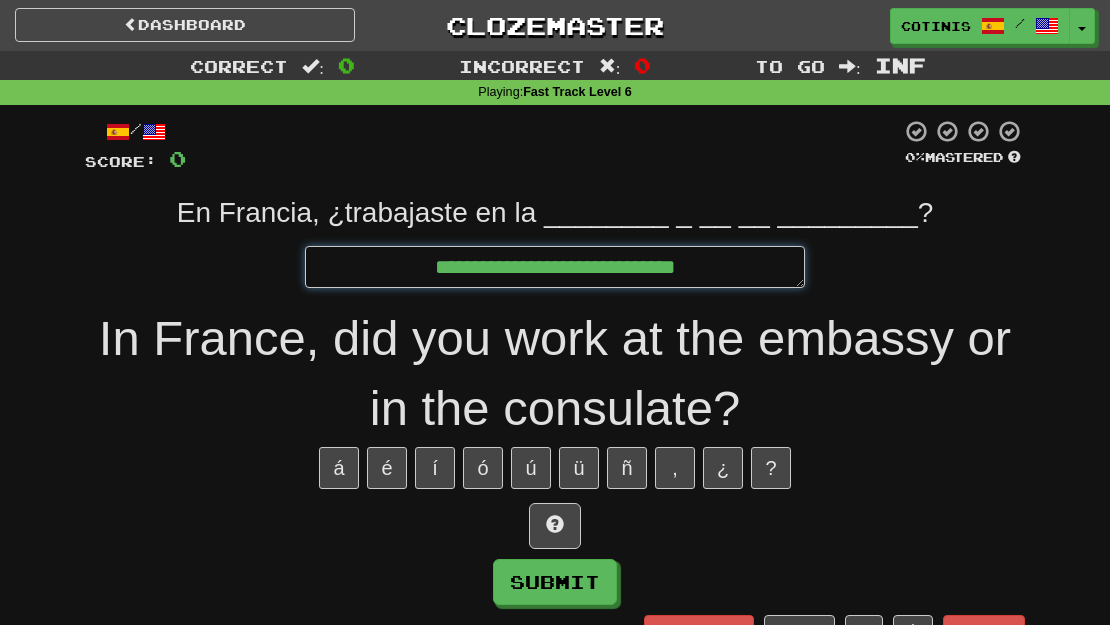 type on "*" 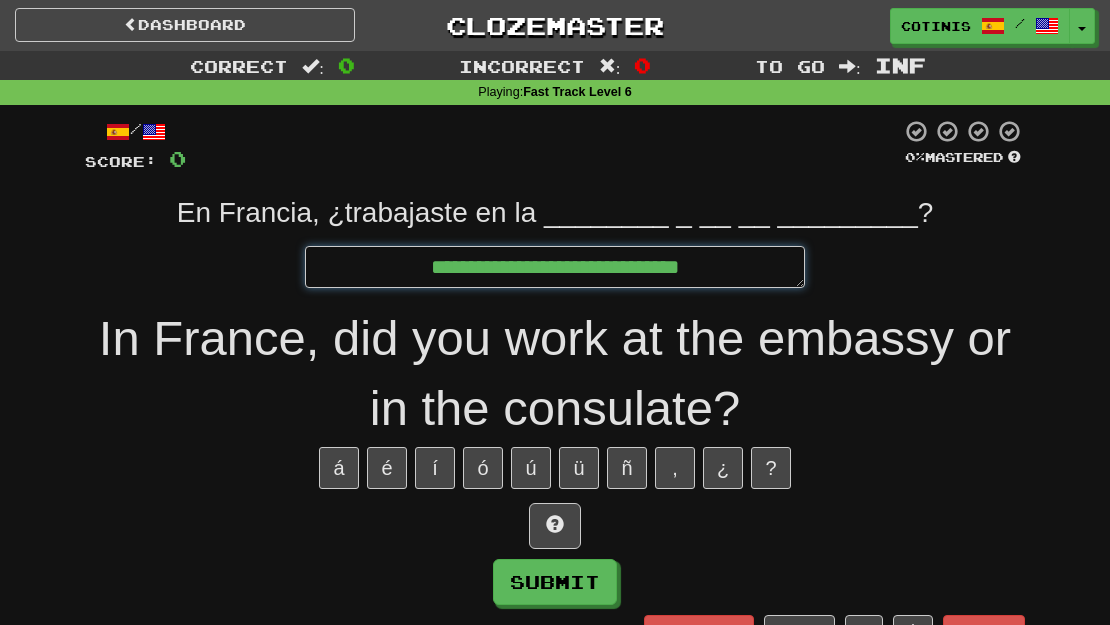 type on "**********" 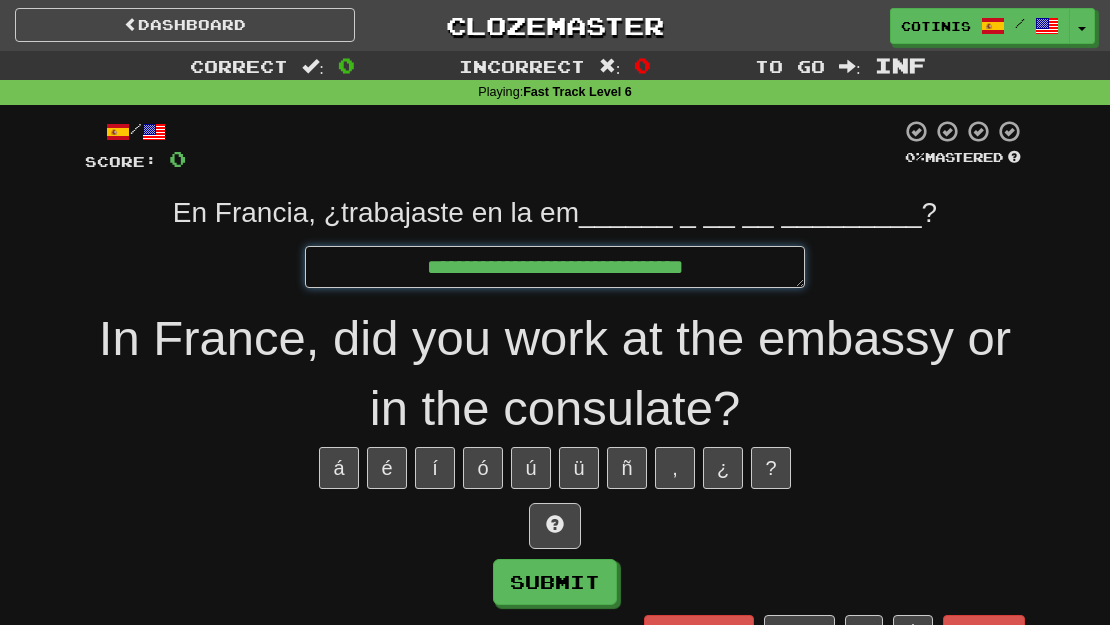 type on "*" 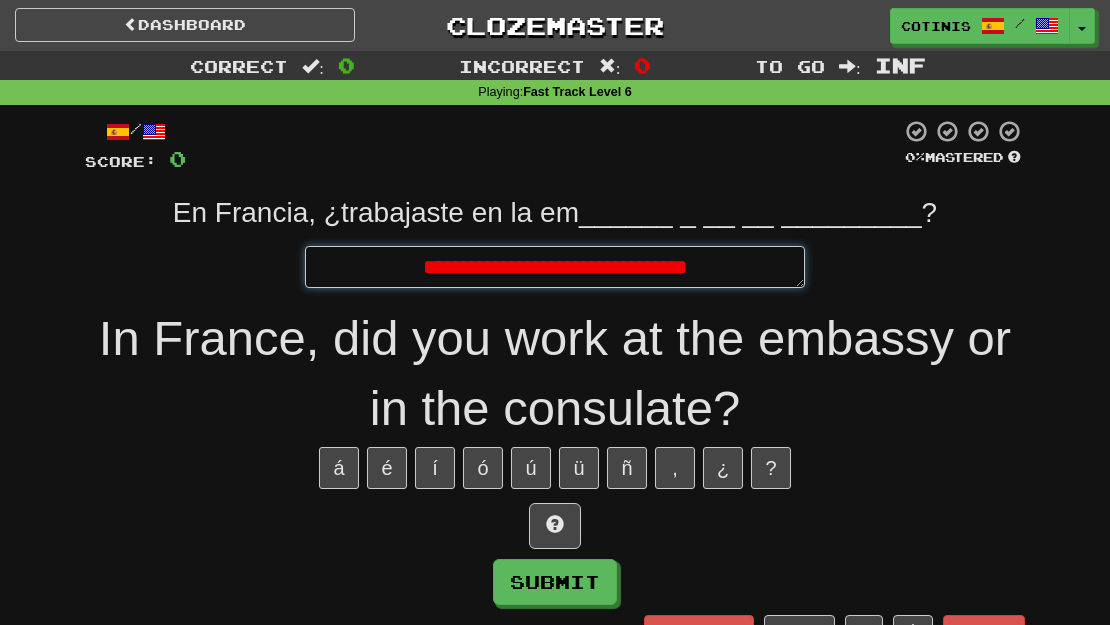 type on "*" 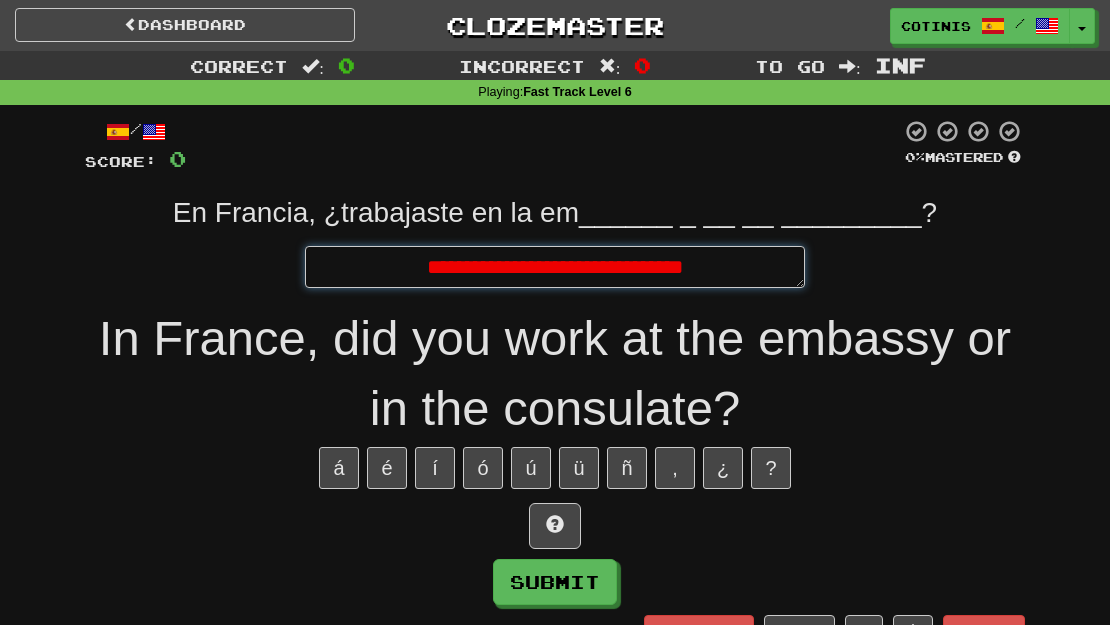 type on "*" 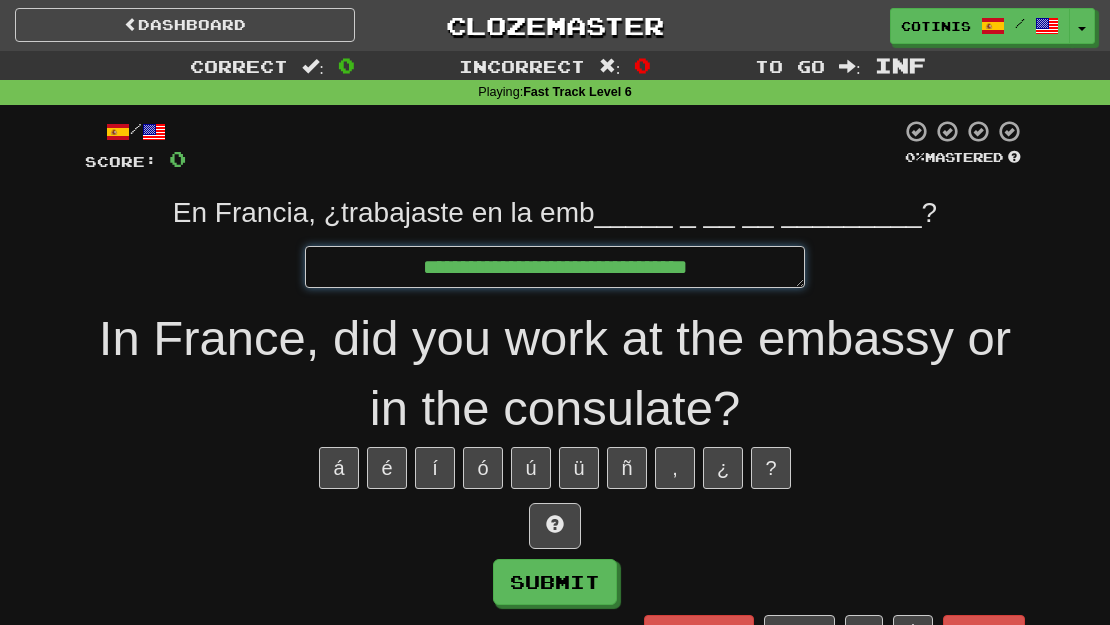 type on "*" 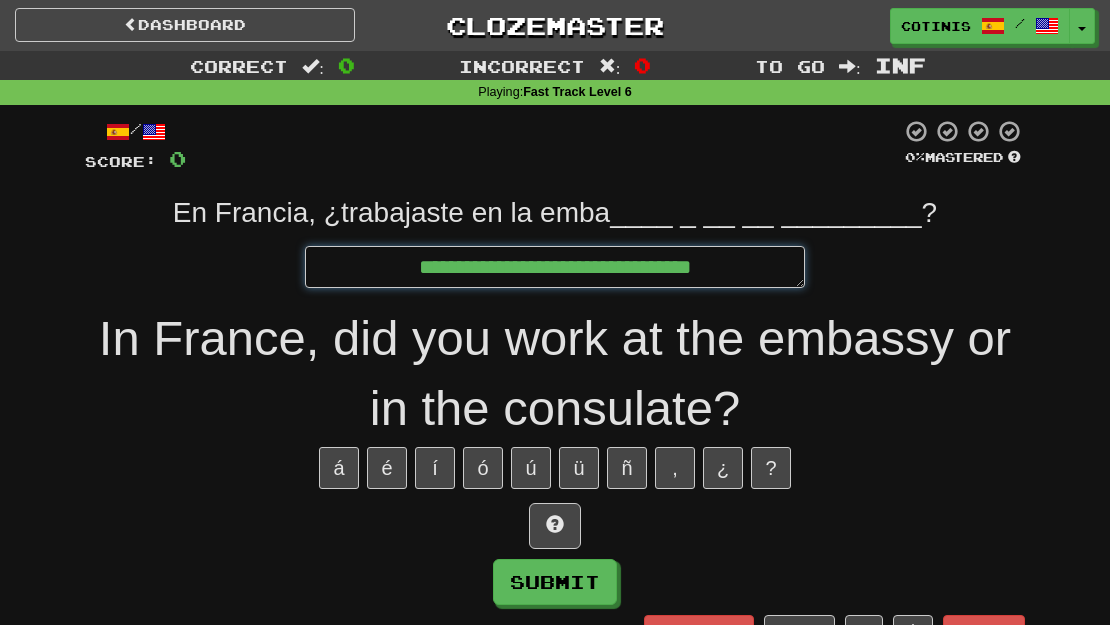 type on "*" 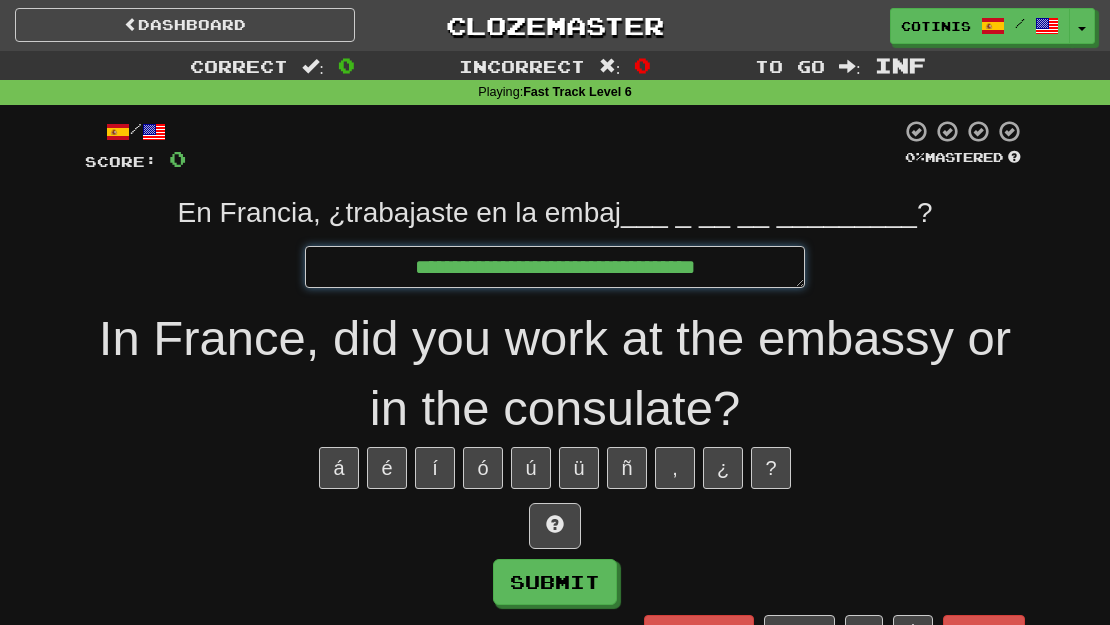 type on "*" 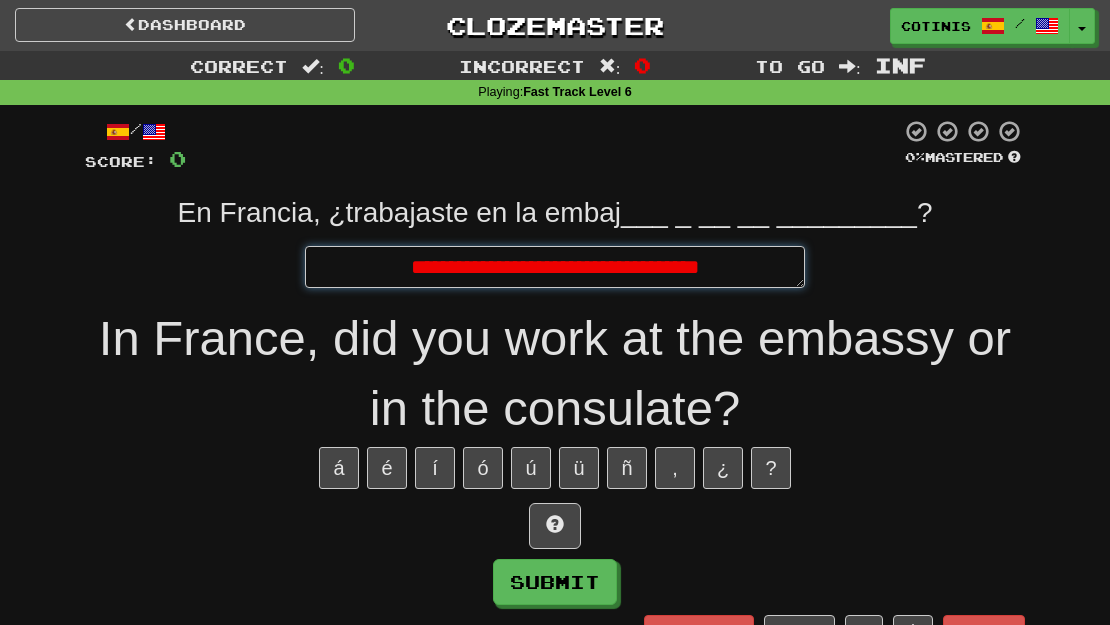 type on "*" 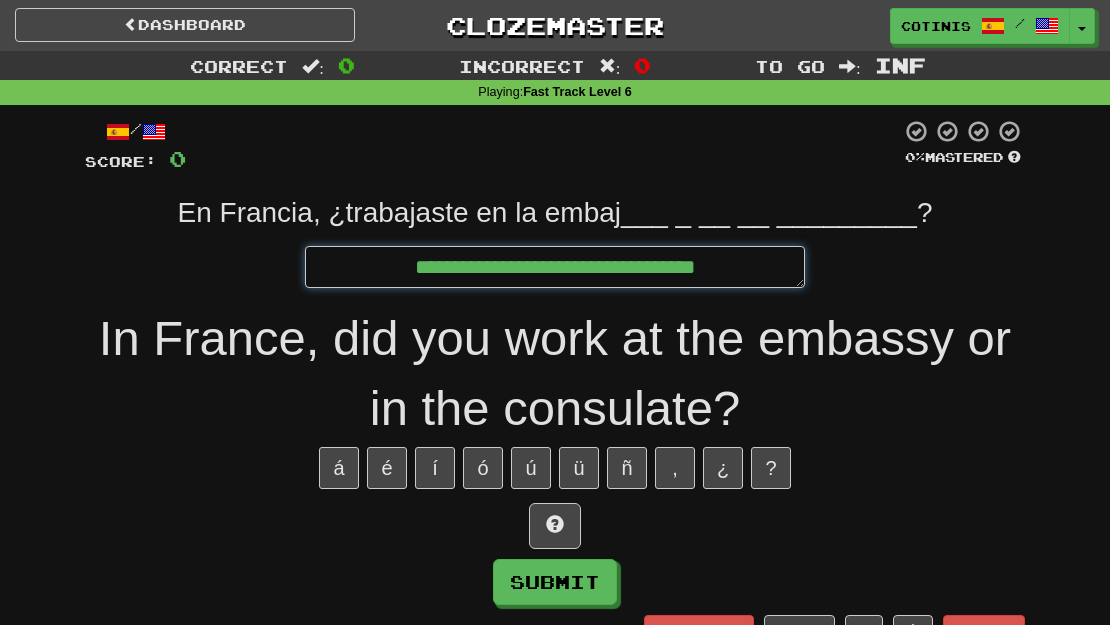 type on "*" 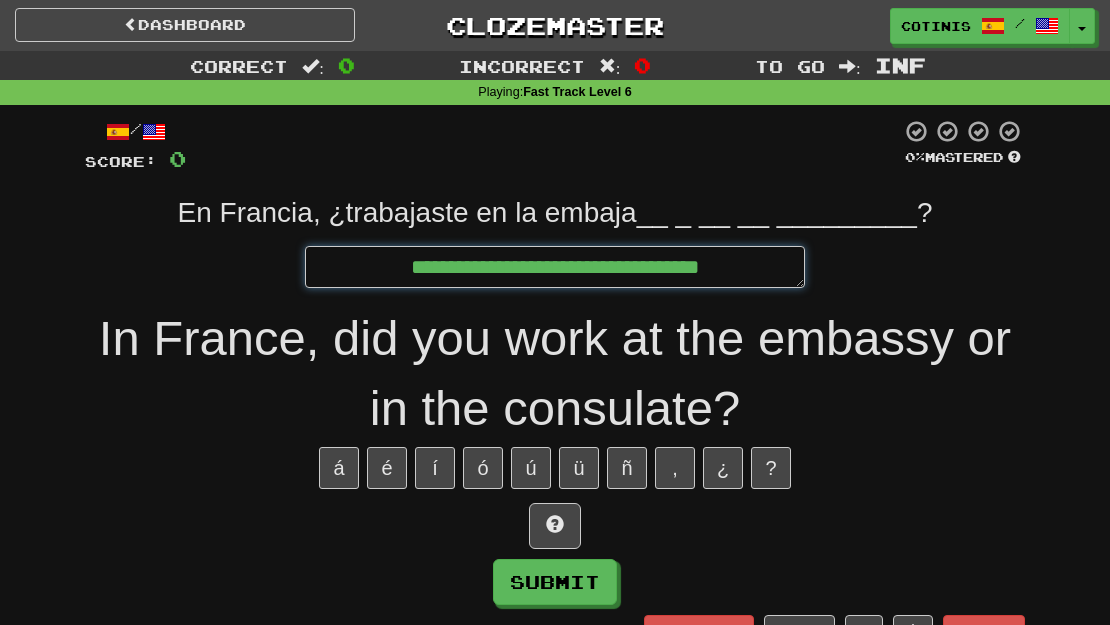 type on "*" 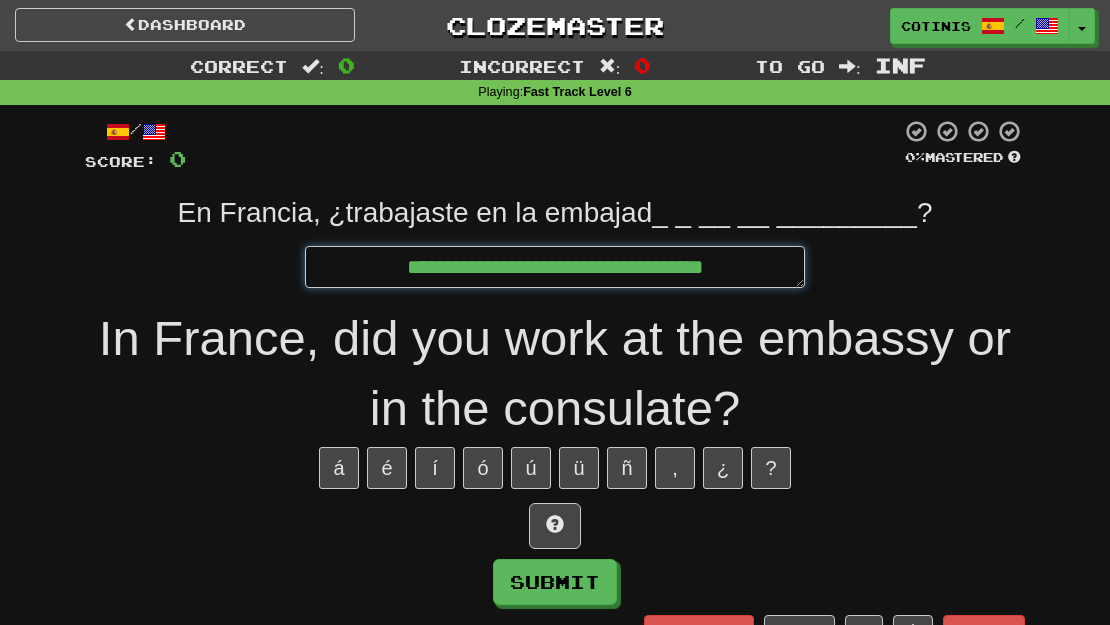 type on "*" 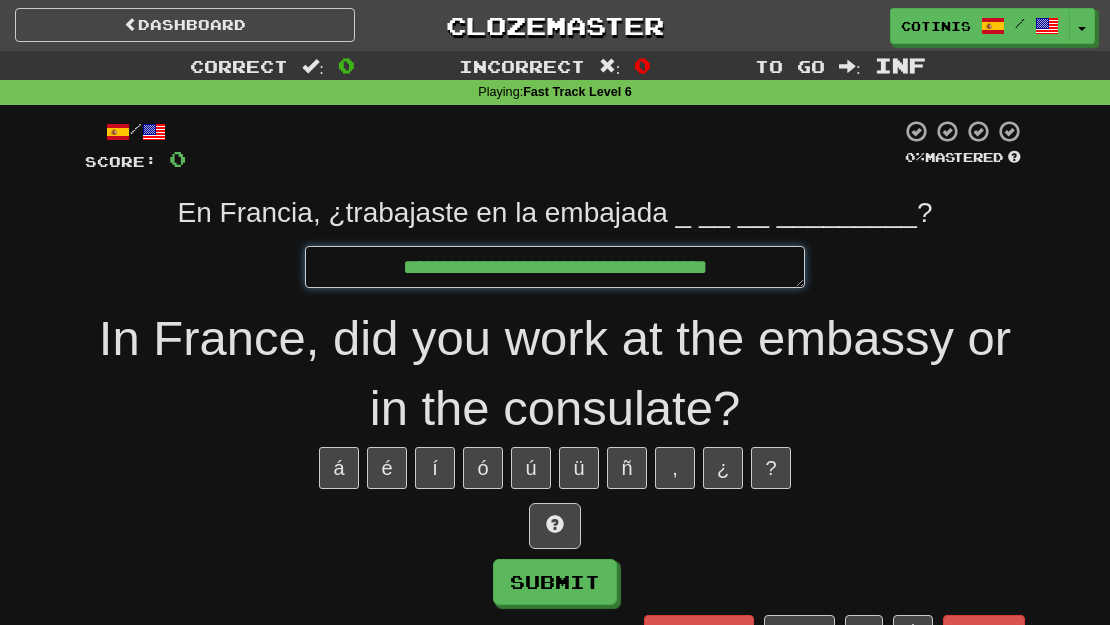 type on "*" 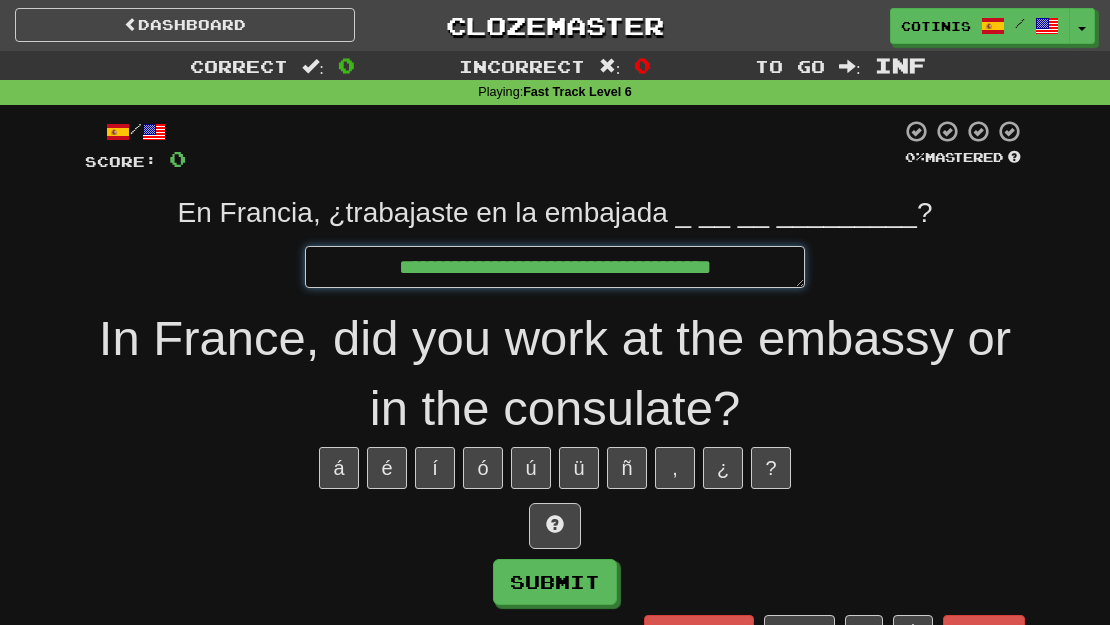 type on "*" 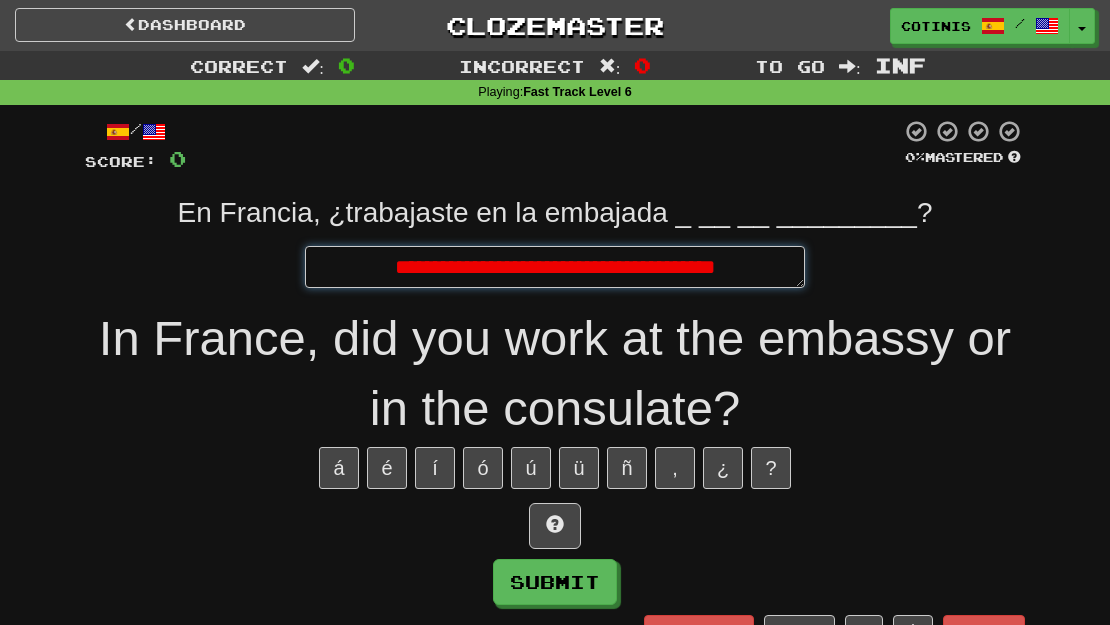 type on "*" 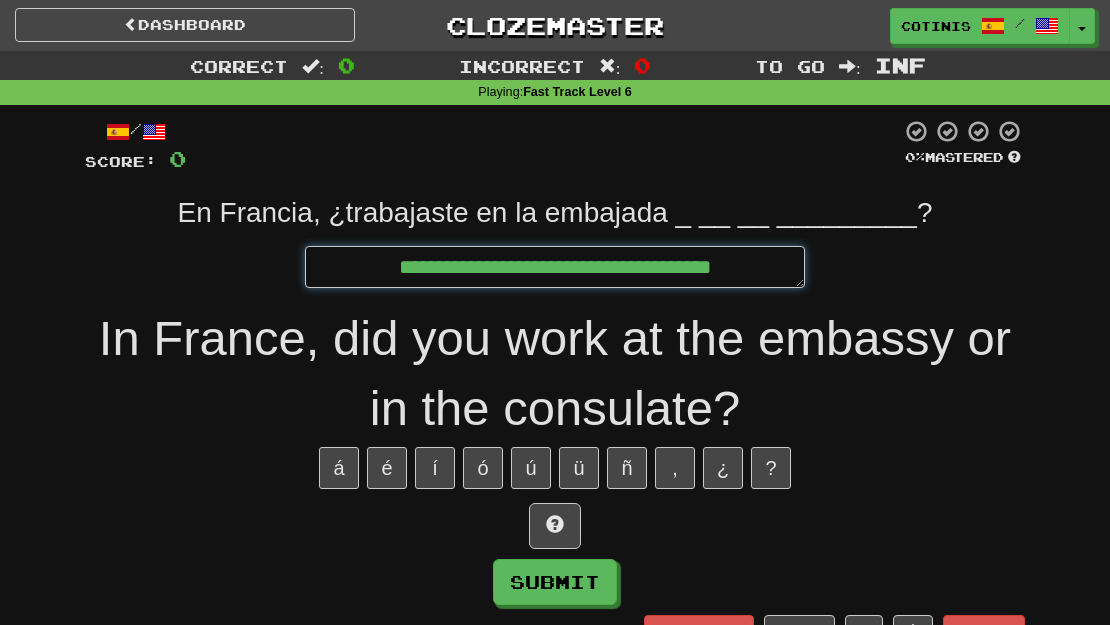 type on "*" 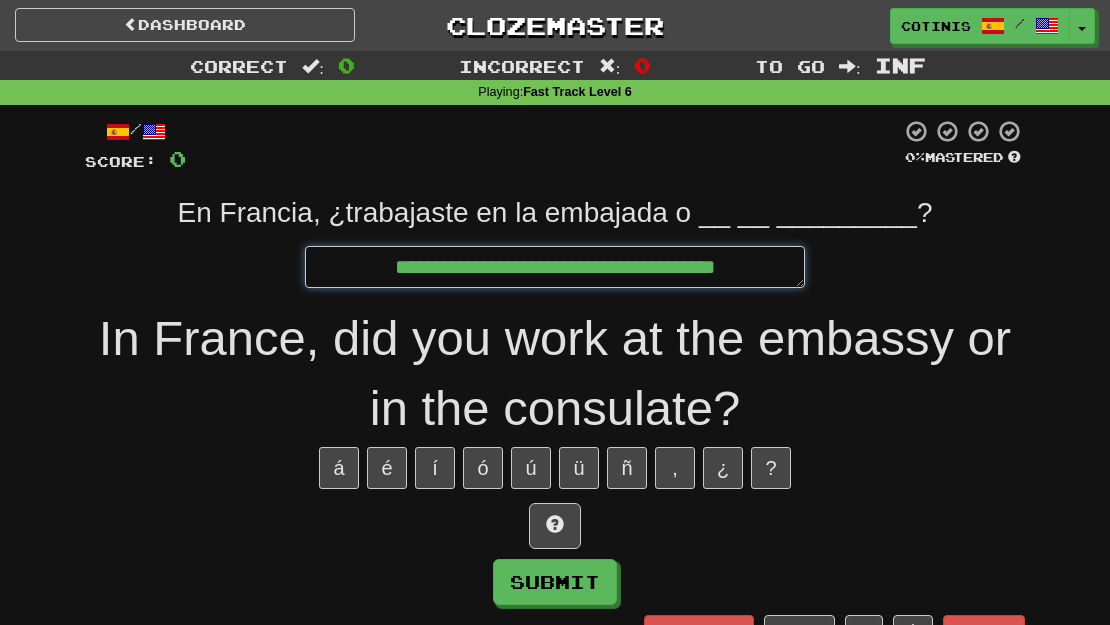 type on "*" 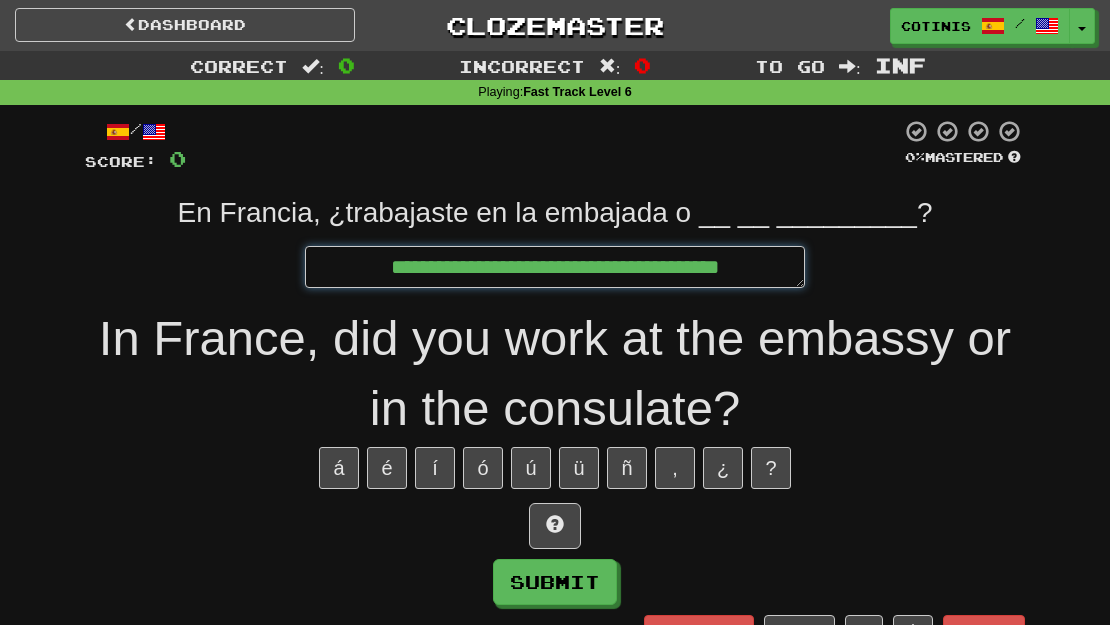 type on "*" 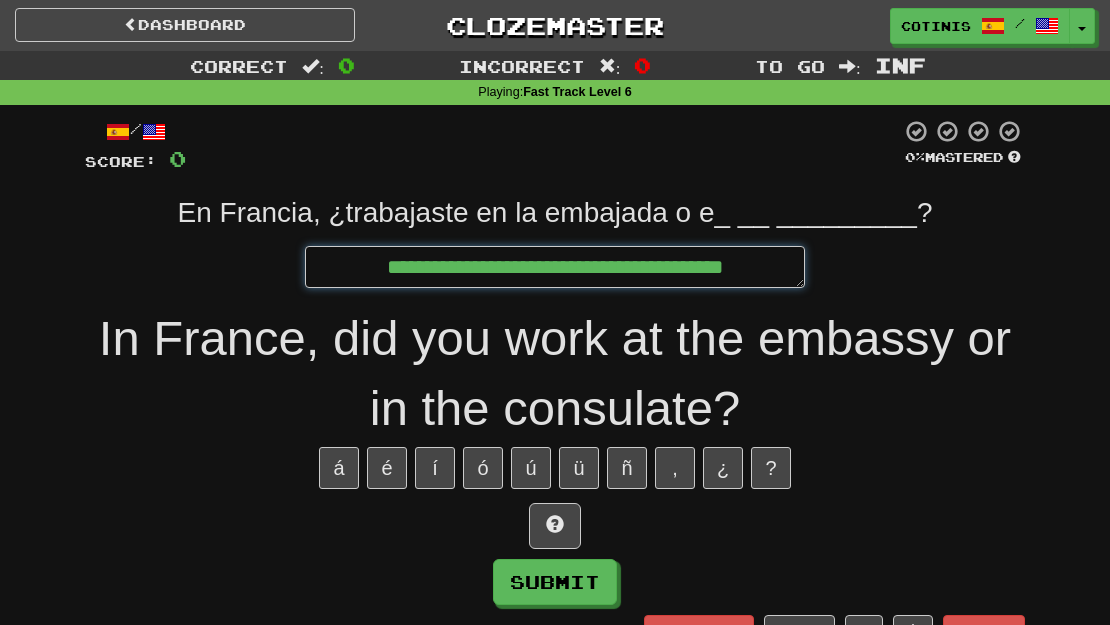 type on "*" 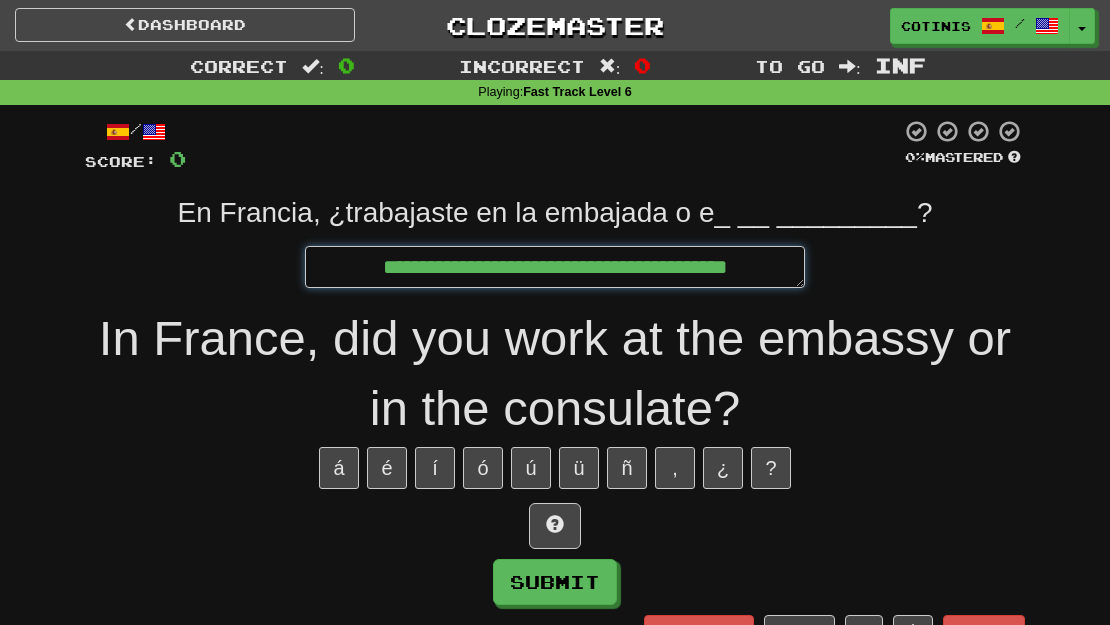 type on "*" 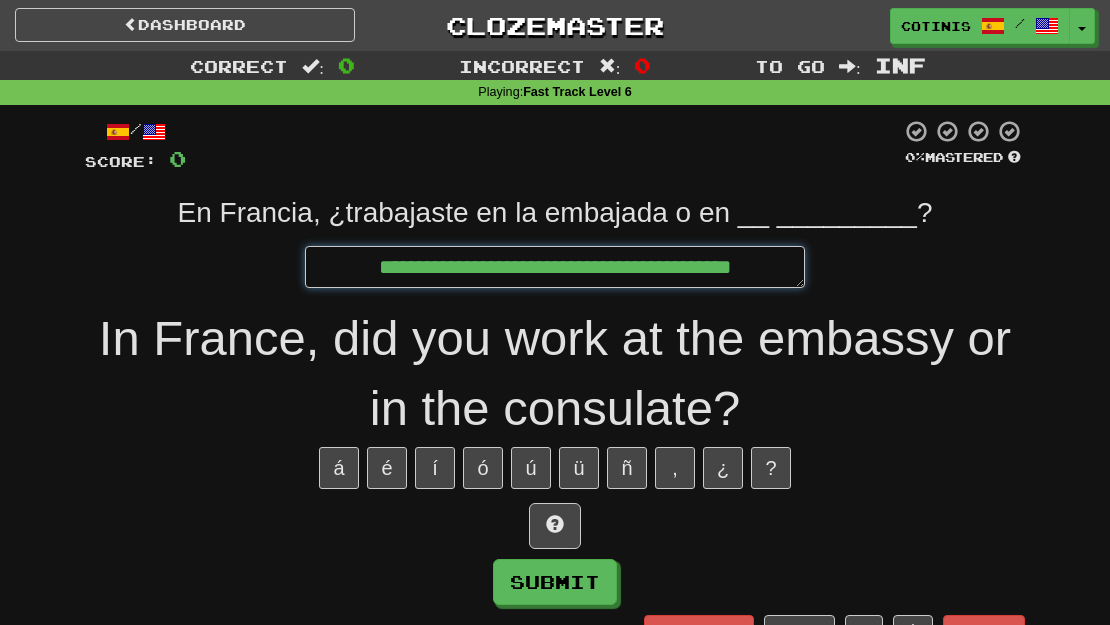 type on "*" 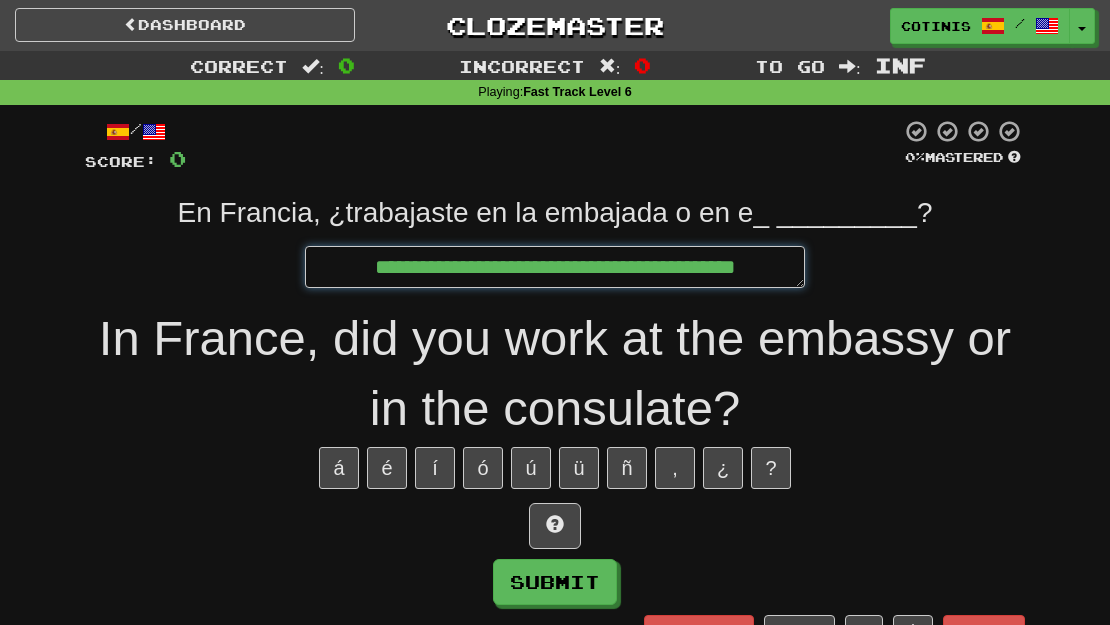 type on "*" 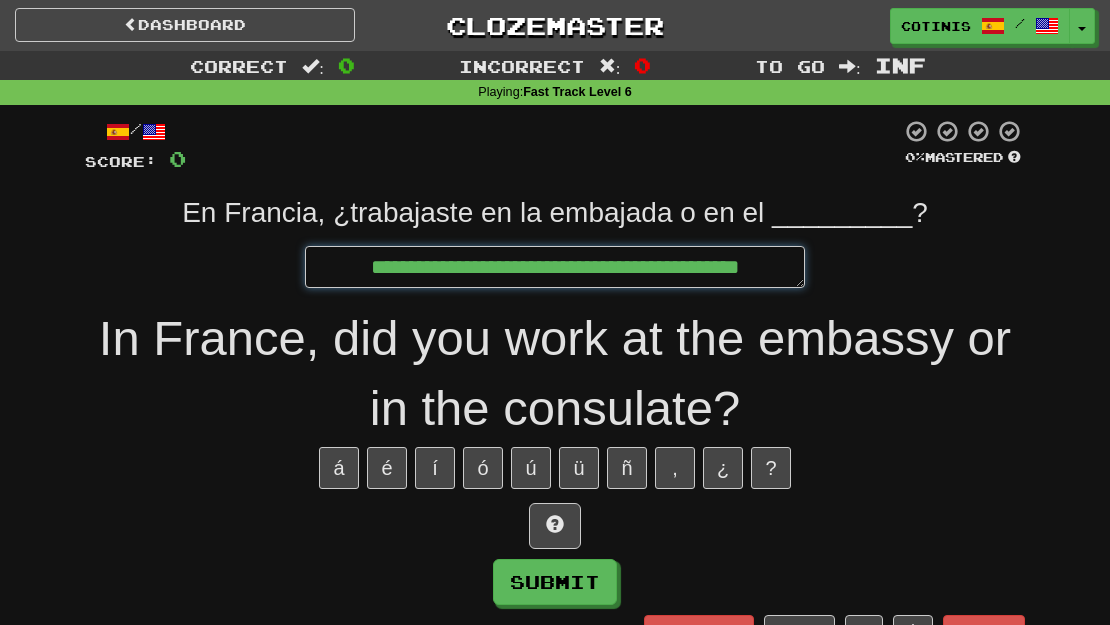 type on "*" 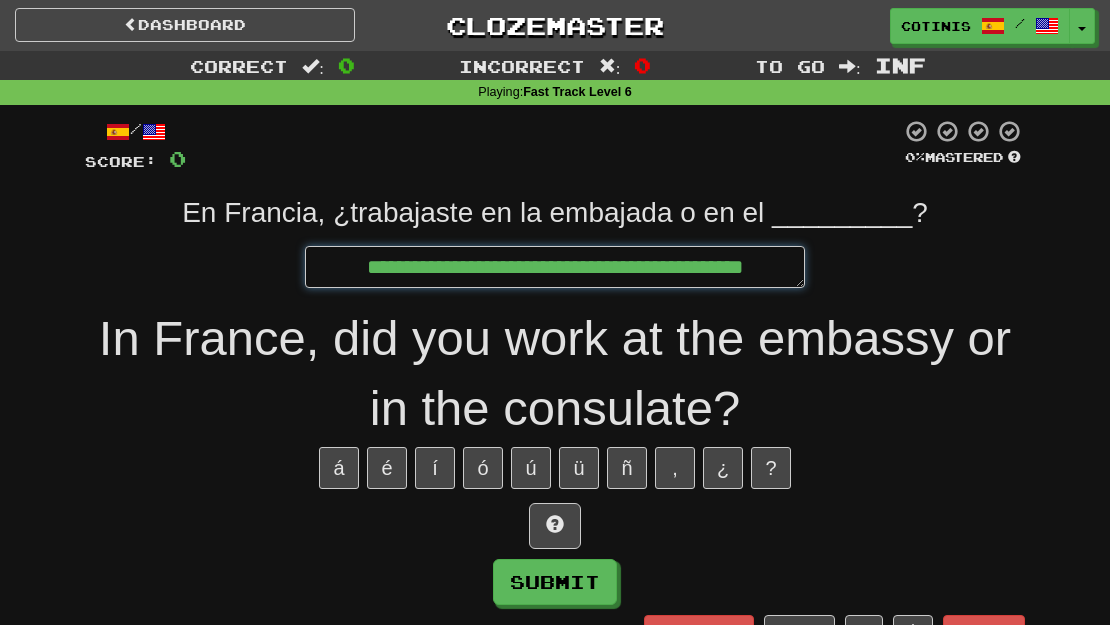 type on "*" 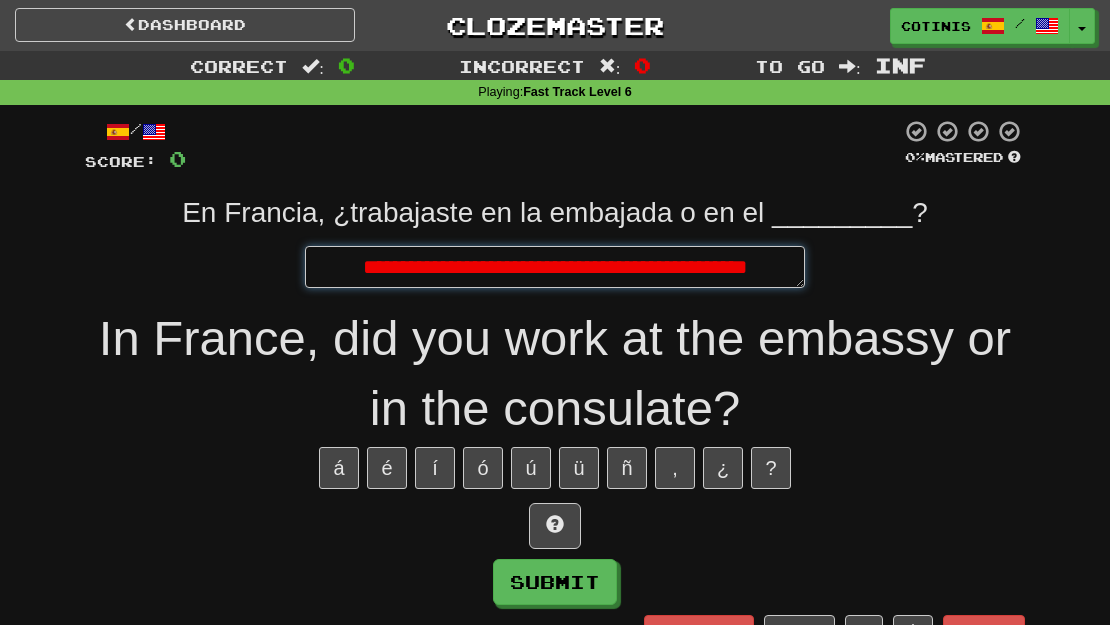 type on "*" 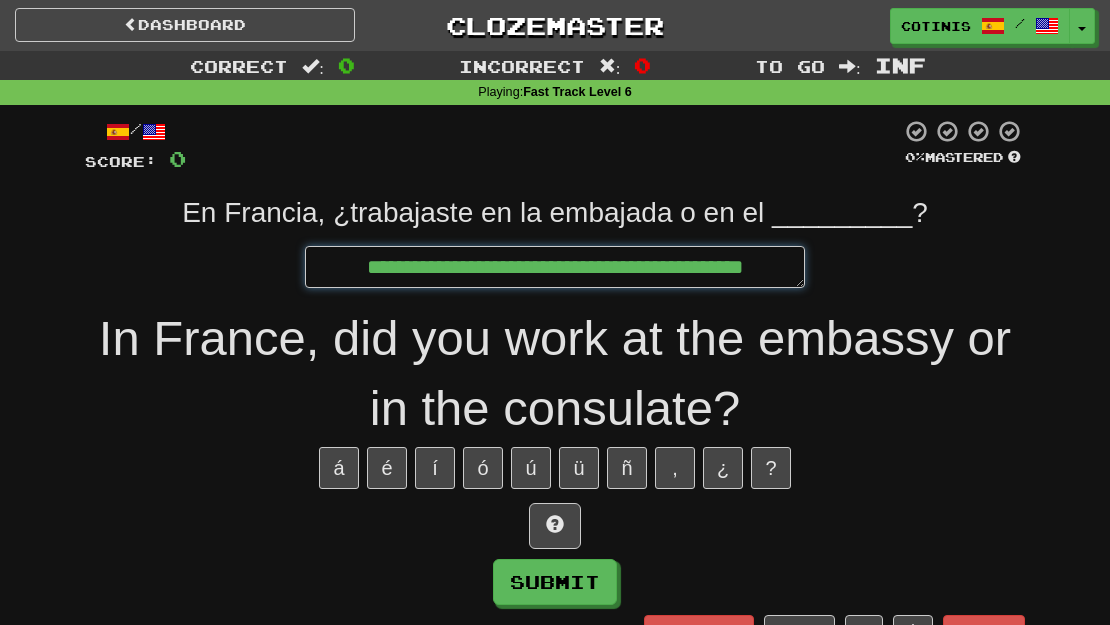 type on "*" 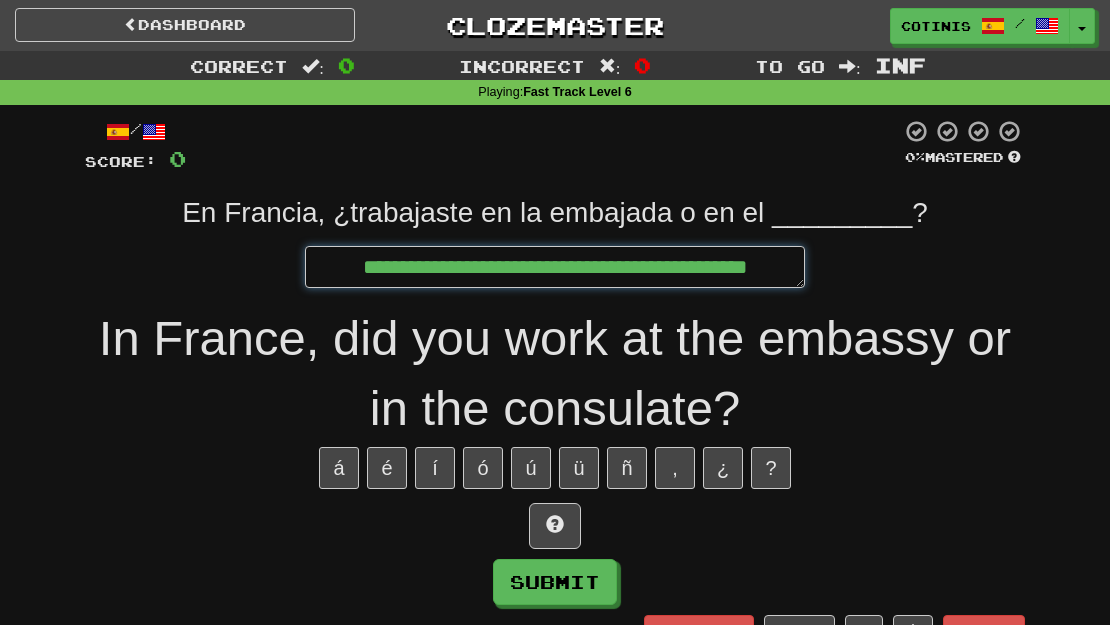 type on "**********" 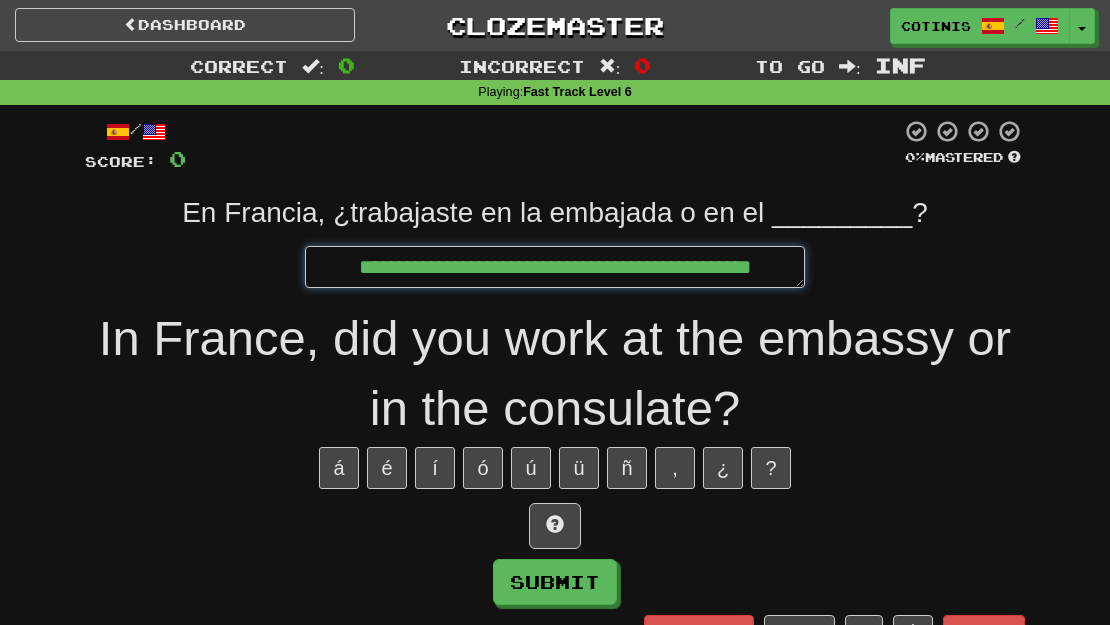 type on "*" 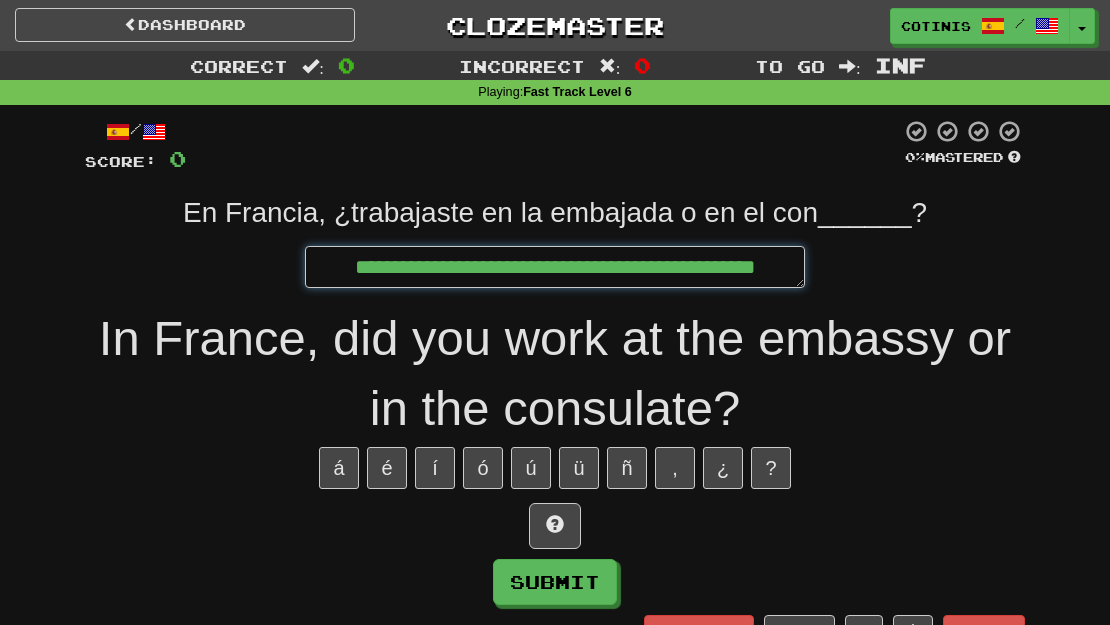type on "*" 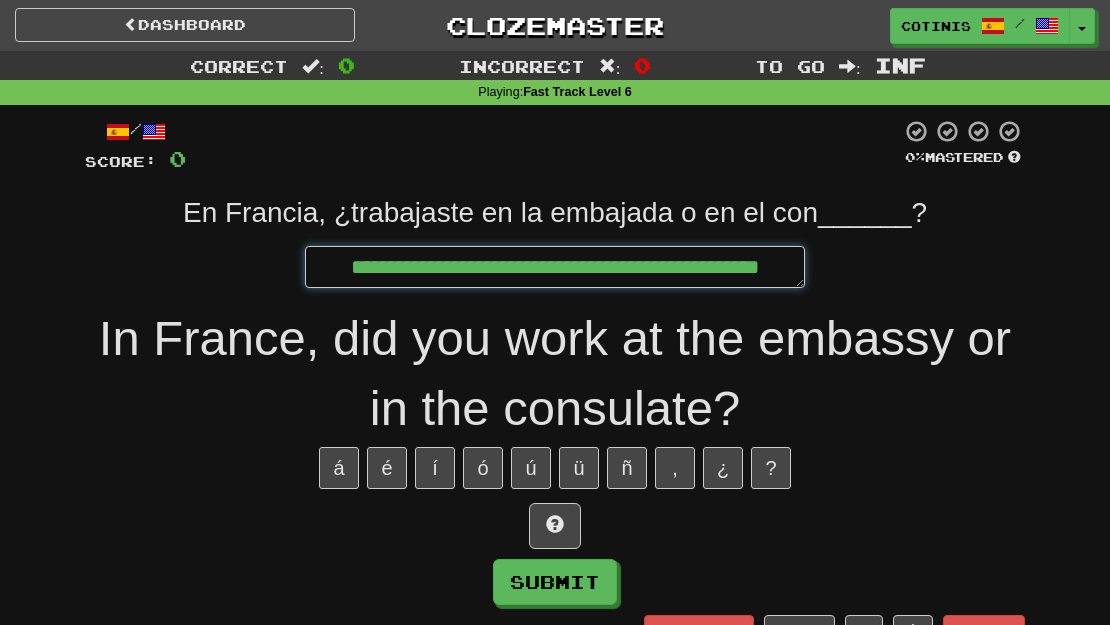type on "*" 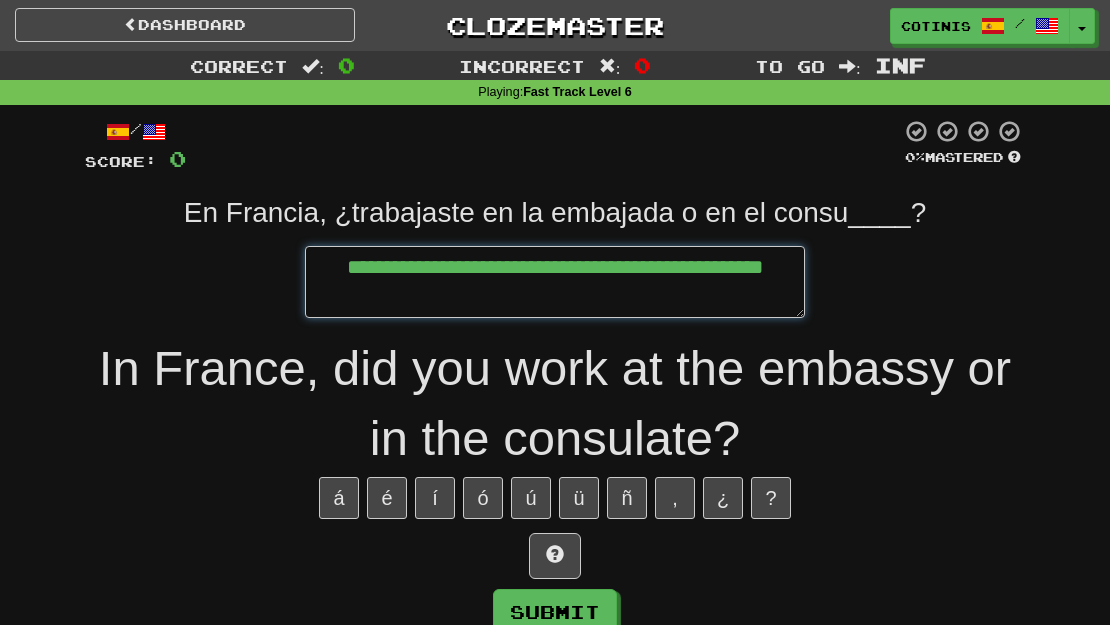 type on "*" 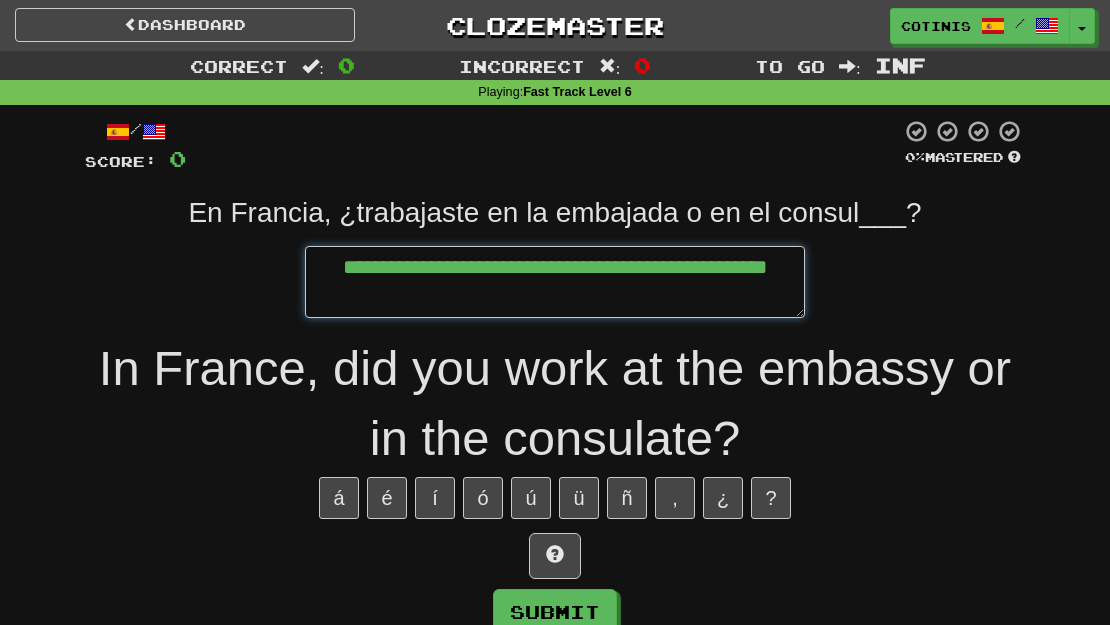 type on "*" 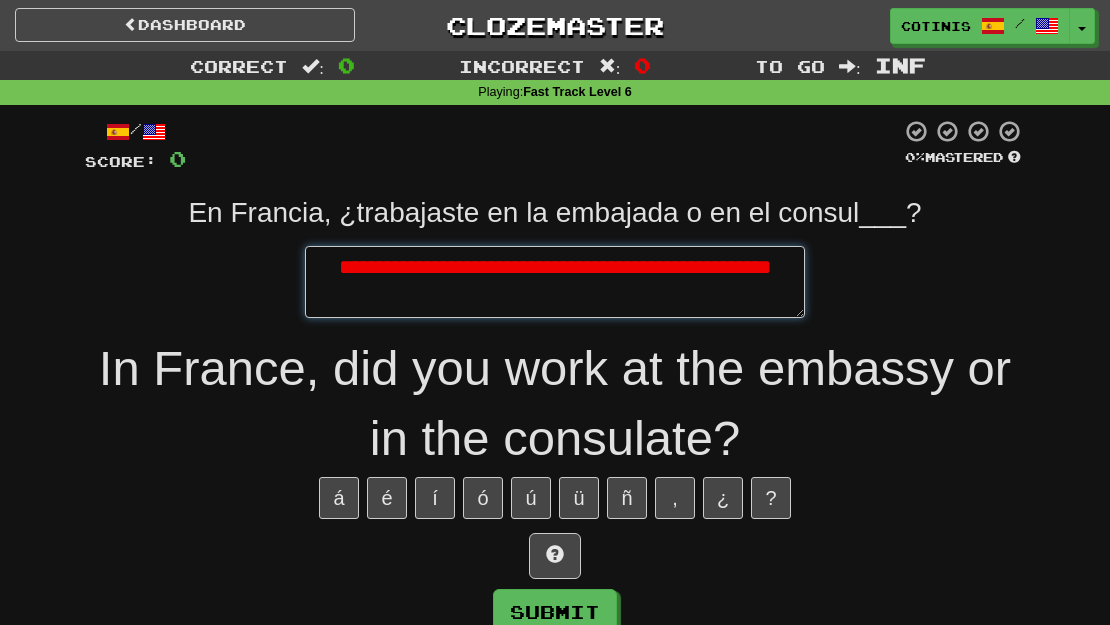 type on "*" 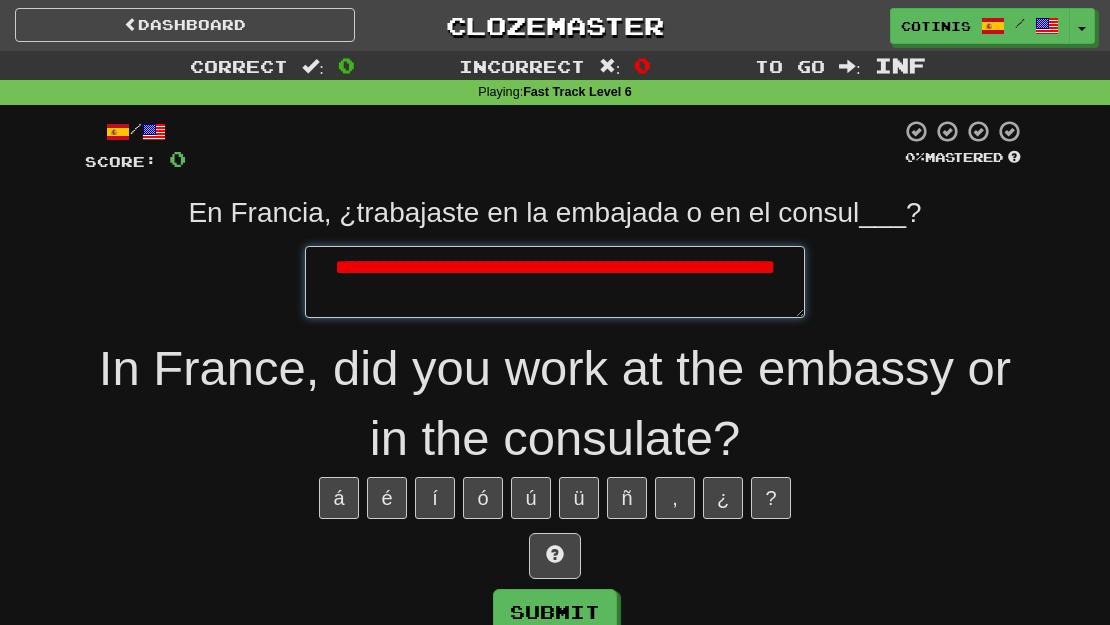 type on "*" 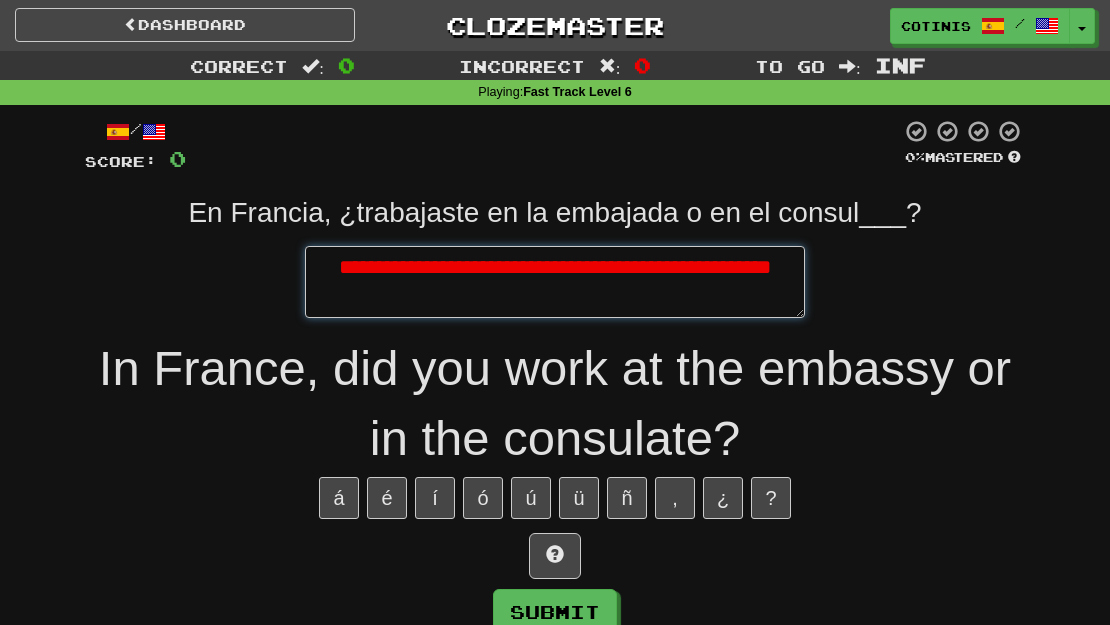 type on "*" 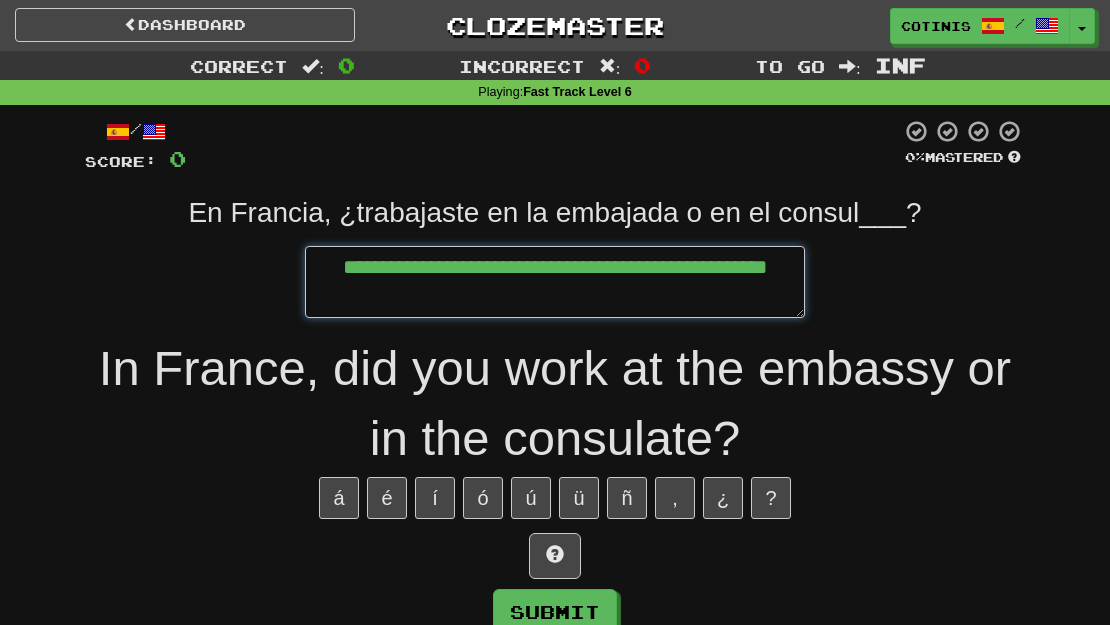 type on "*" 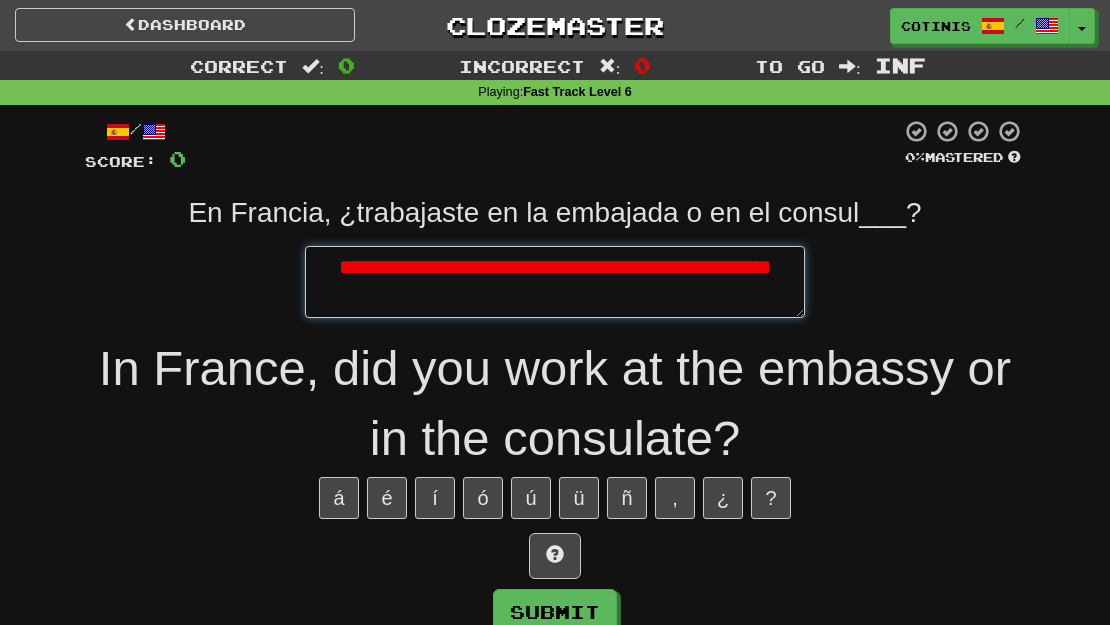 type on "*" 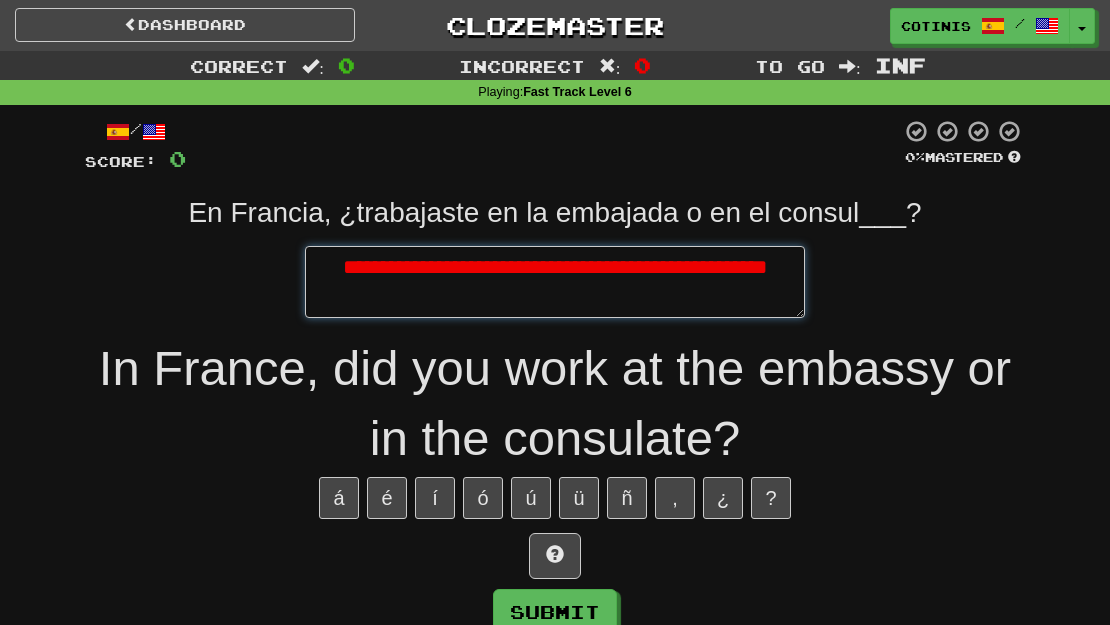 type on "*" 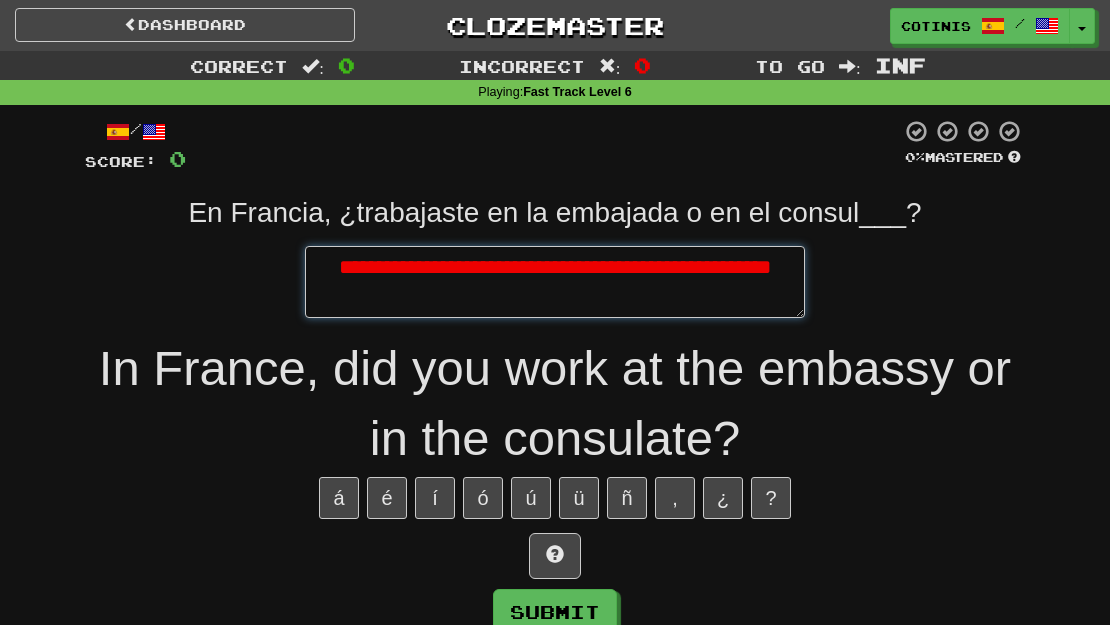 type on "*" 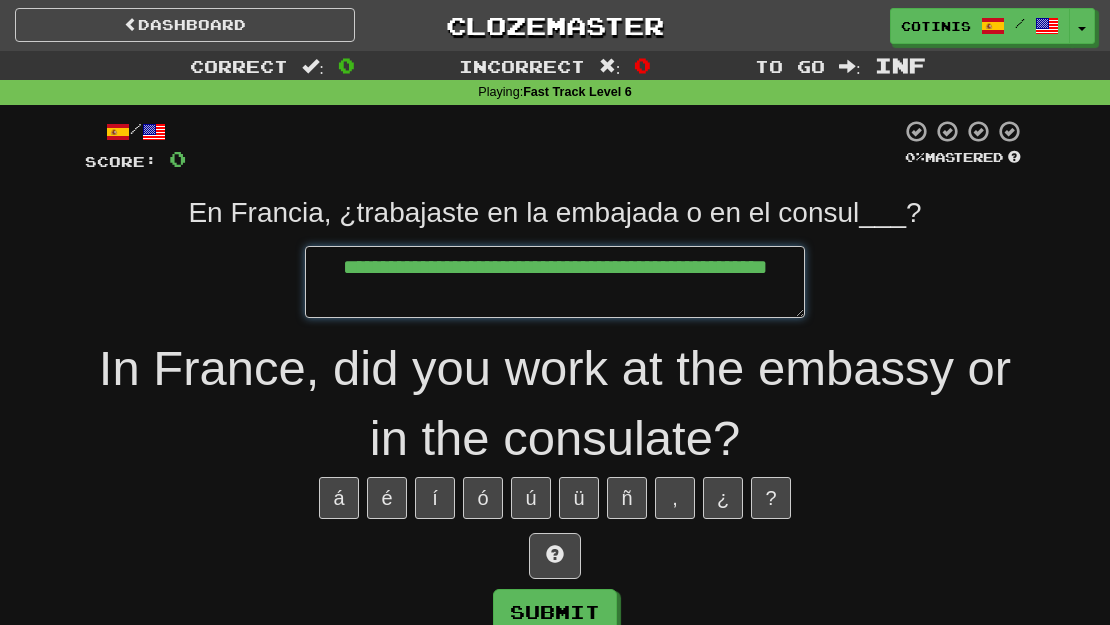 type on "*" 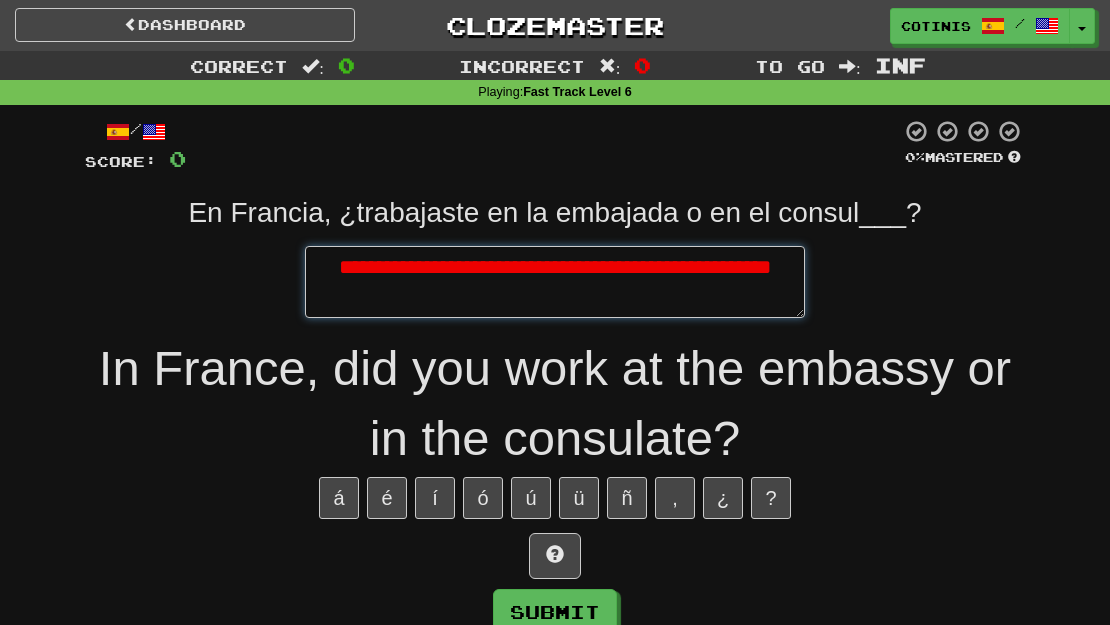 type on "*" 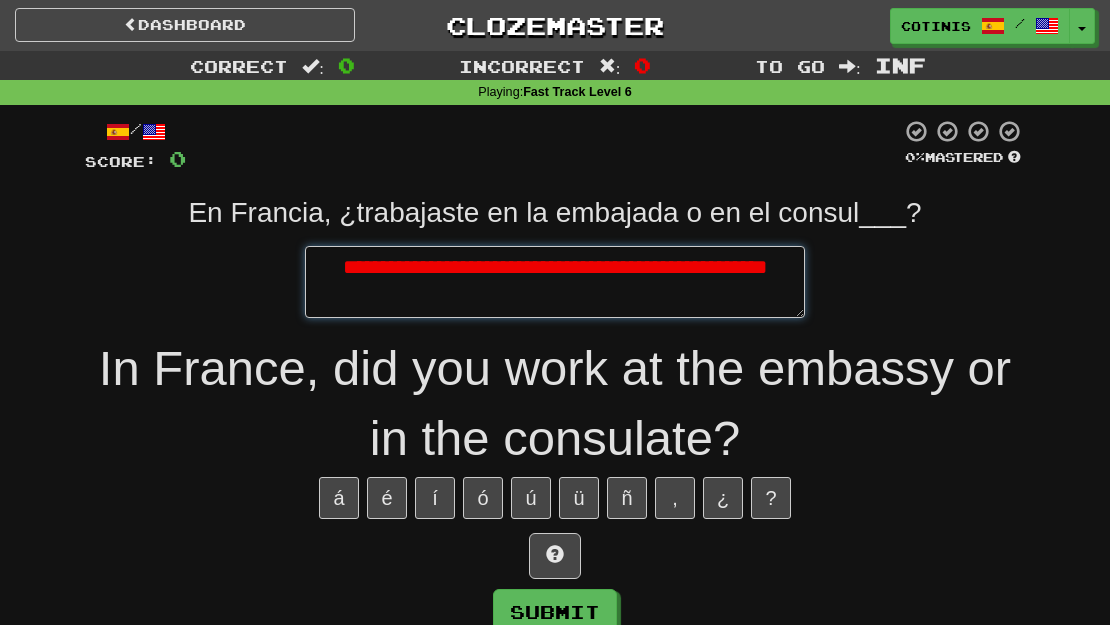 type on "*" 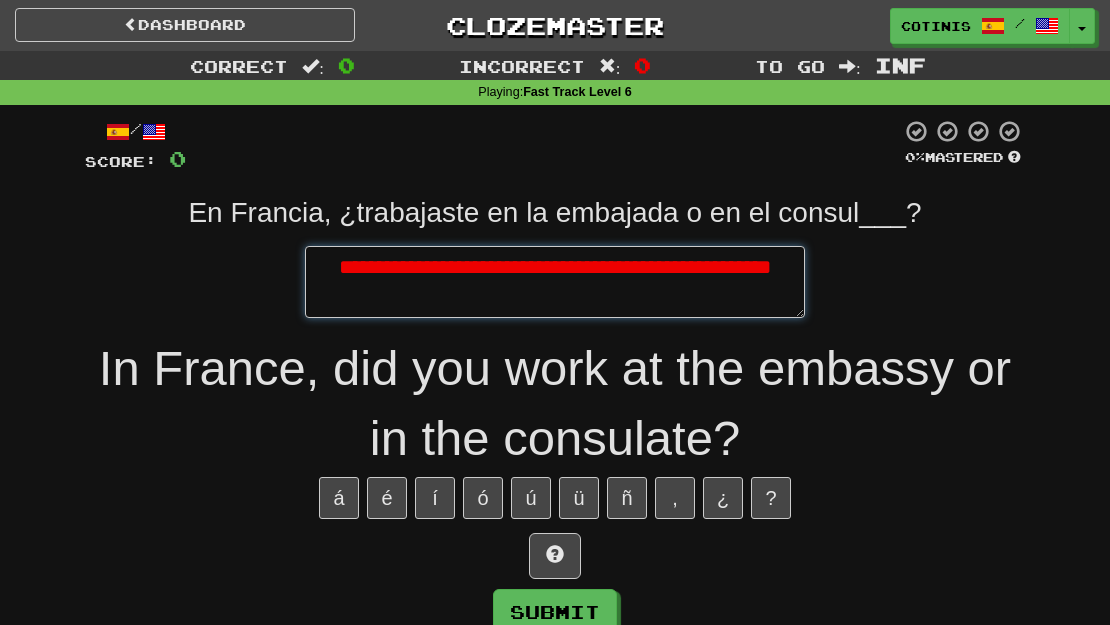type on "*" 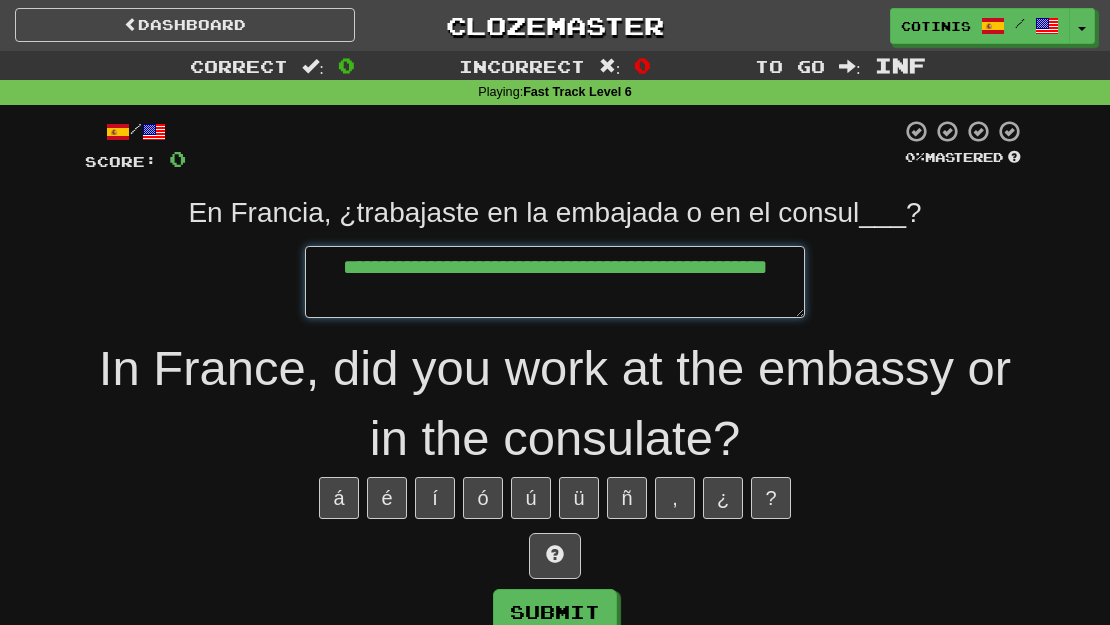 type on "*" 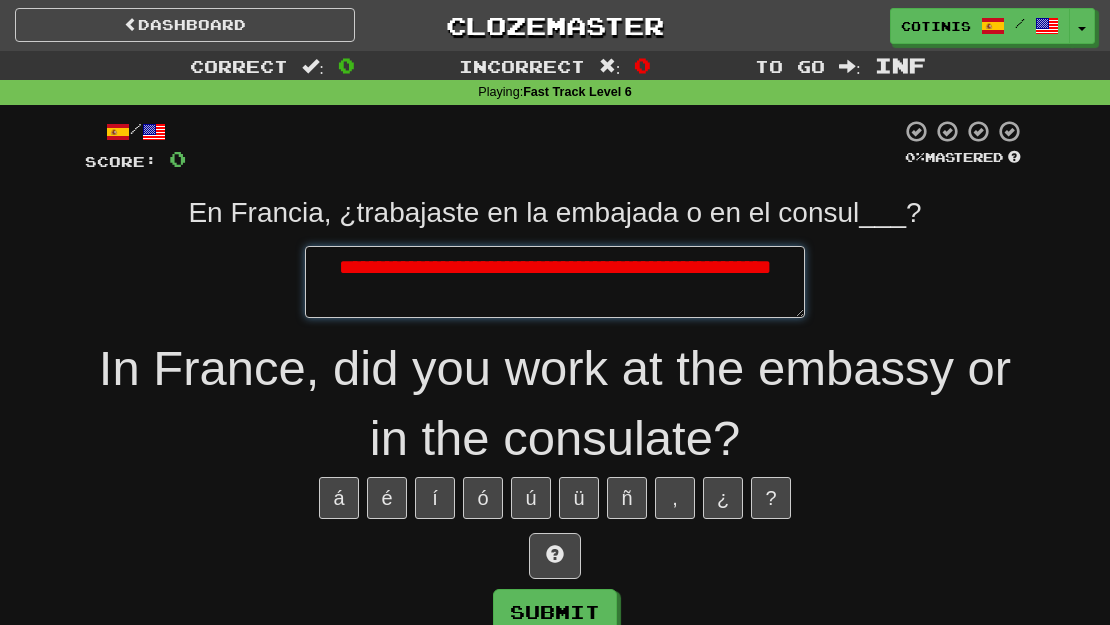 type on "*" 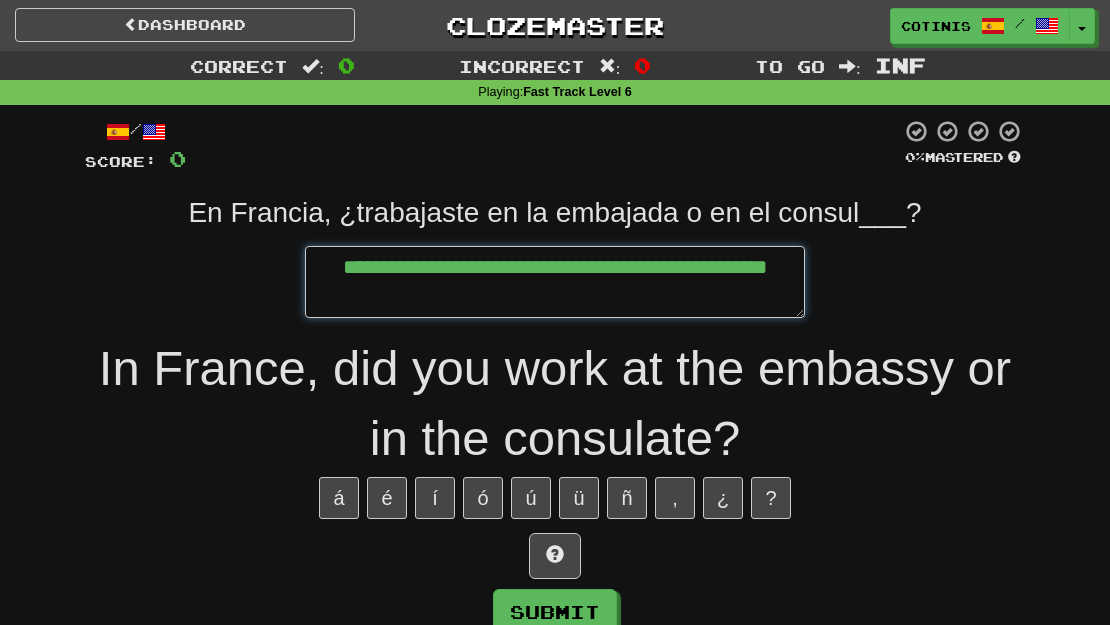type on "*" 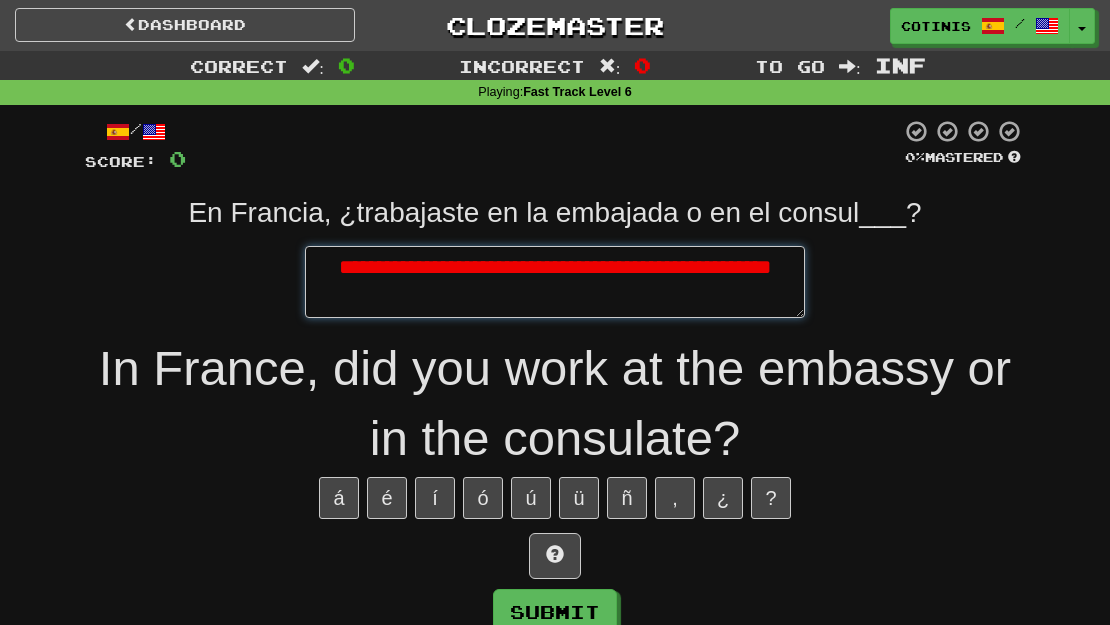 type on "*" 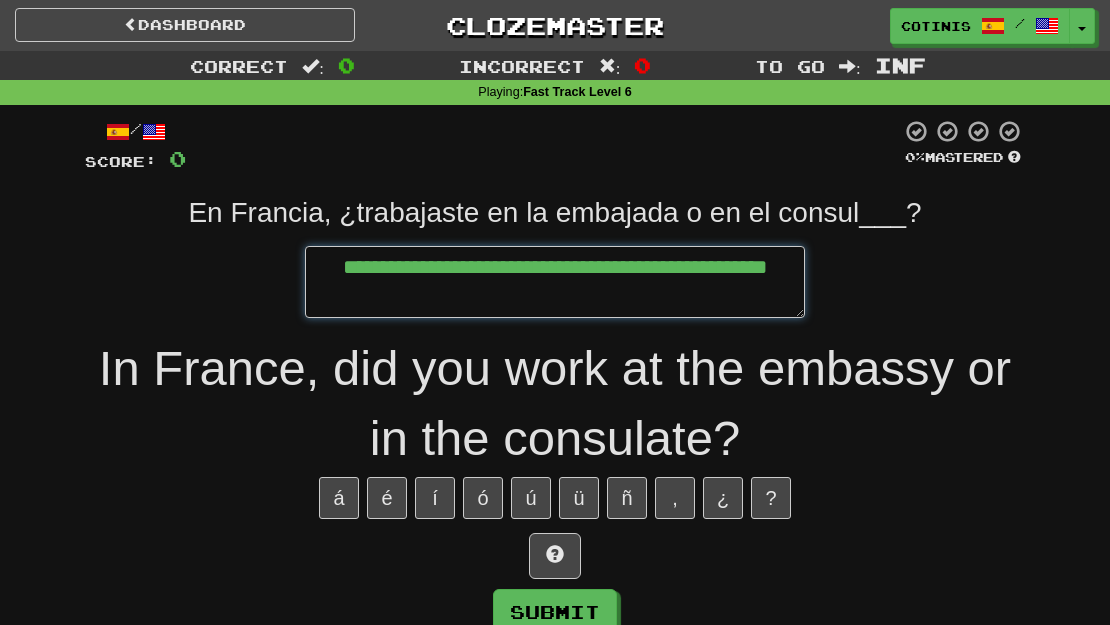 type on "*" 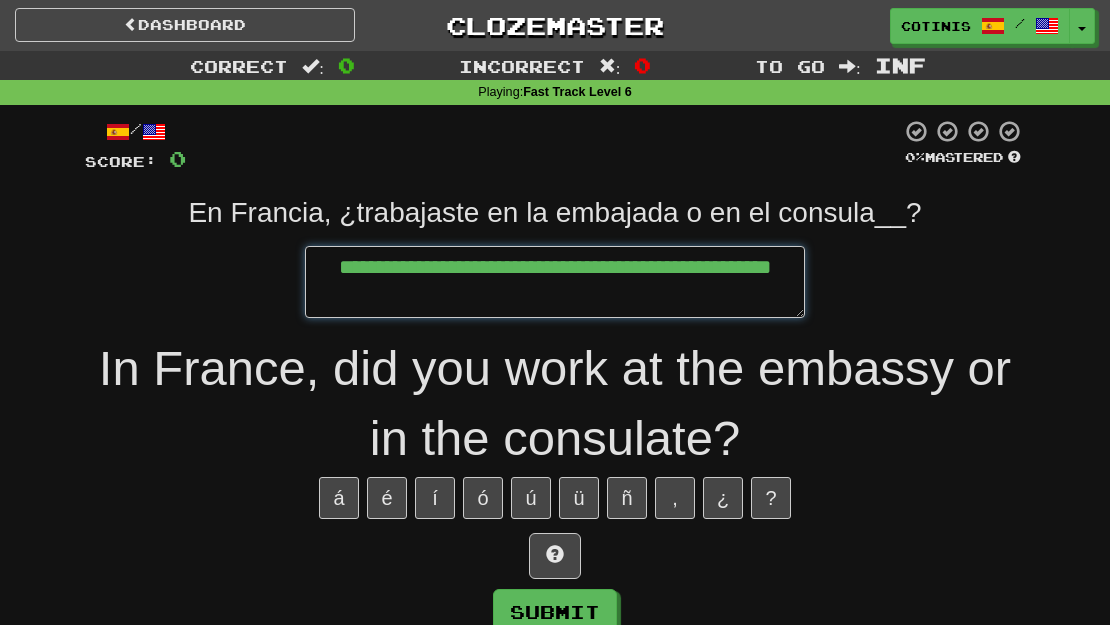 type on "*" 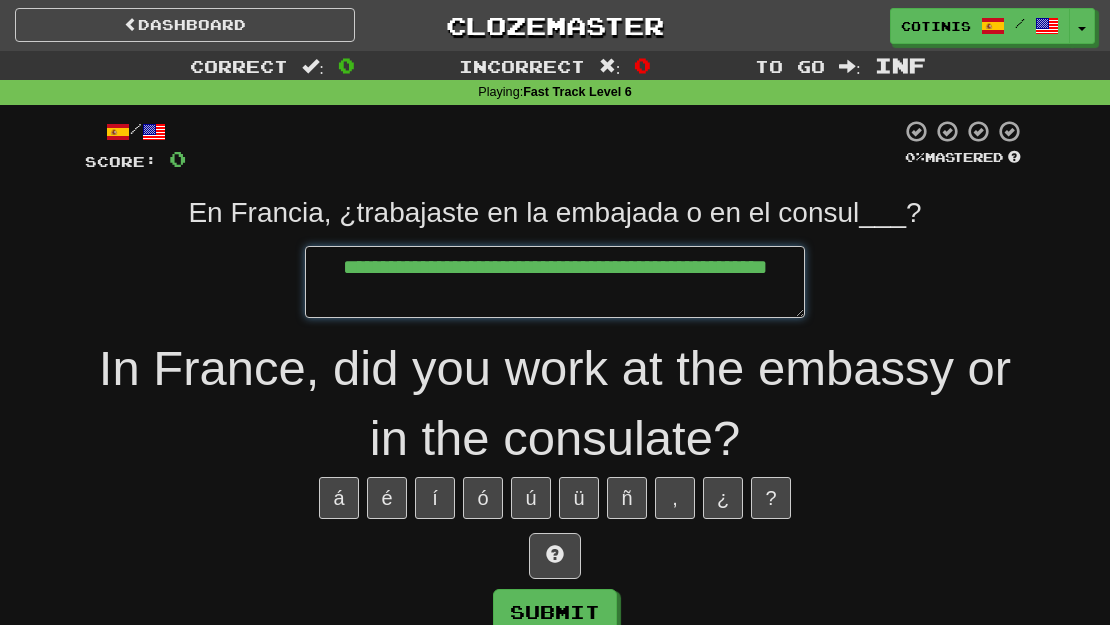 type on "*" 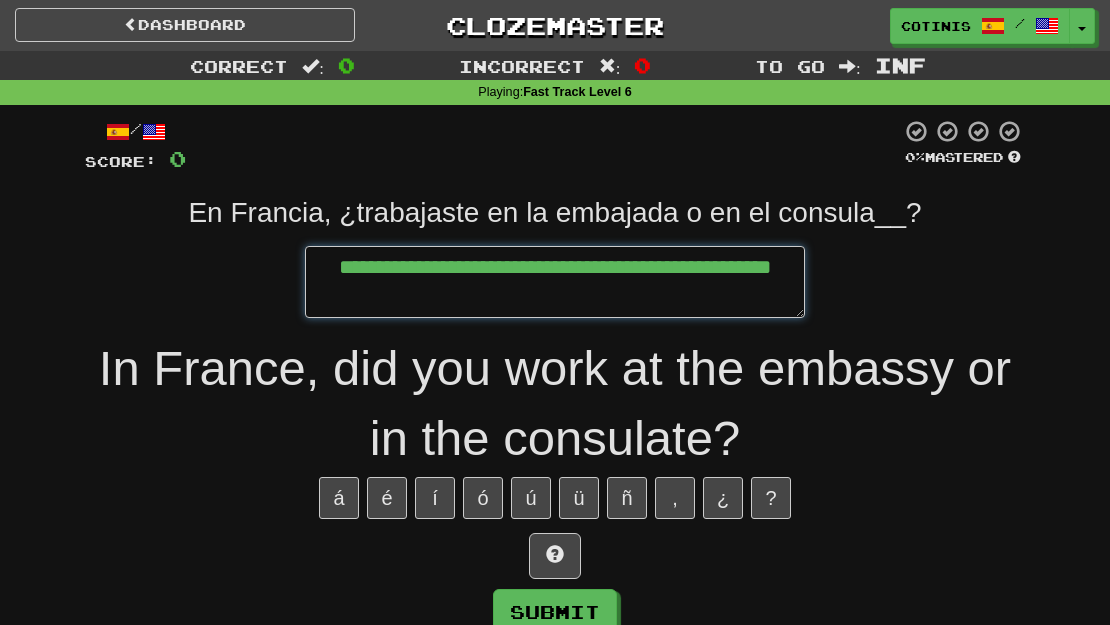 type on "*" 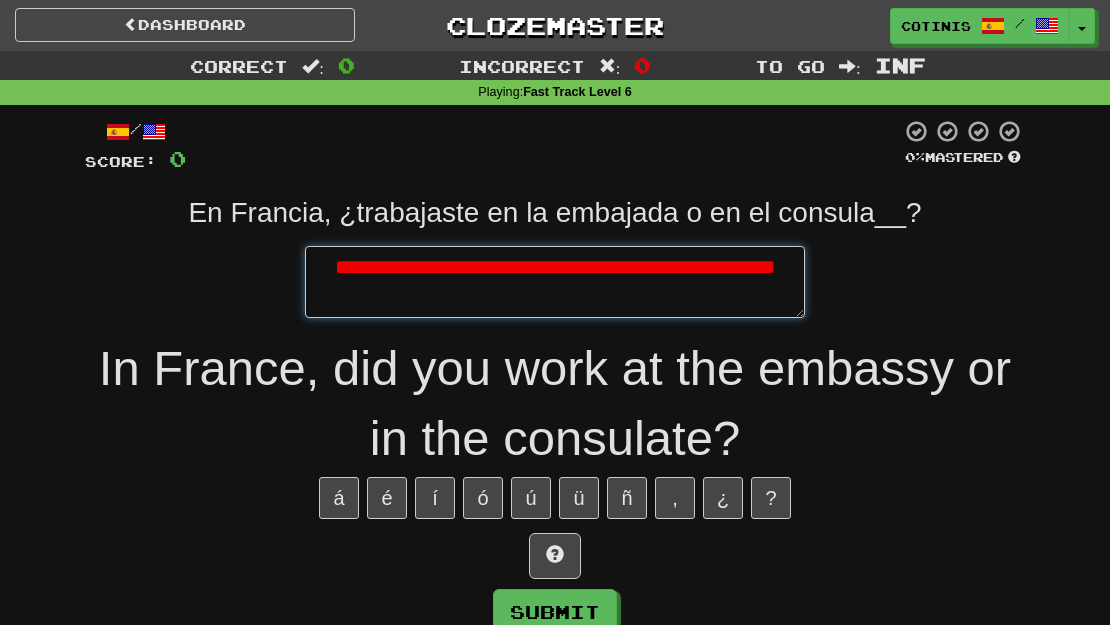 type on "*" 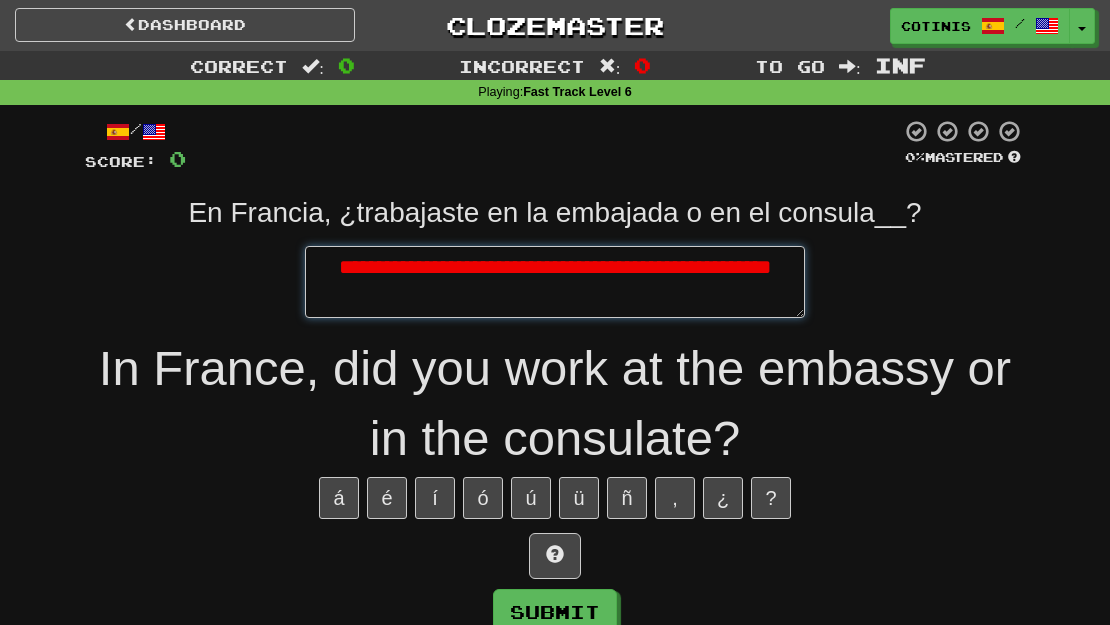type on "*" 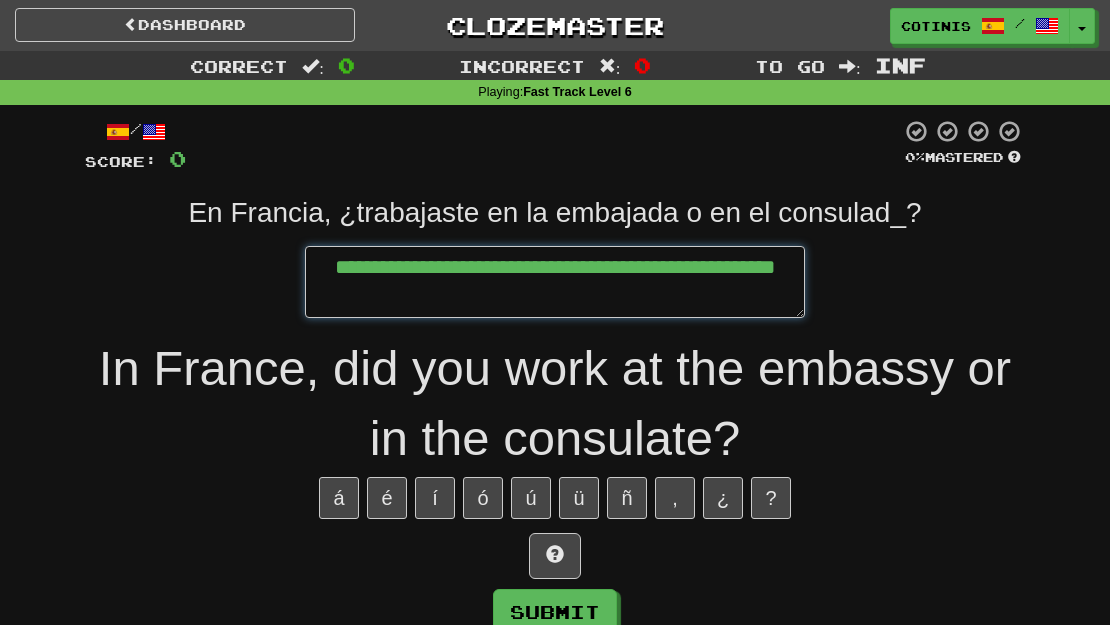 type on "*" 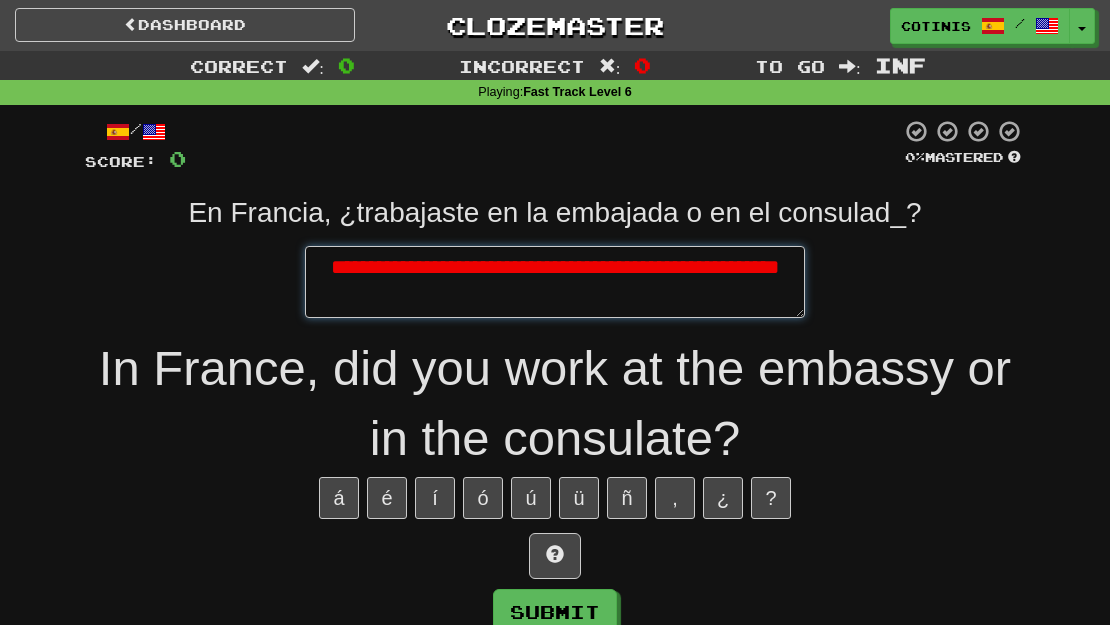type on "*" 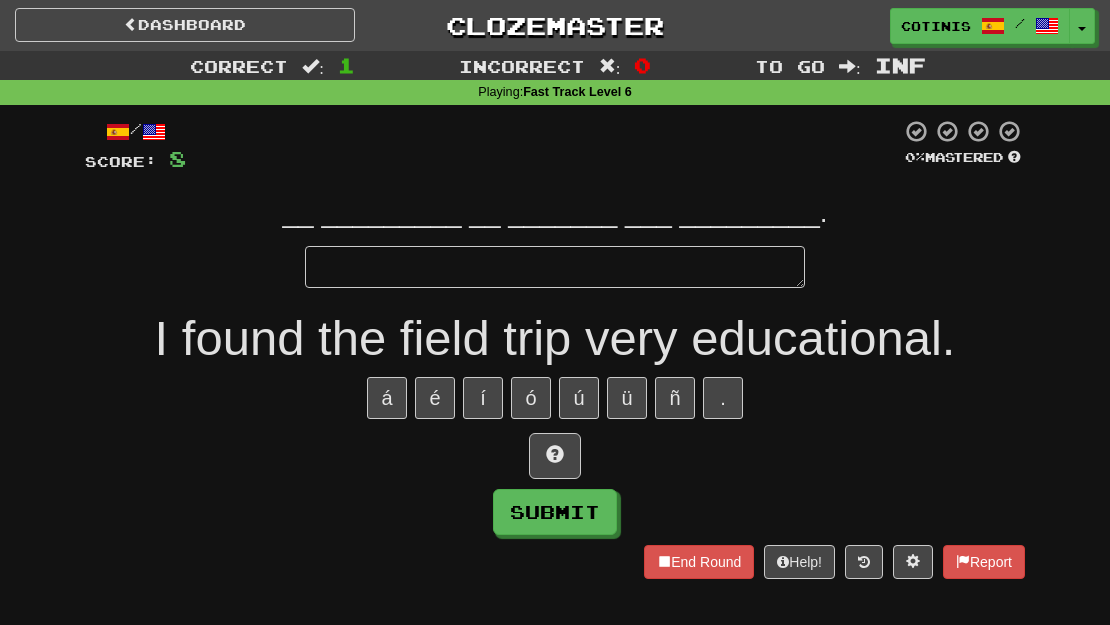 type on "*" 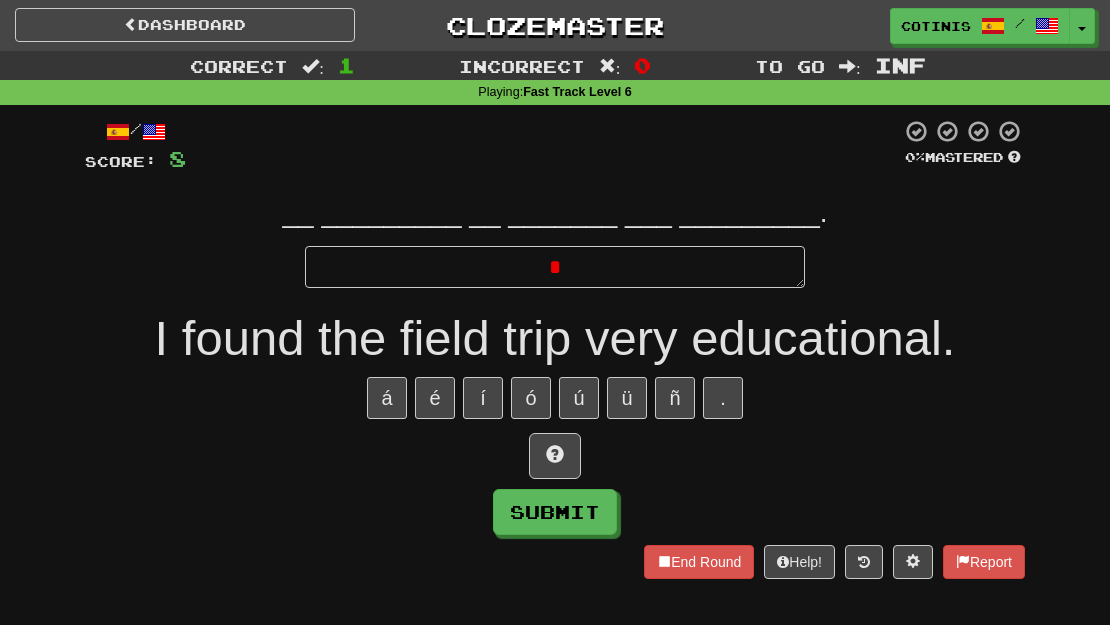 type on "*" 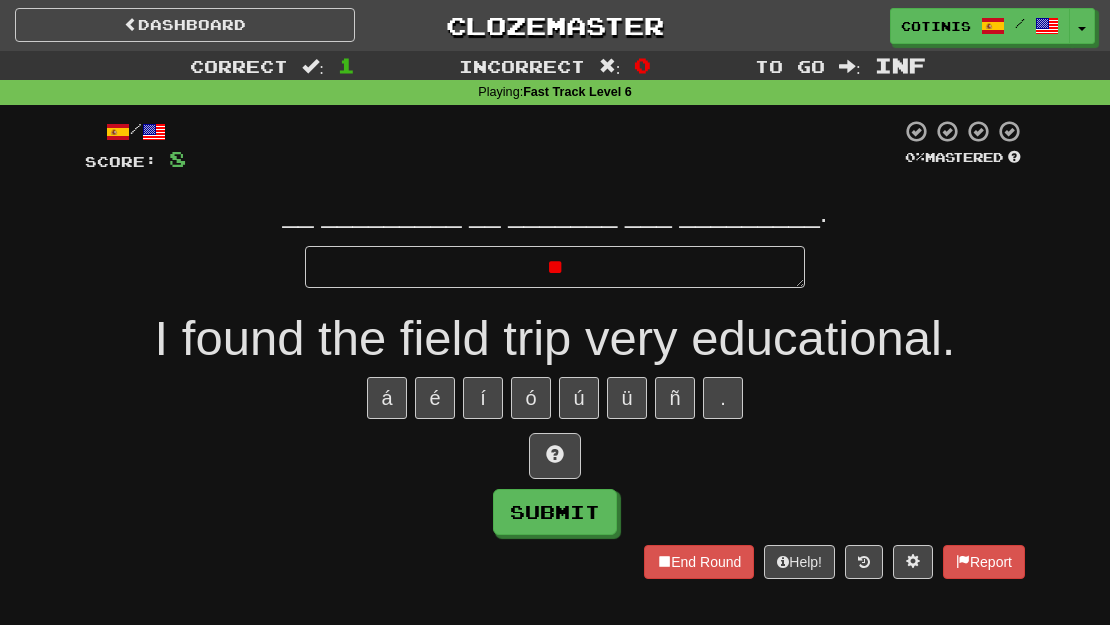 type on "*" 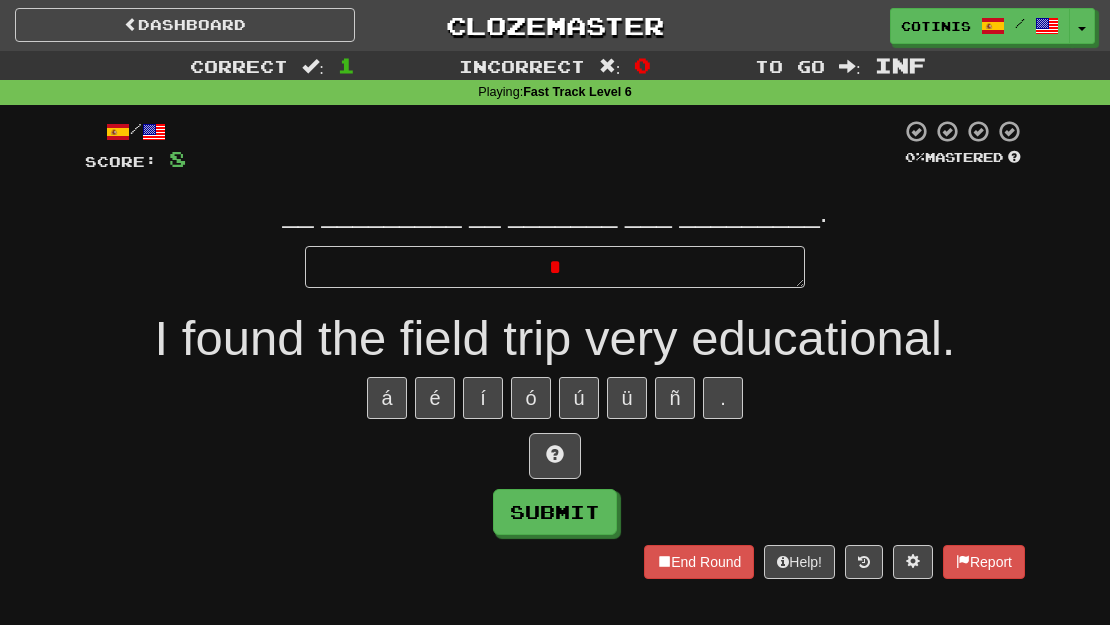 type 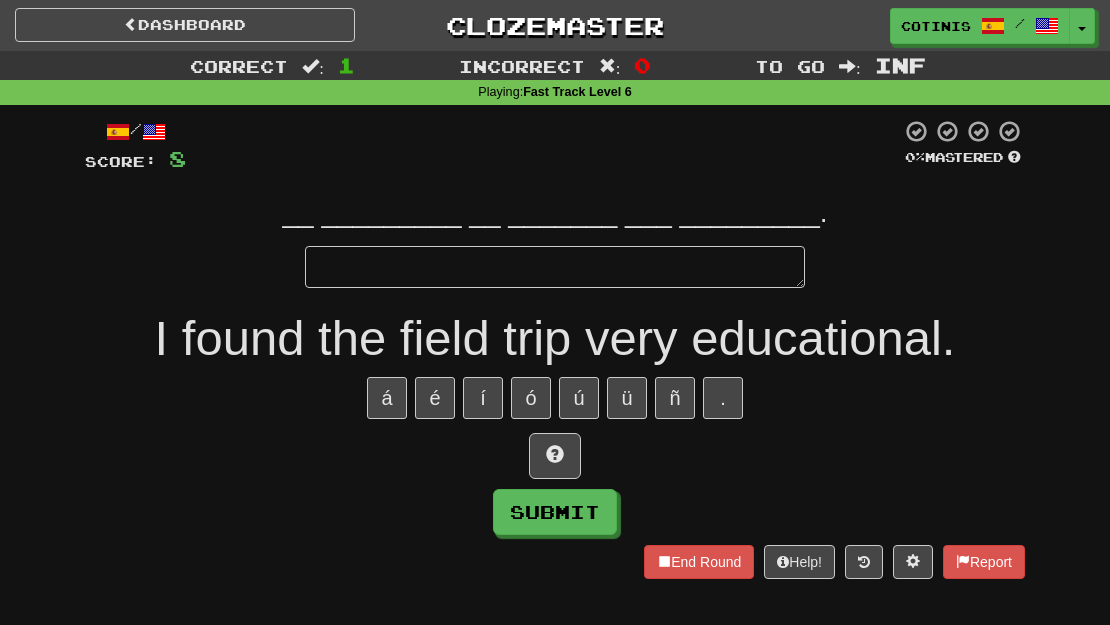 type on "*" 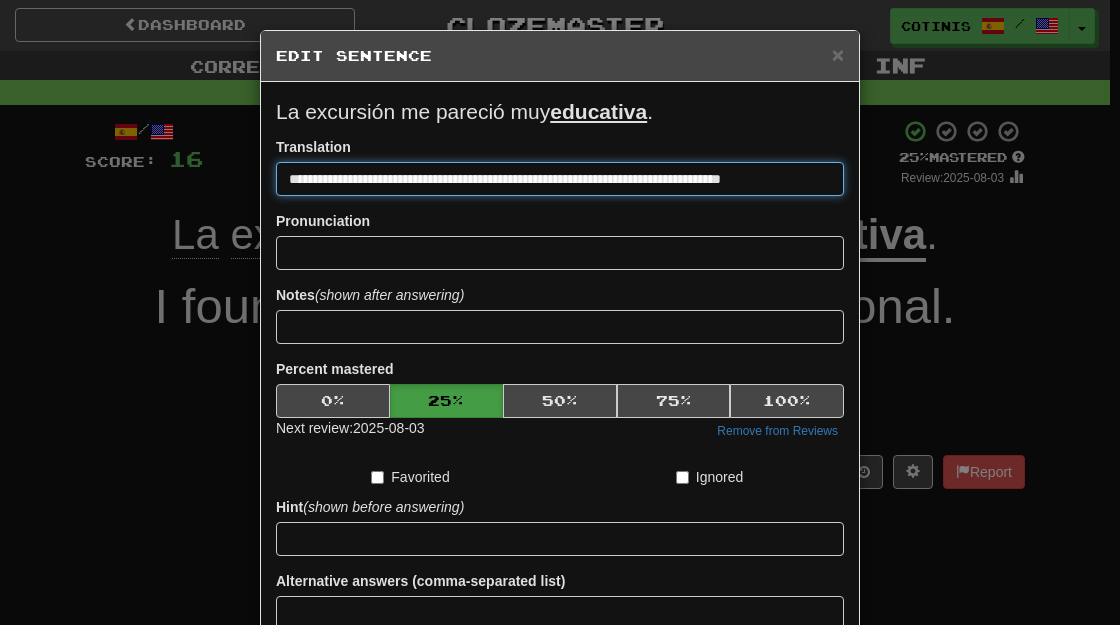 click on "Save" at bounding box center (560, 668) 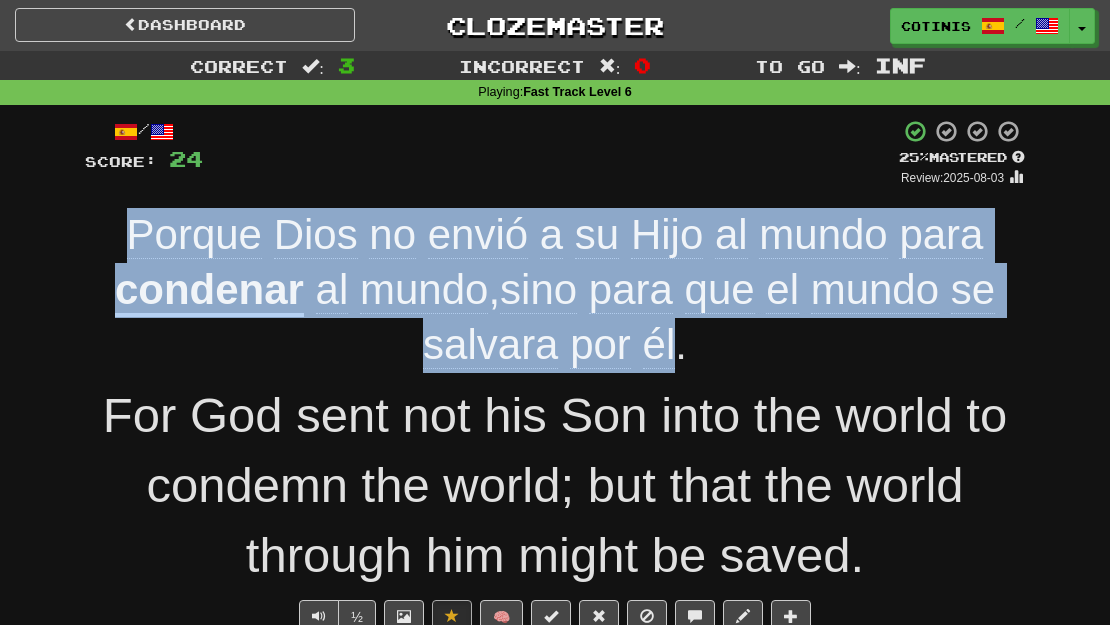 drag, startPoint x: 677, startPoint y: 335, endPoint x: 119, endPoint y: 251, distance: 564.2872 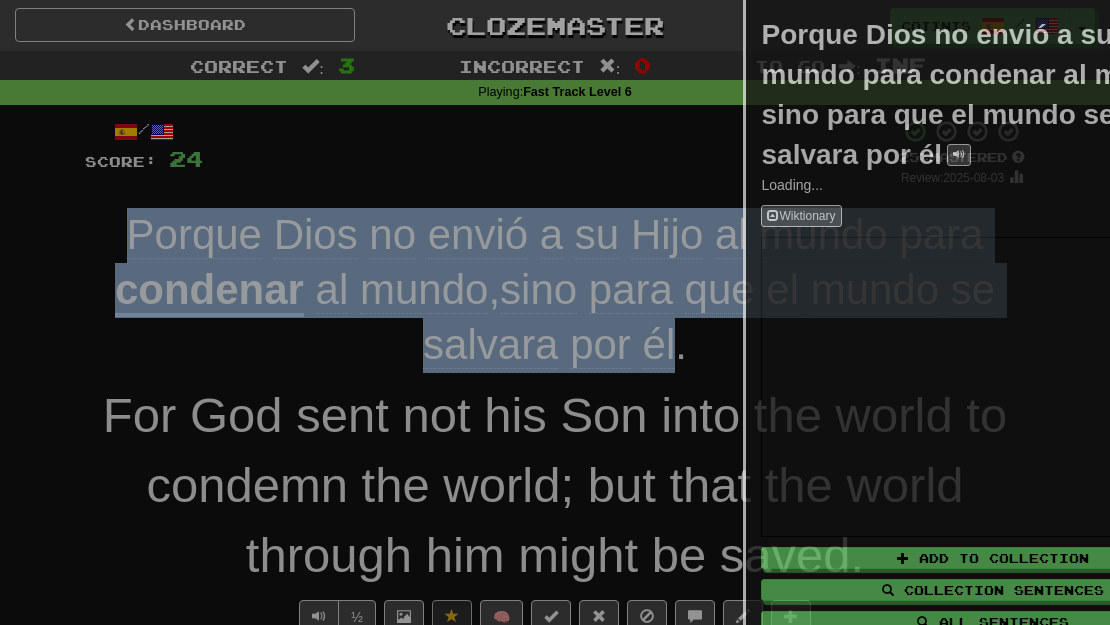 copy on "Porque Dios no envió a su Hijo al mundo para condenar al mundo, sino para que el mundo se salvara por él" 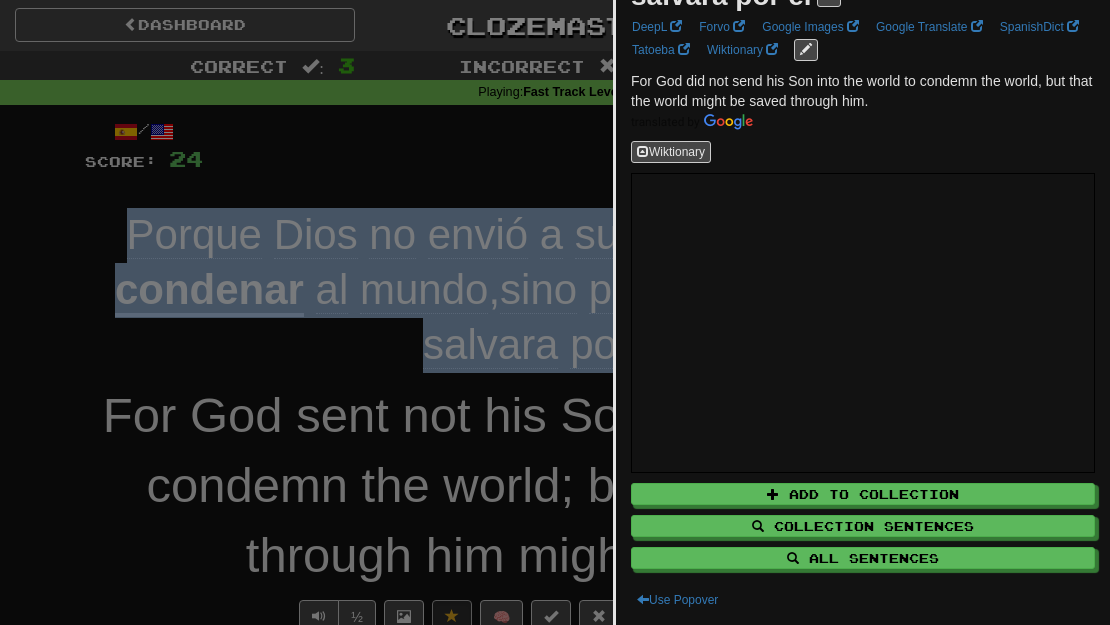 scroll, scrollTop: 0, scrollLeft: 0, axis: both 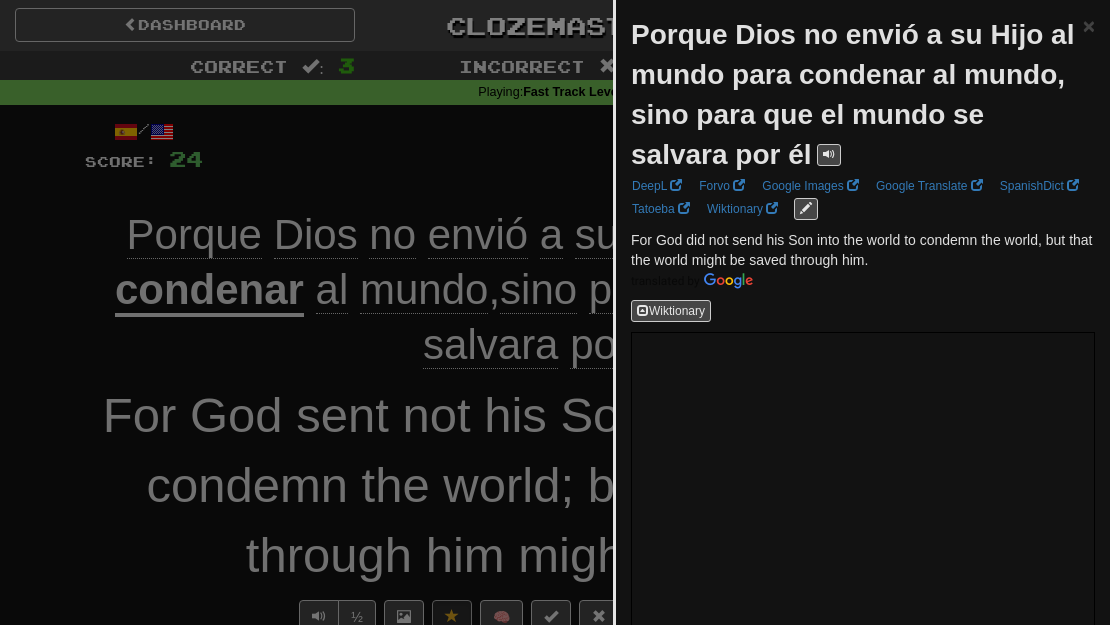 click at bounding box center (555, 312) 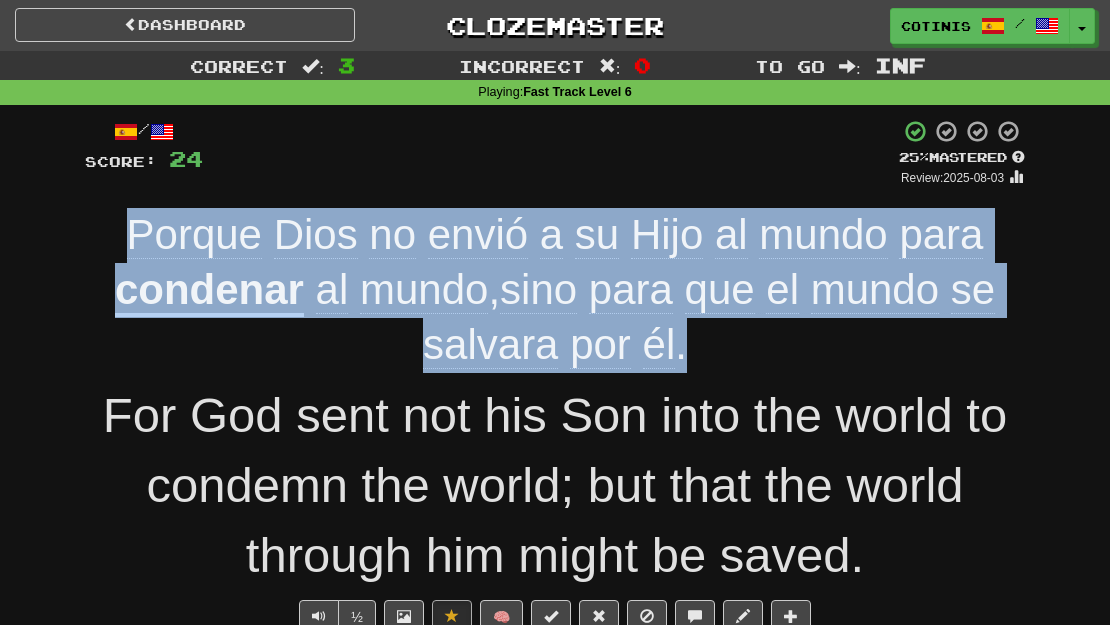 drag, startPoint x: 108, startPoint y: 230, endPoint x: 720, endPoint y: 355, distance: 624.6351 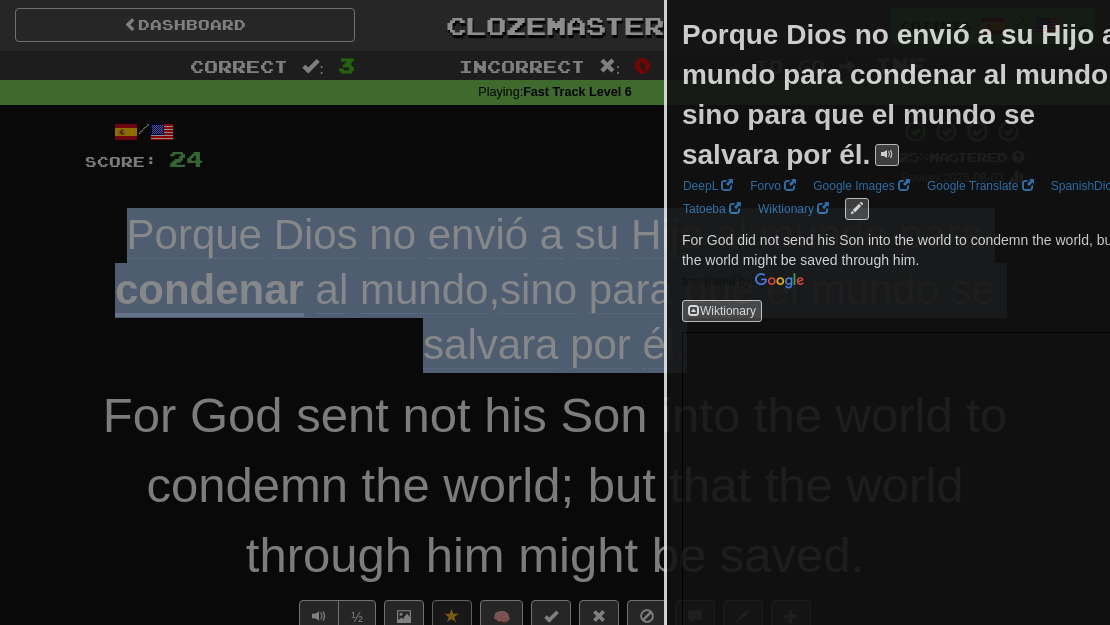 copy on "Porque Dios no envió a su Hijo al mundo para condenar al mundo, sino para que el mundo se salvara por él." 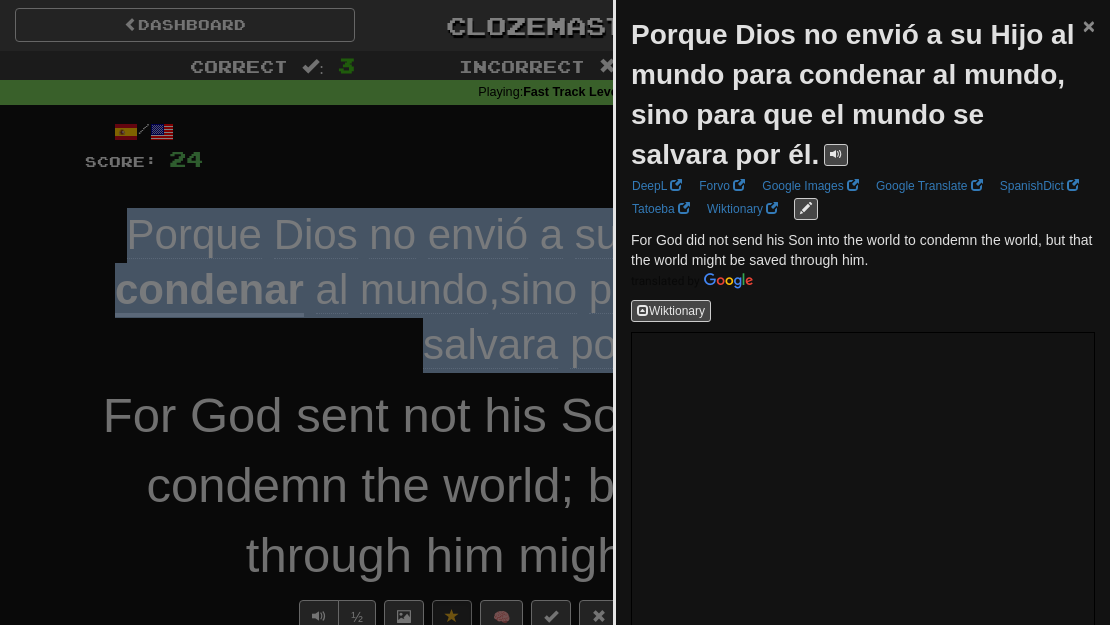 click on "×" at bounding box center [1089, 25] 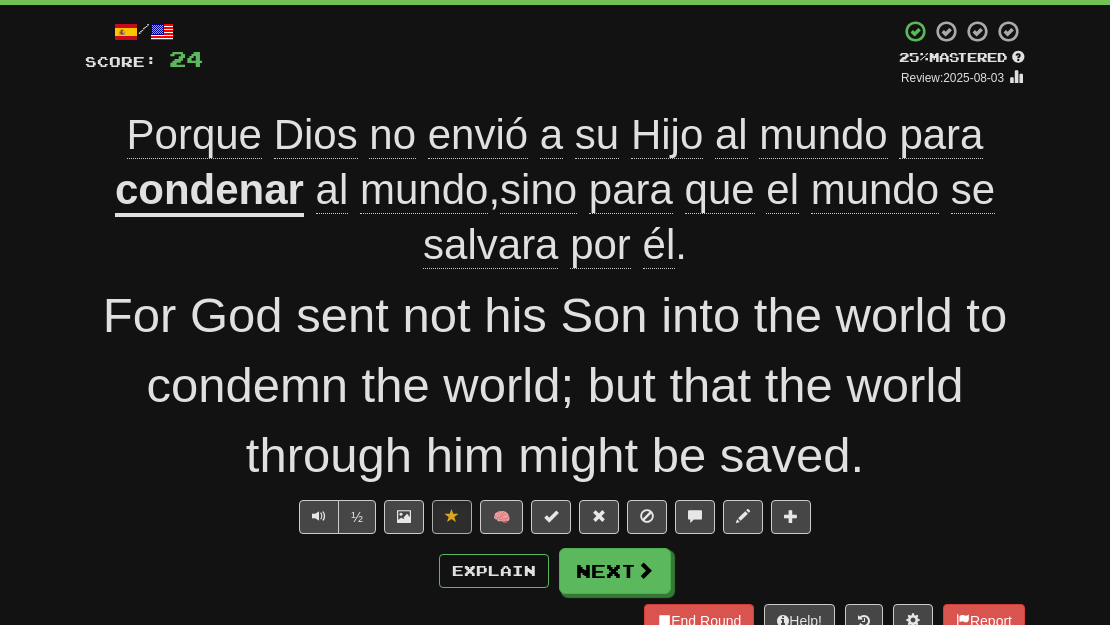 scroll, scrollTop: 60, scrollLeft: 0, axis: vertical 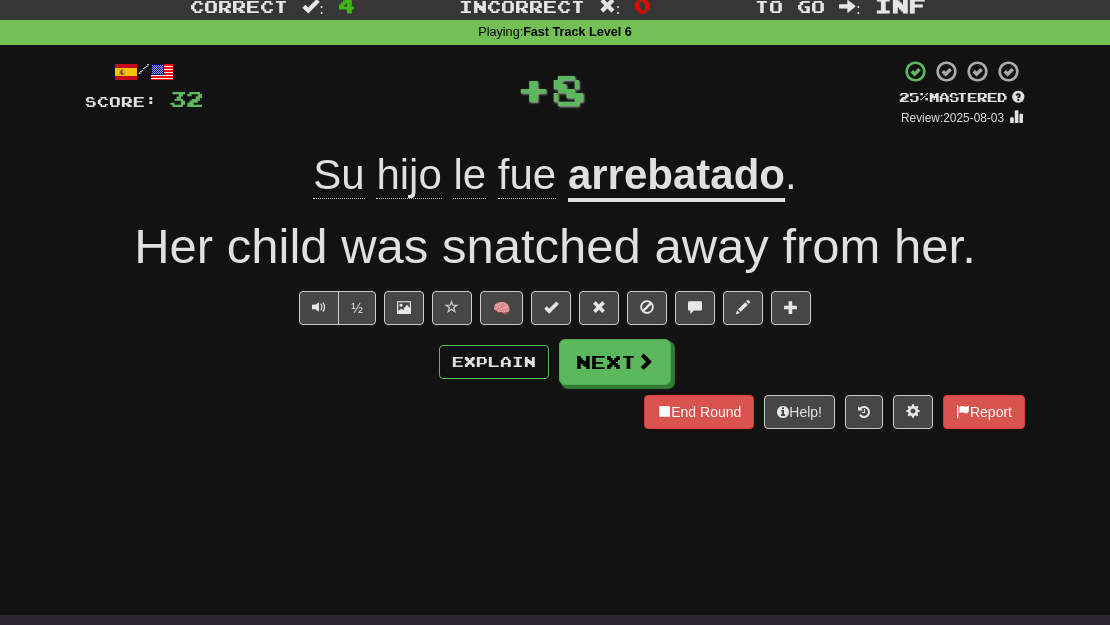 click on "/  Score:   32 + 8 25 %  Mastered Review:  2025-08-03 Su   hijo   le   fue   arrebatado . Her child was snatched away from her. ½ 🧠 Explain Next  End Round  Help!  Report" at bounding box center (555, 244) 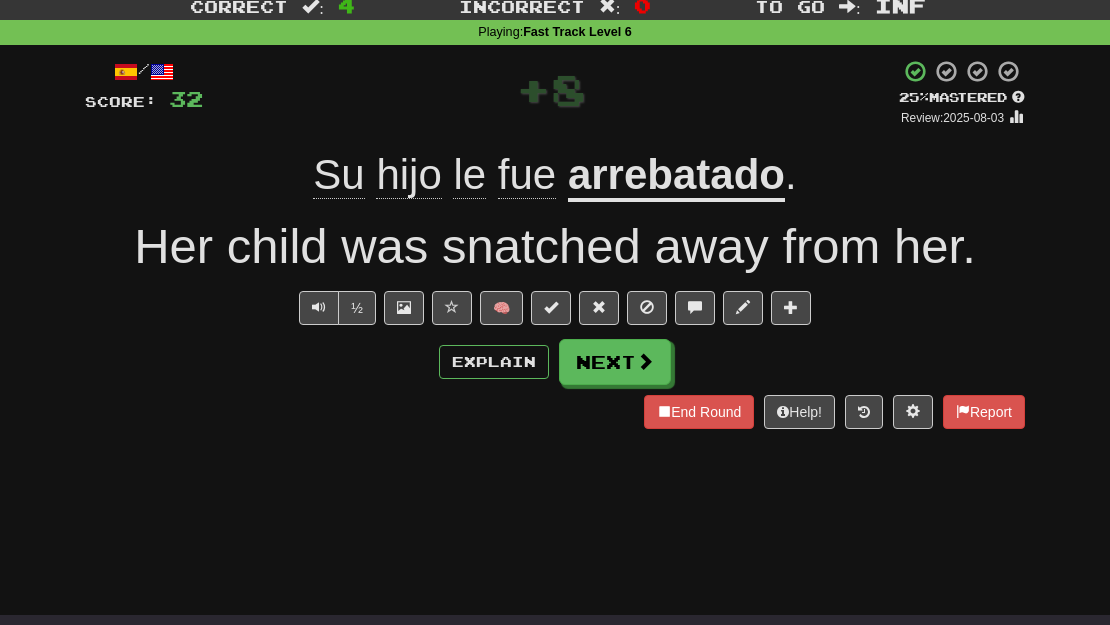 click on "arrebatado" at bounding box center (676, 176) 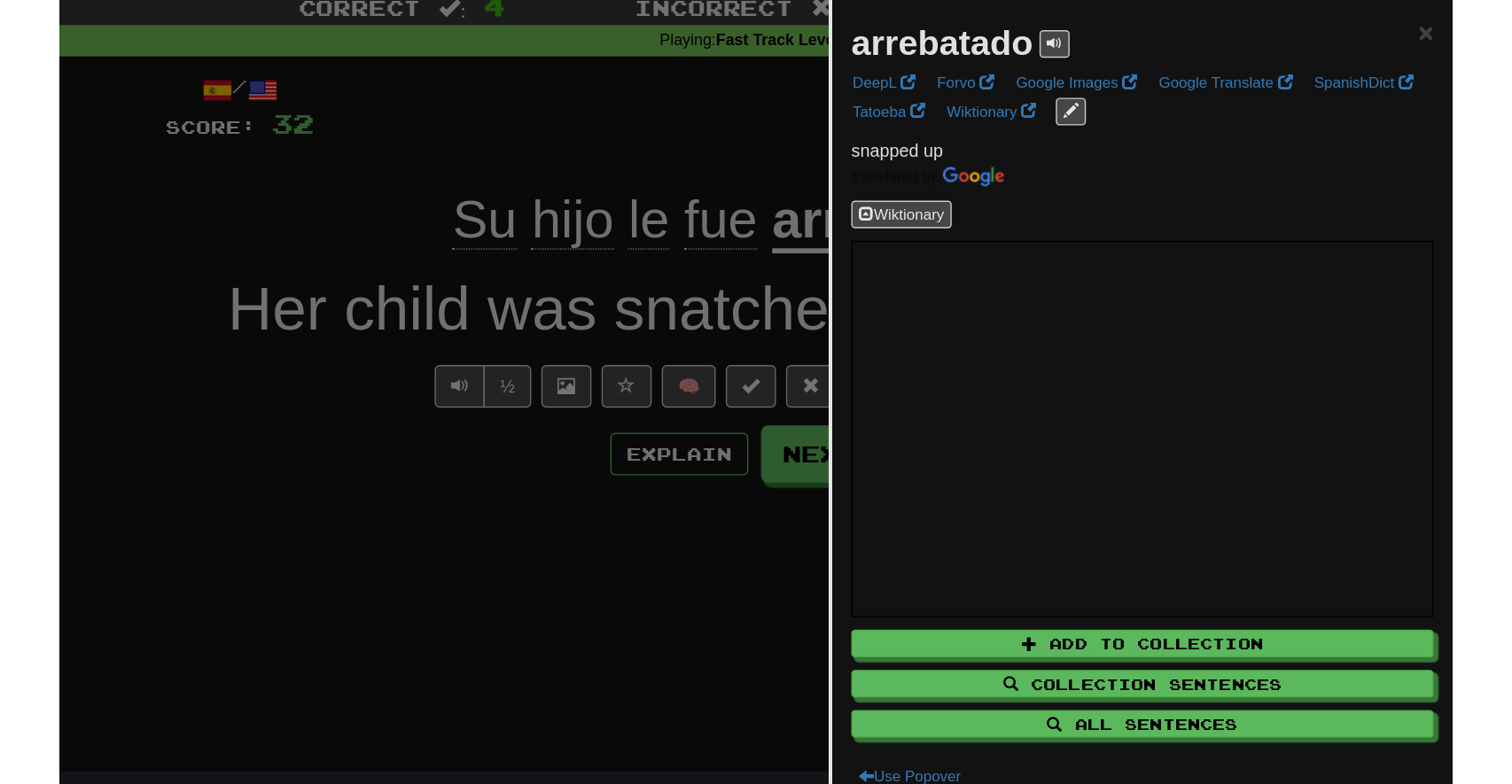 scroll, scrollTop: 0, scrollLeft: 0, axis: both 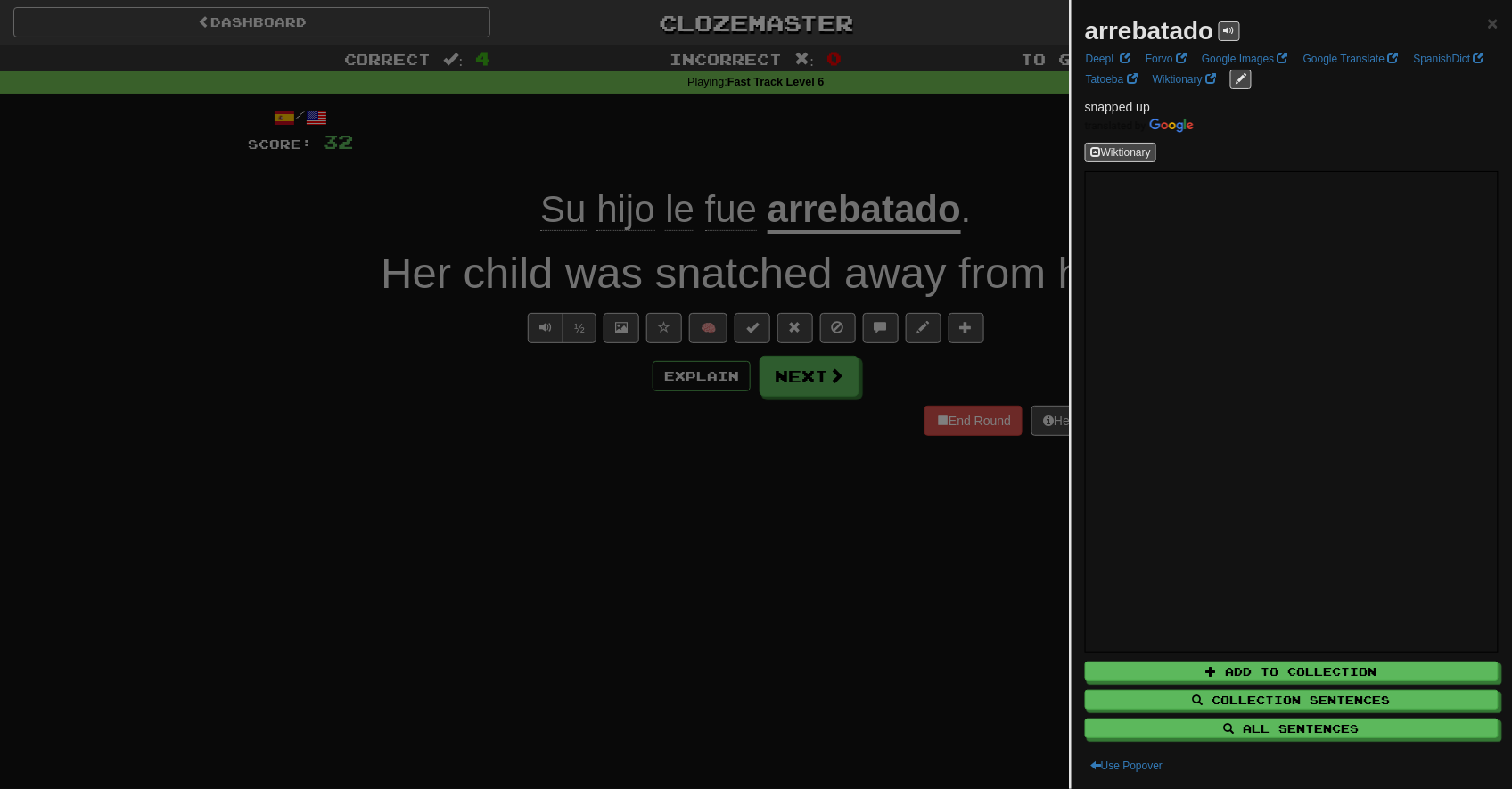click at bounding box center [756, 394] 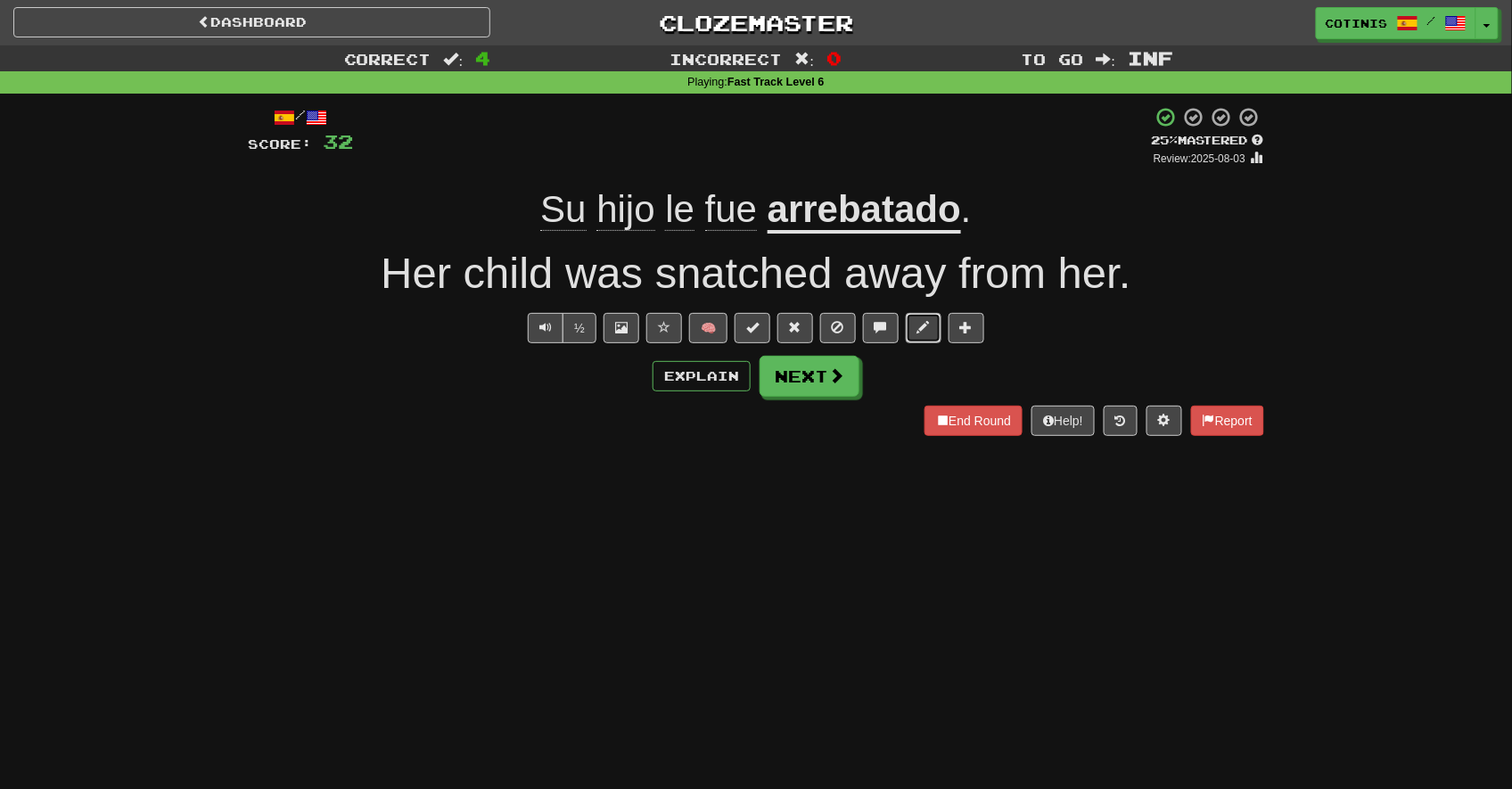 click at bounding box center [924, 328] 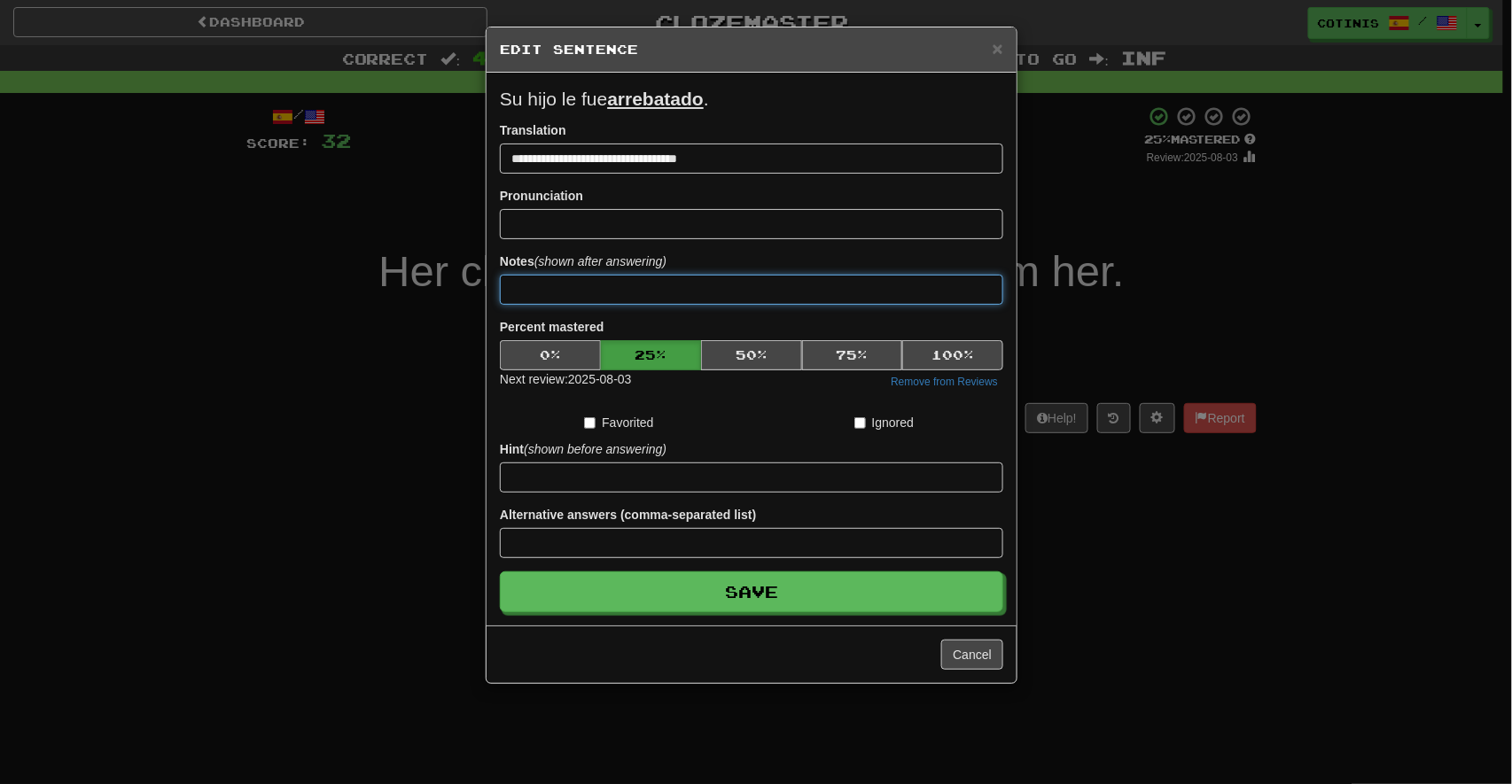 click at bounding box center (752, 290) 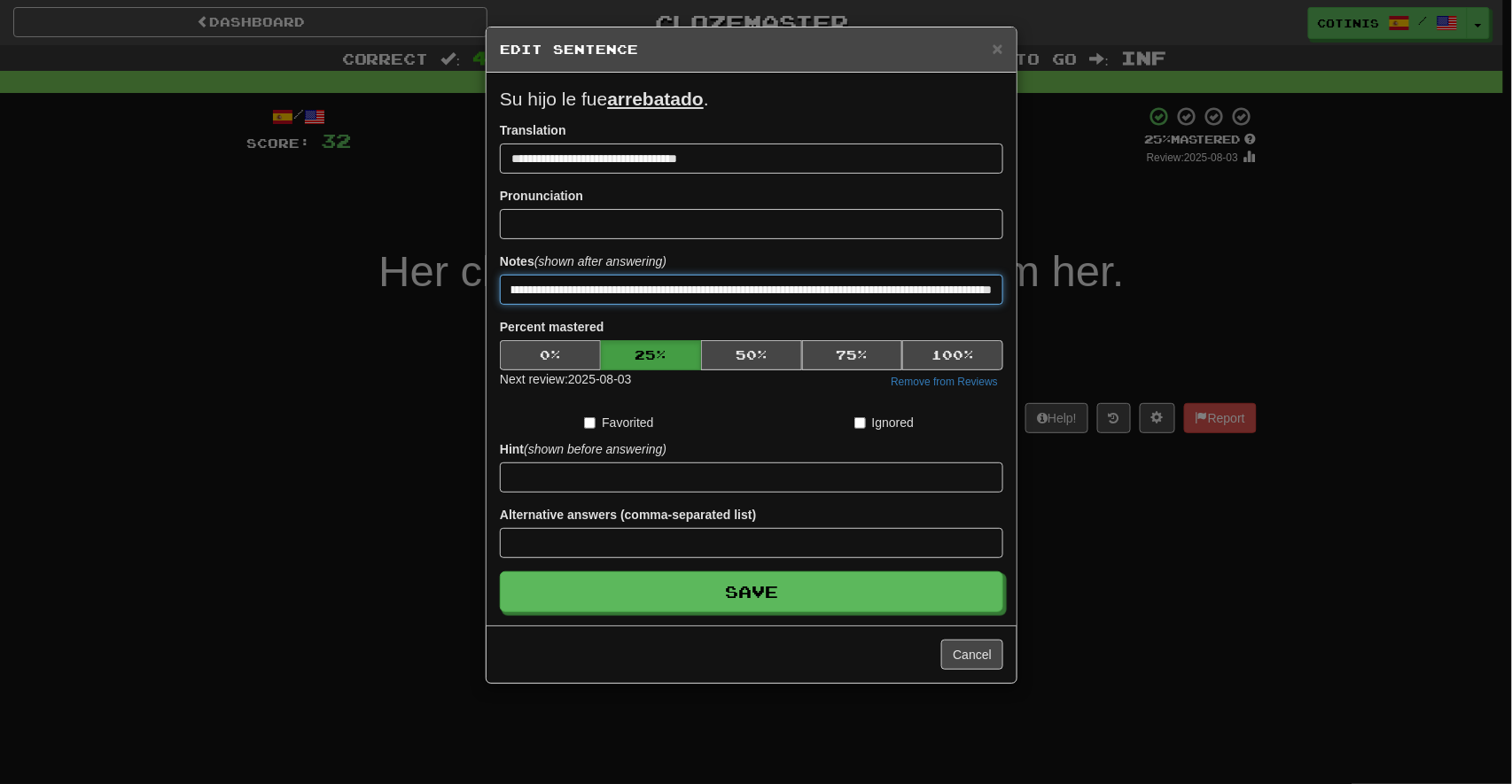 scroll, scrollTop: 0, scrollLeft: 264, axis: horizontal 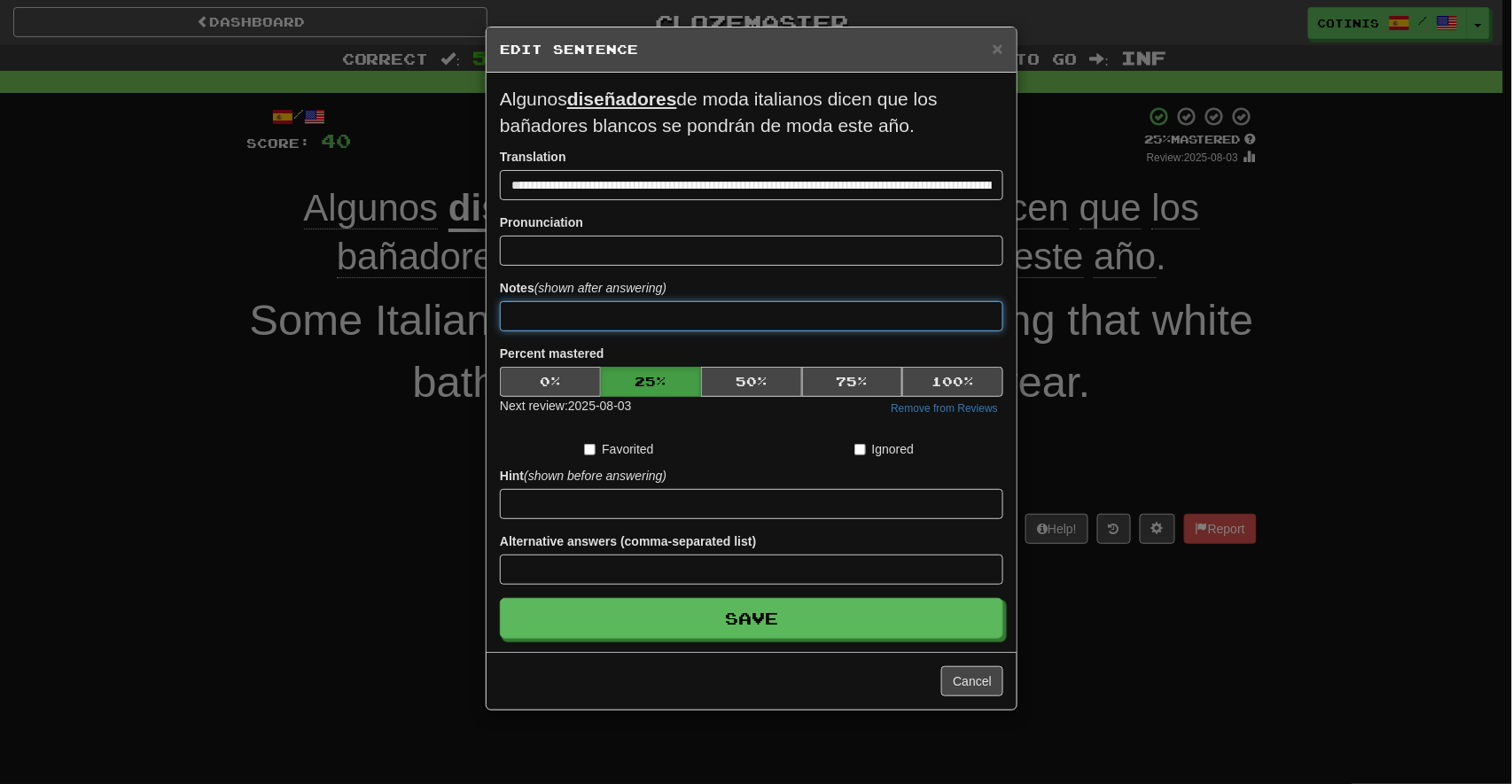 click at bounding box center (752, 316) 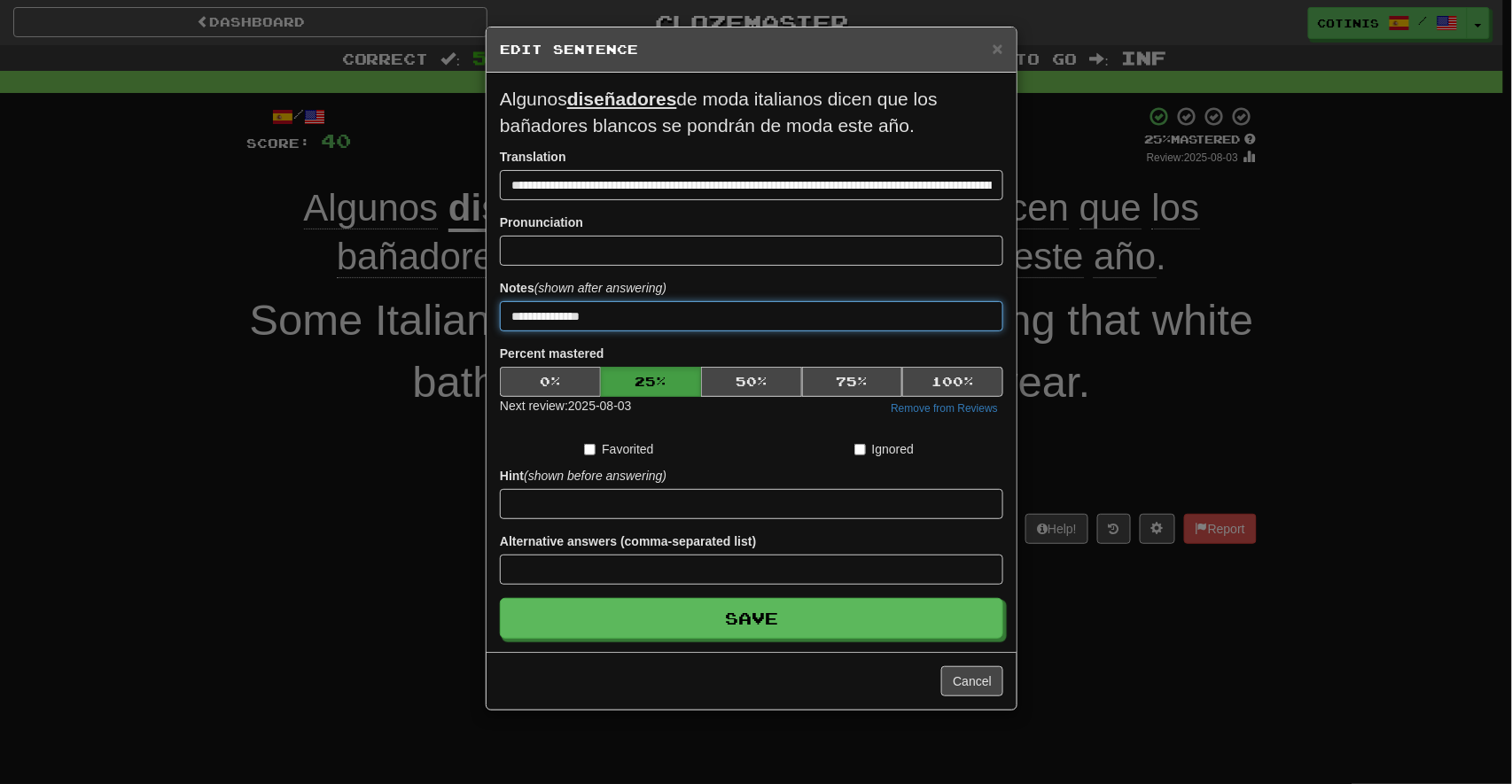 click on "Save" at bounding box center (752, 618) 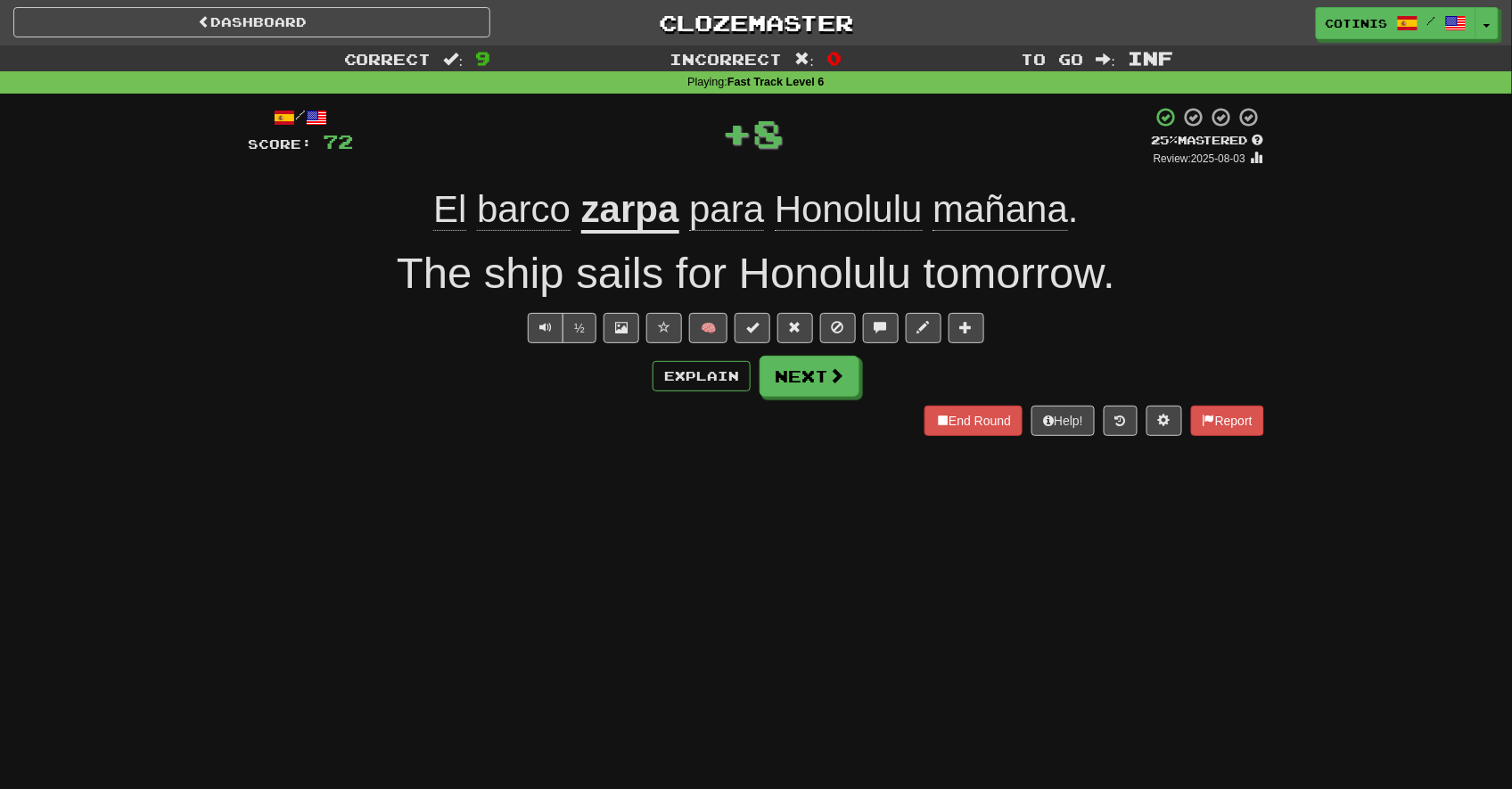 click on "zarpa" at bounding box center [630, 210] 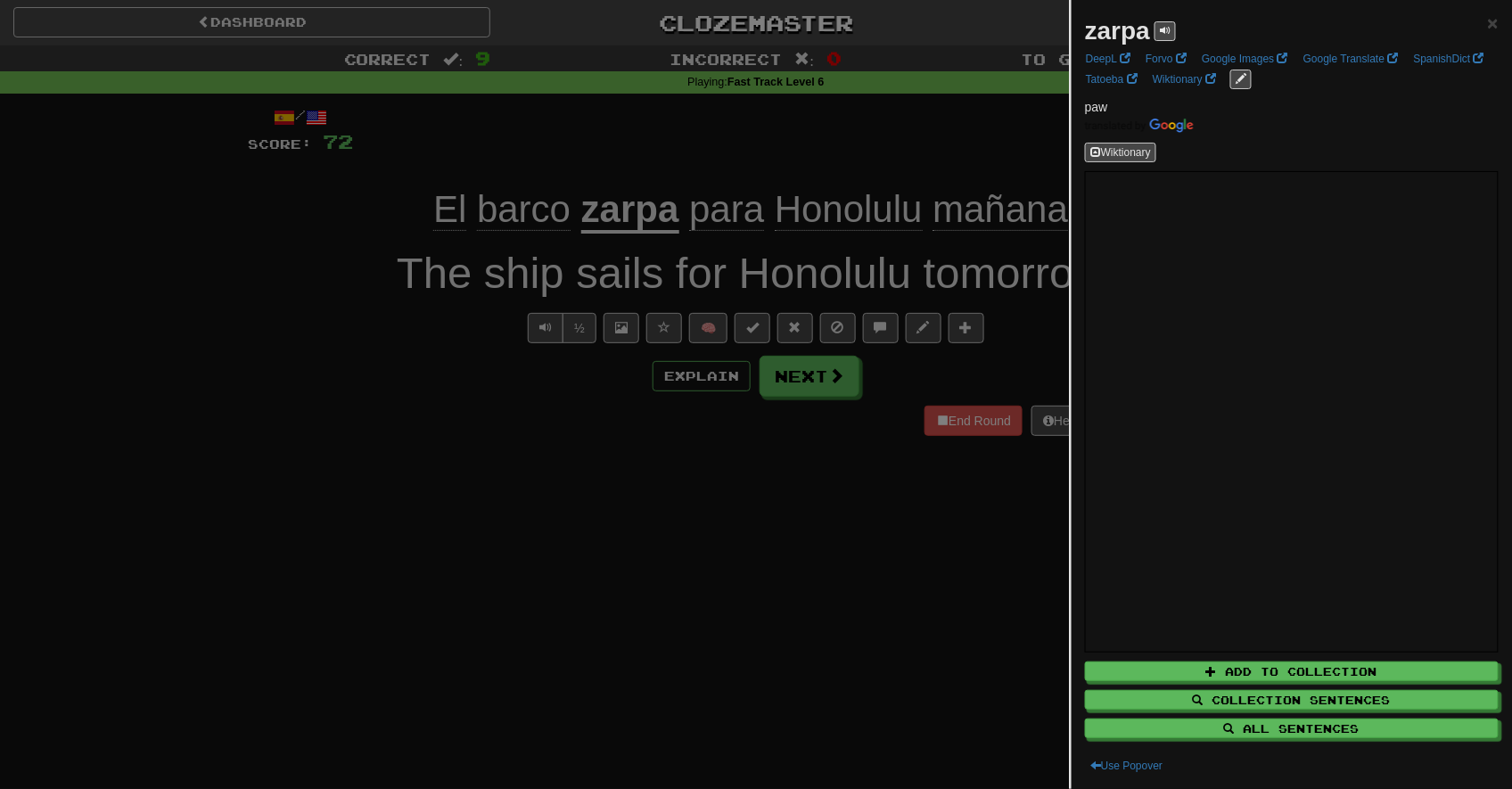 click at bounding box center [756, 394] 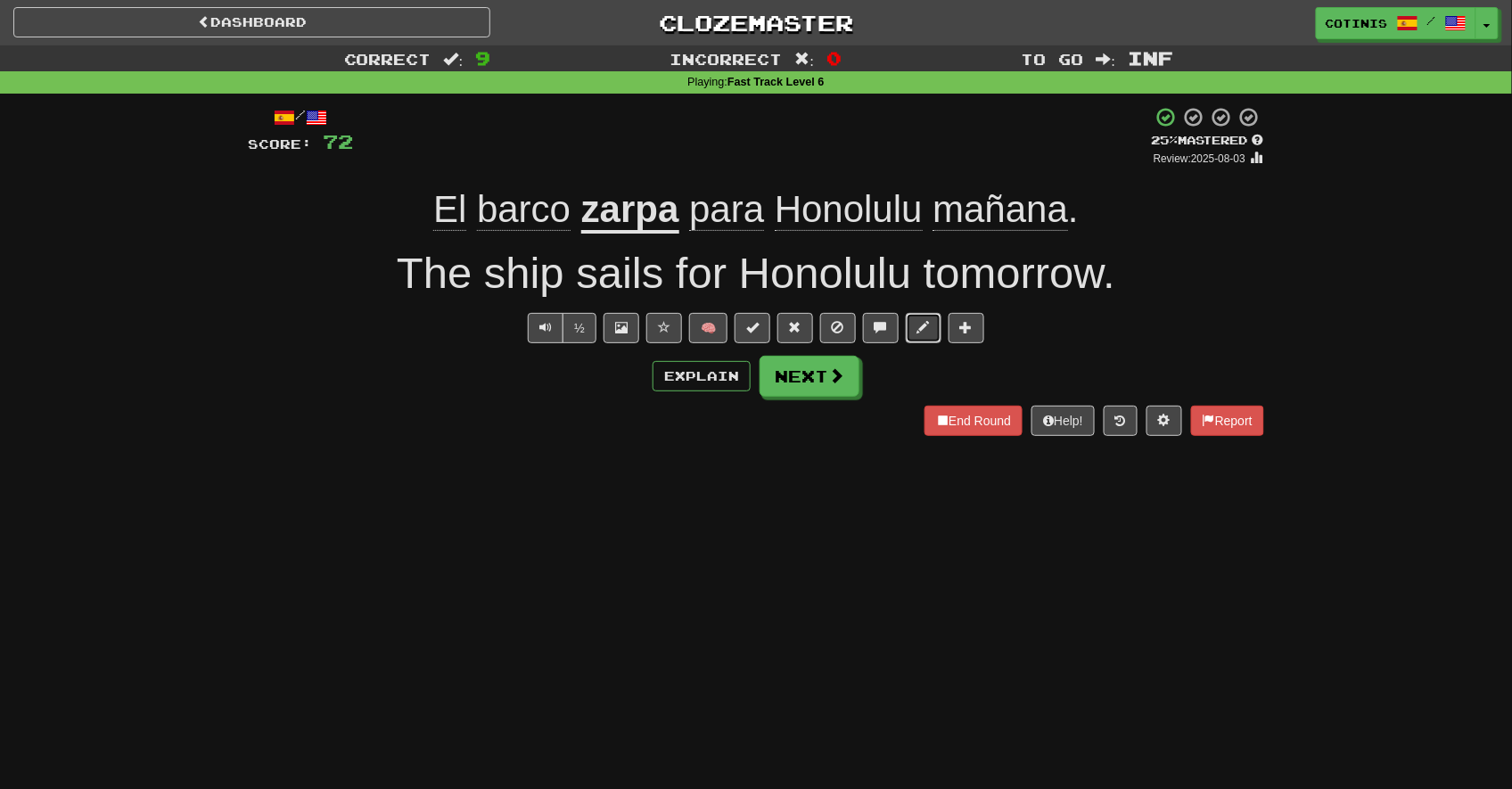 click at bounding box center [924, 328] 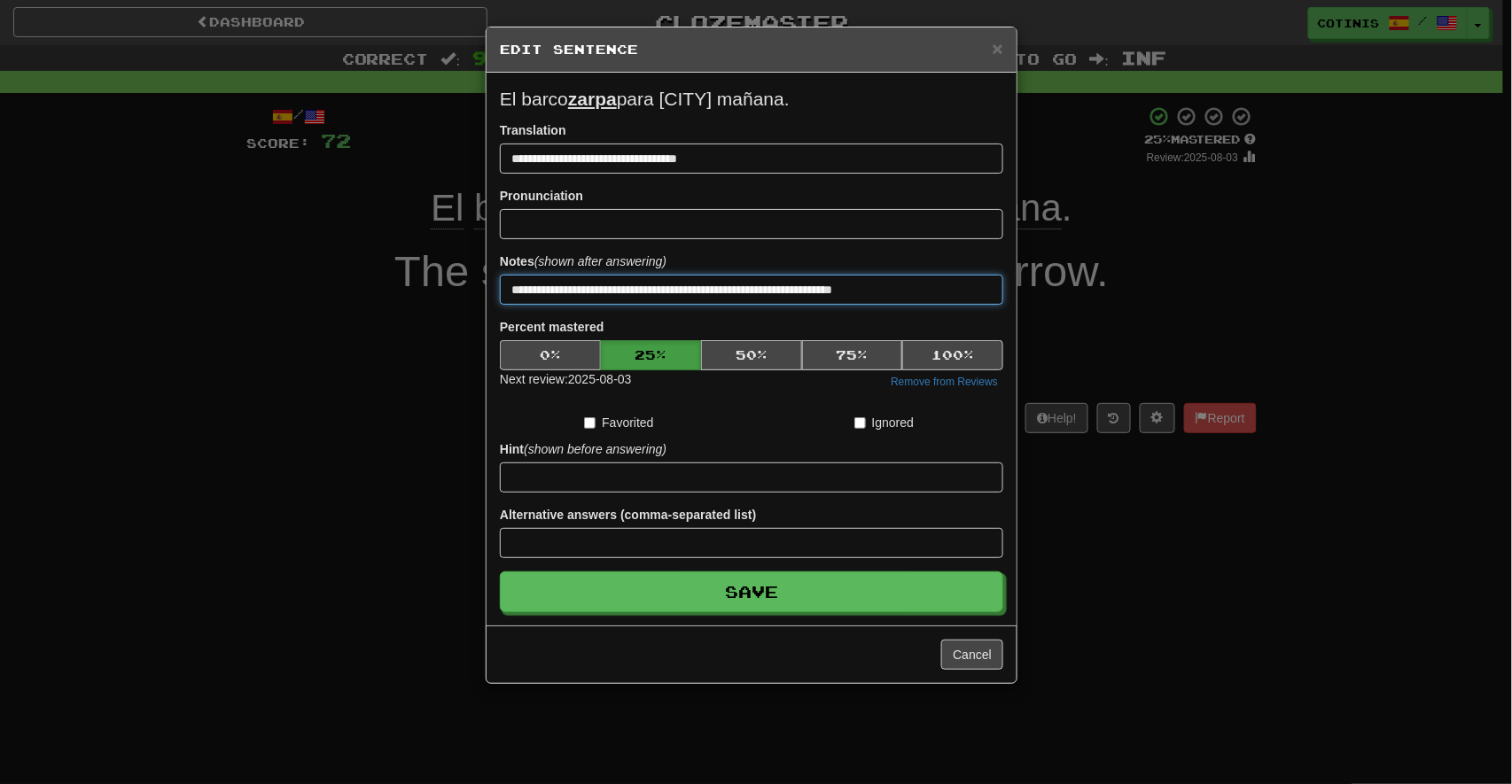 click on "Save" at bounding box center (752, 592) 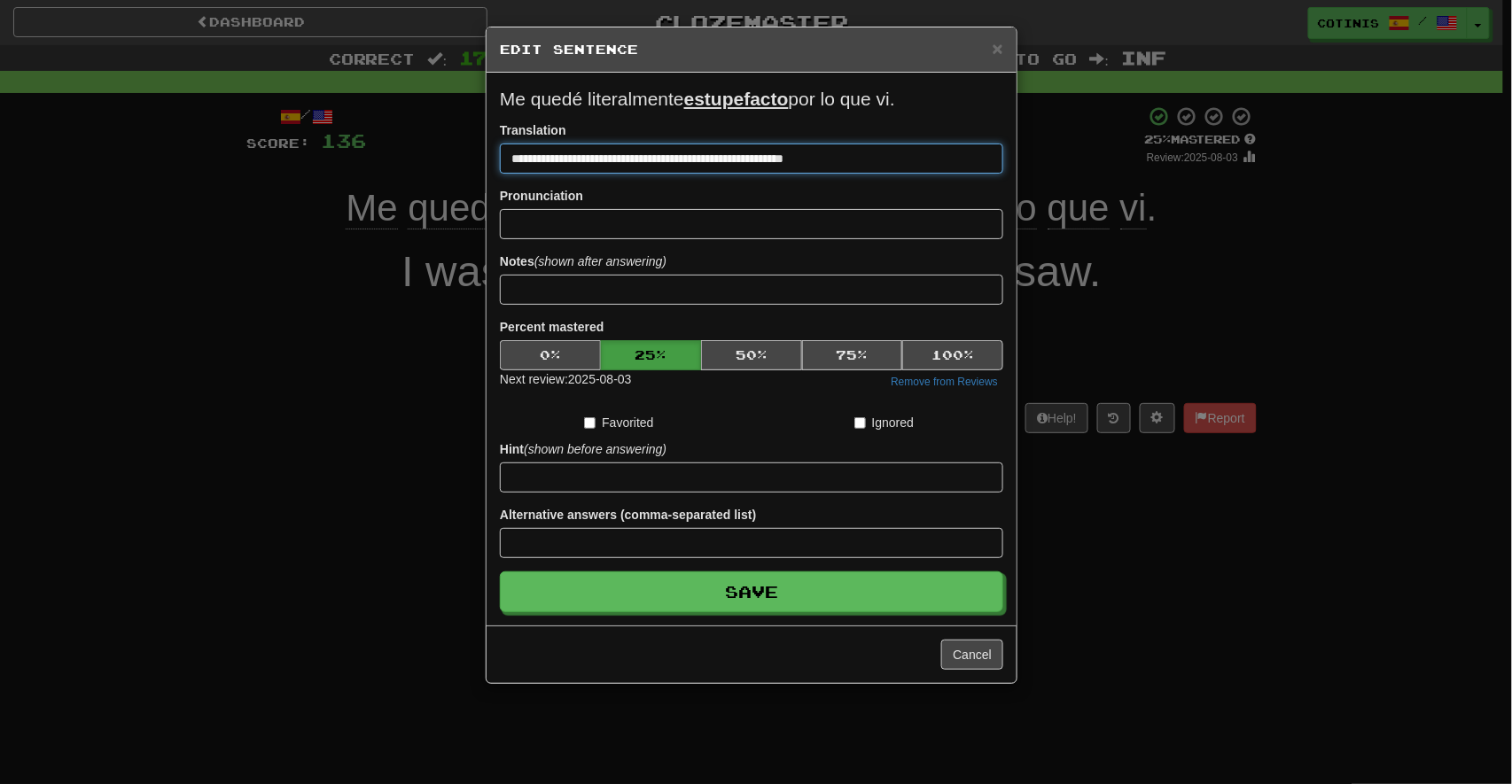 click on "Save" at bounding box center [752, 592] 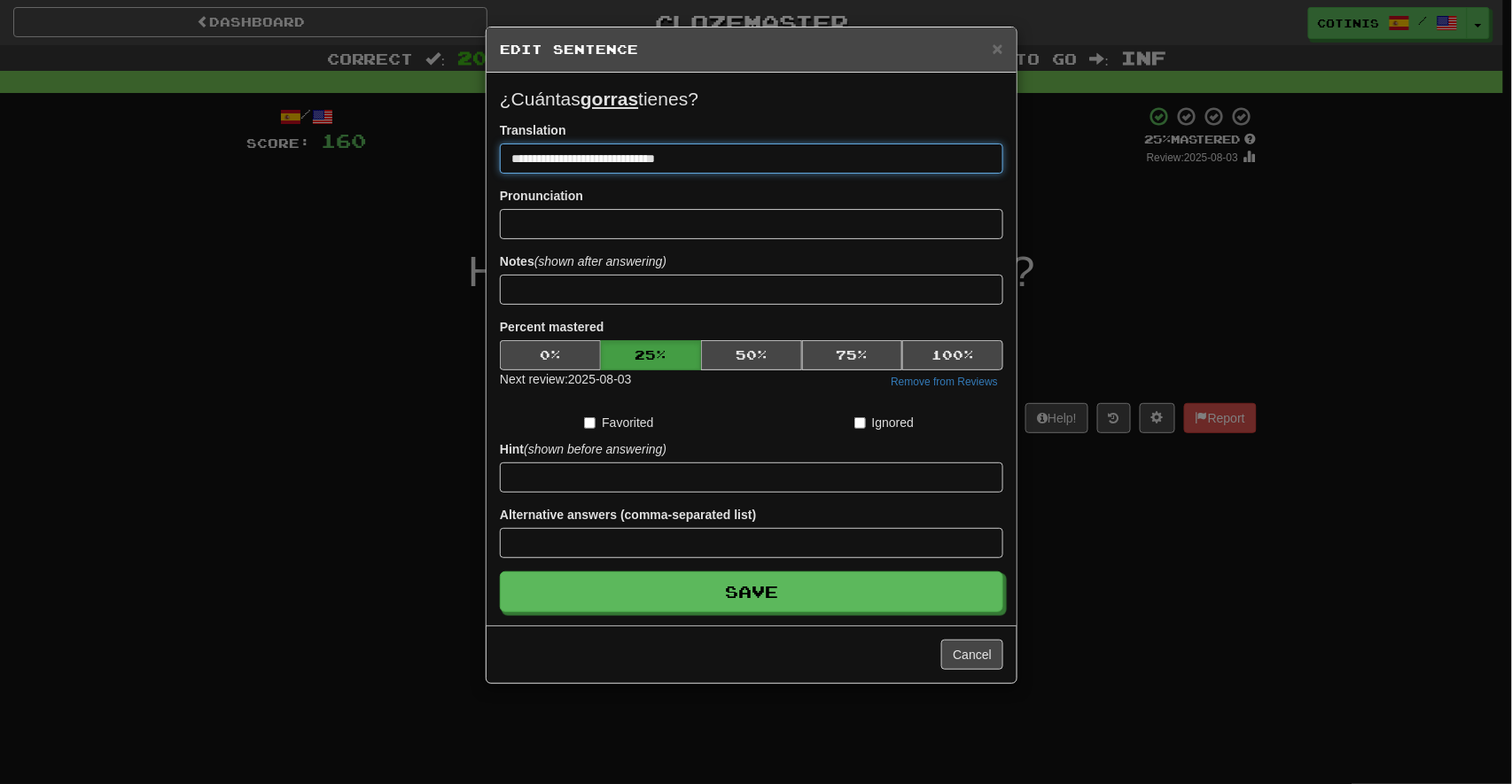click on "Save" at bounding box center (752, 592) 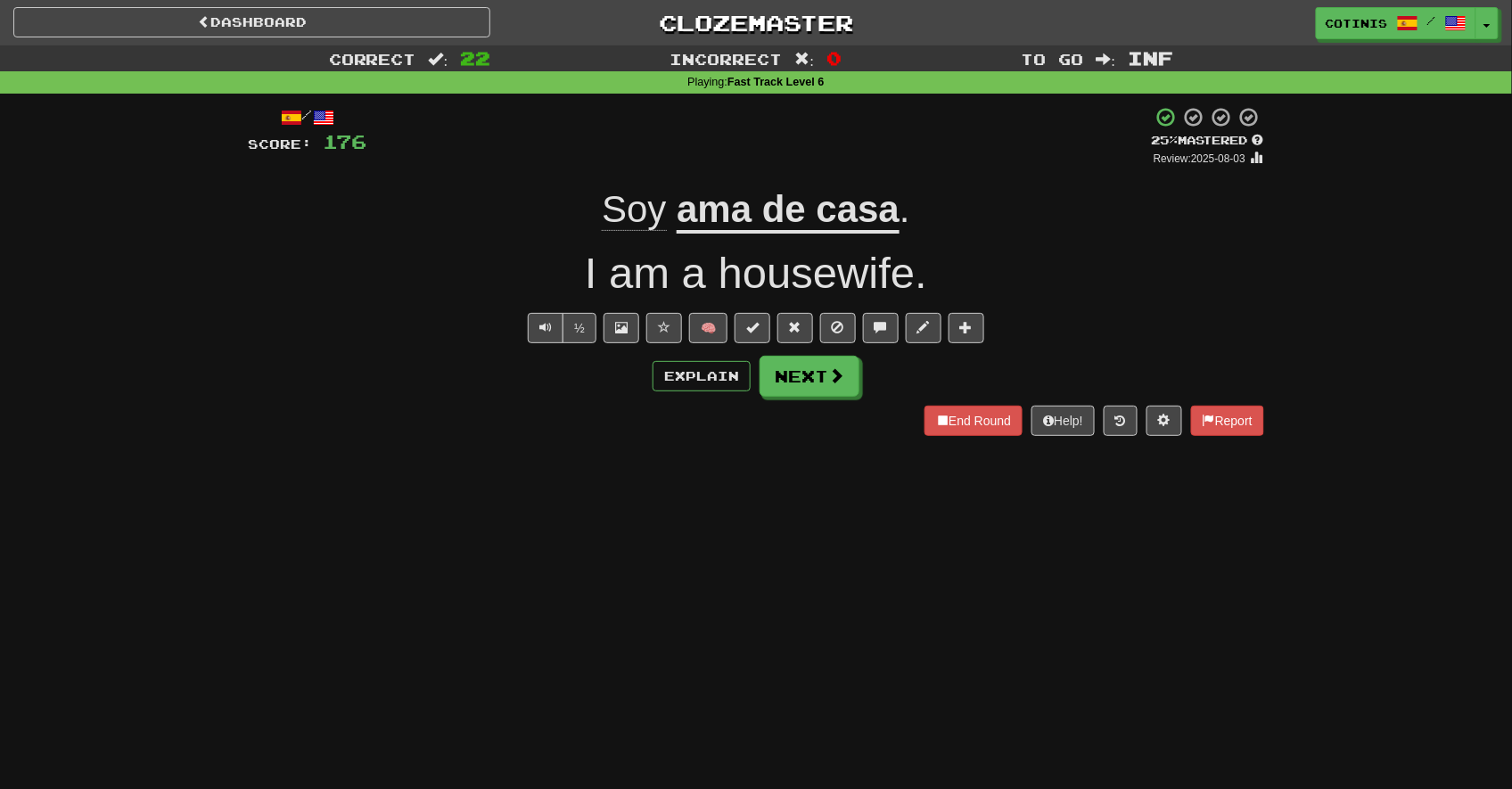 click on "ama de casa" at bounding box center (788, 210) 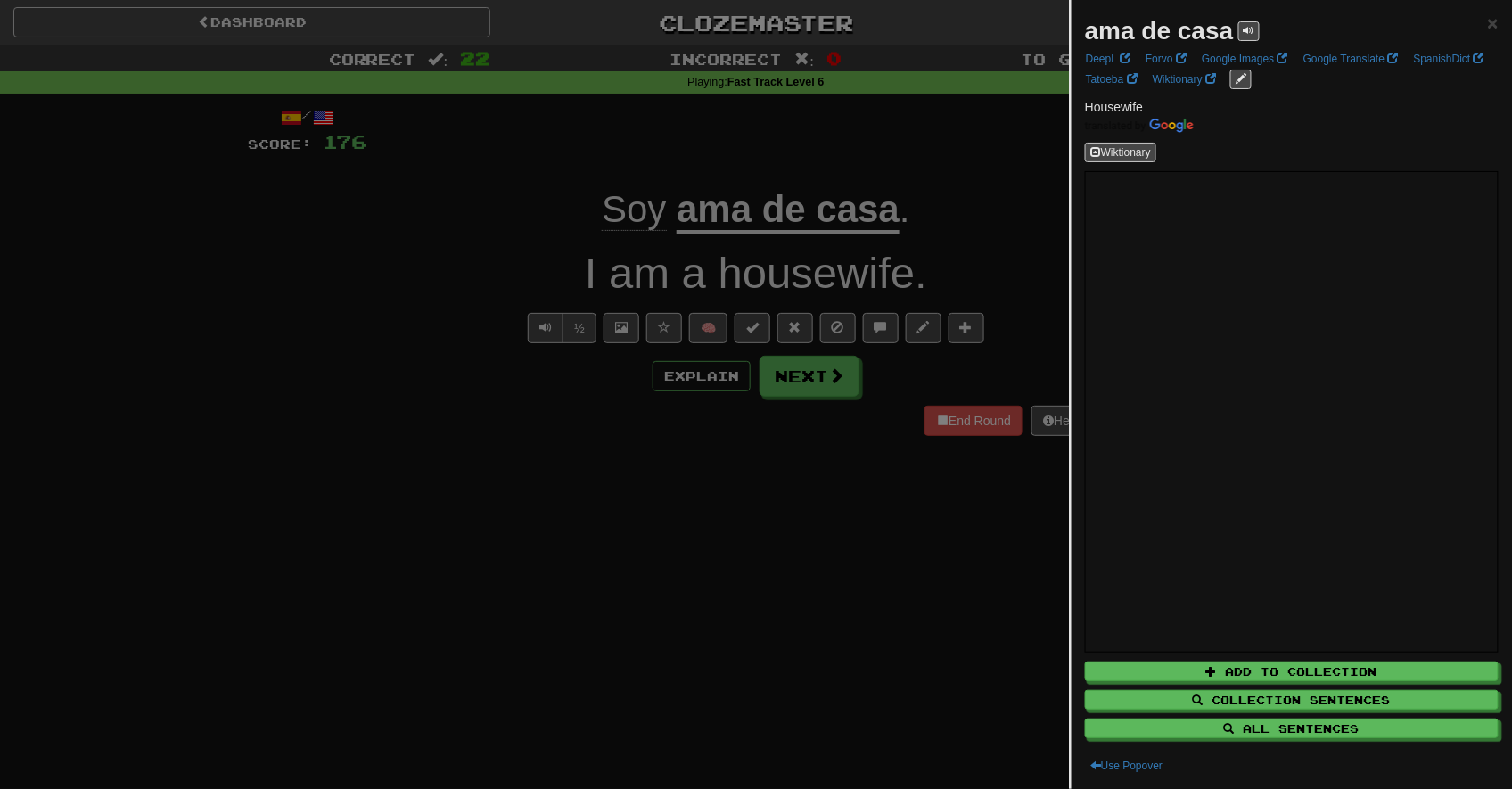click at bounding box center (756, 394) 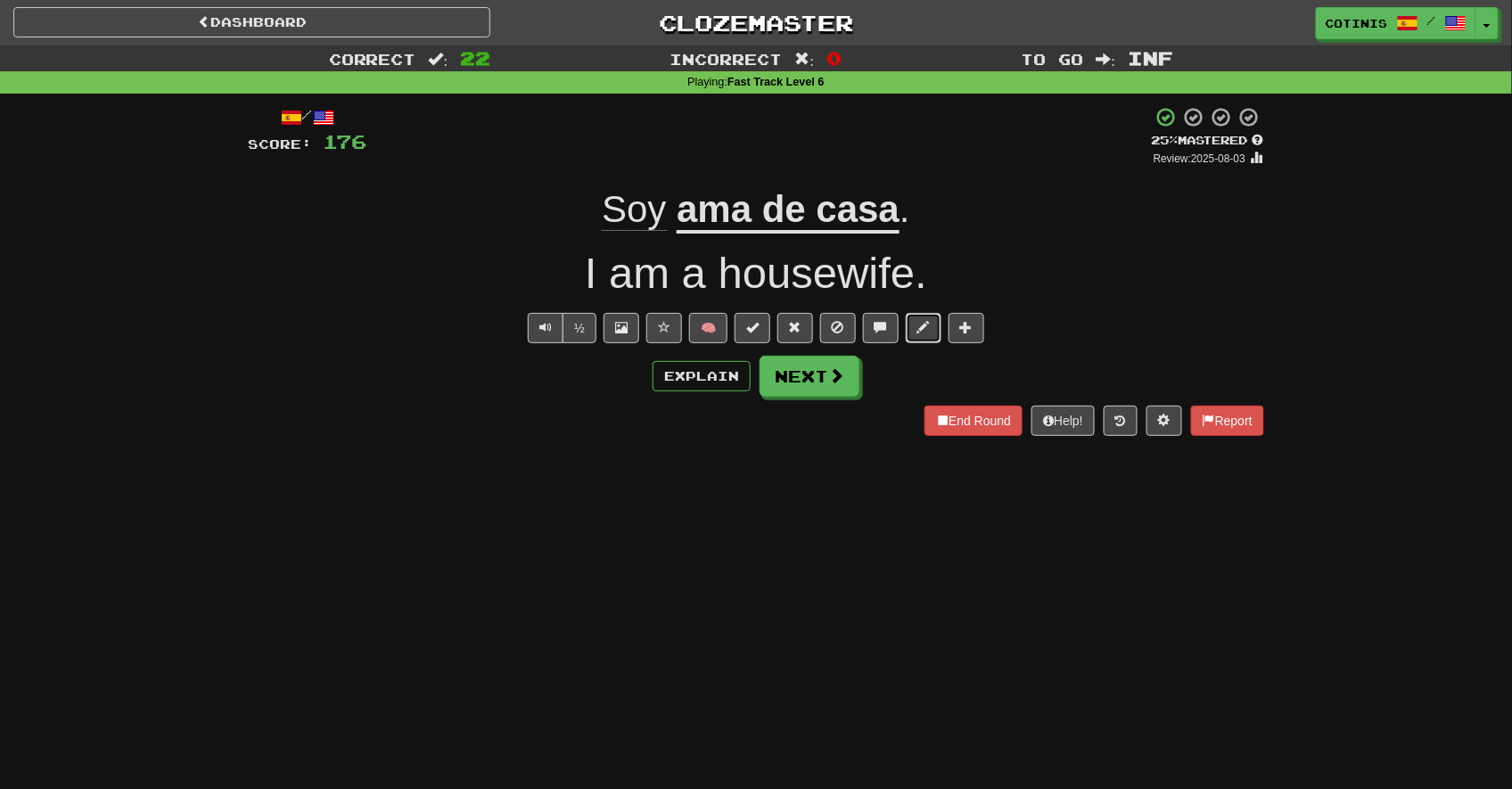 click at bounding box center [924, 328] 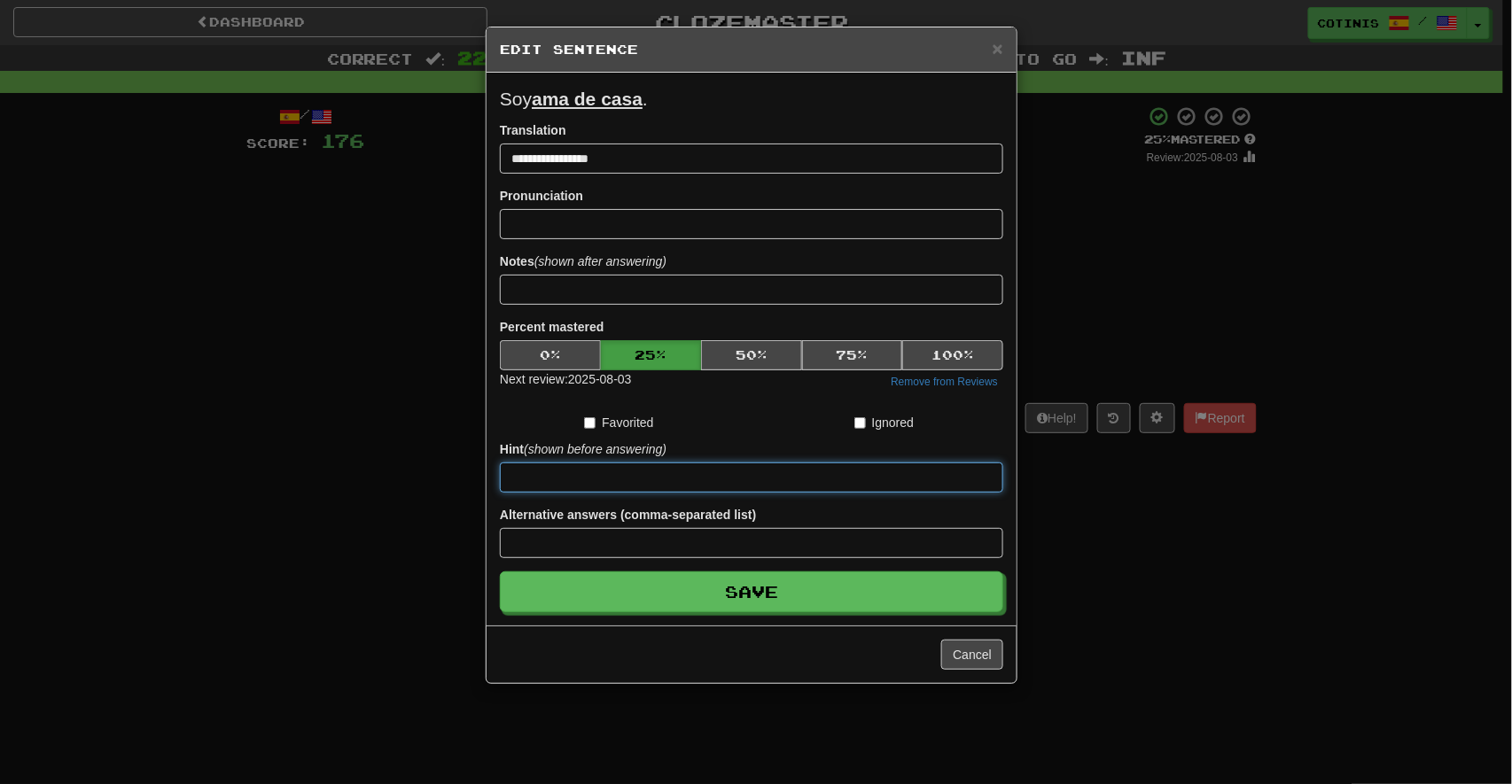 click at bounding box center [752, 477] 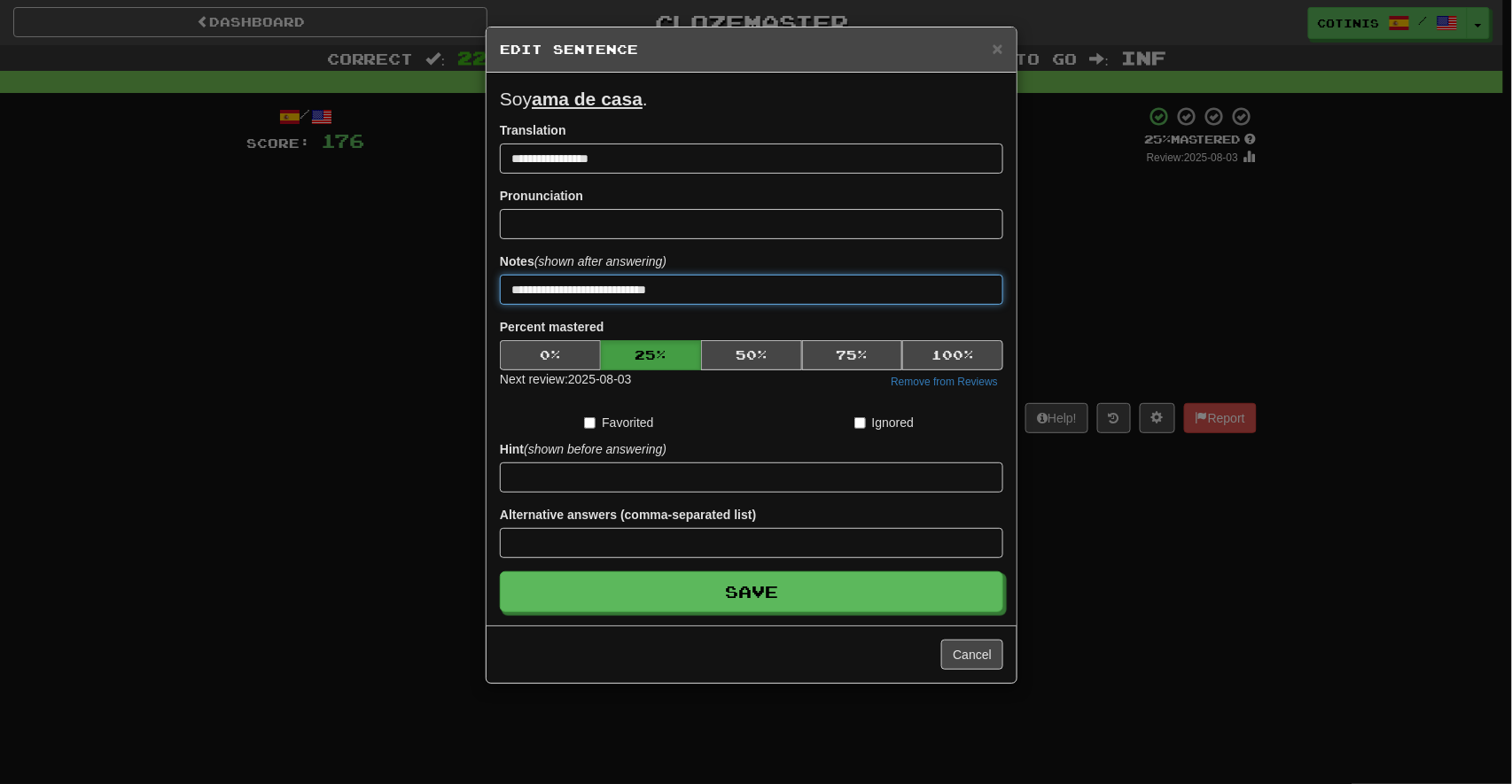 click on "Save" at bounding box center [752, 592] 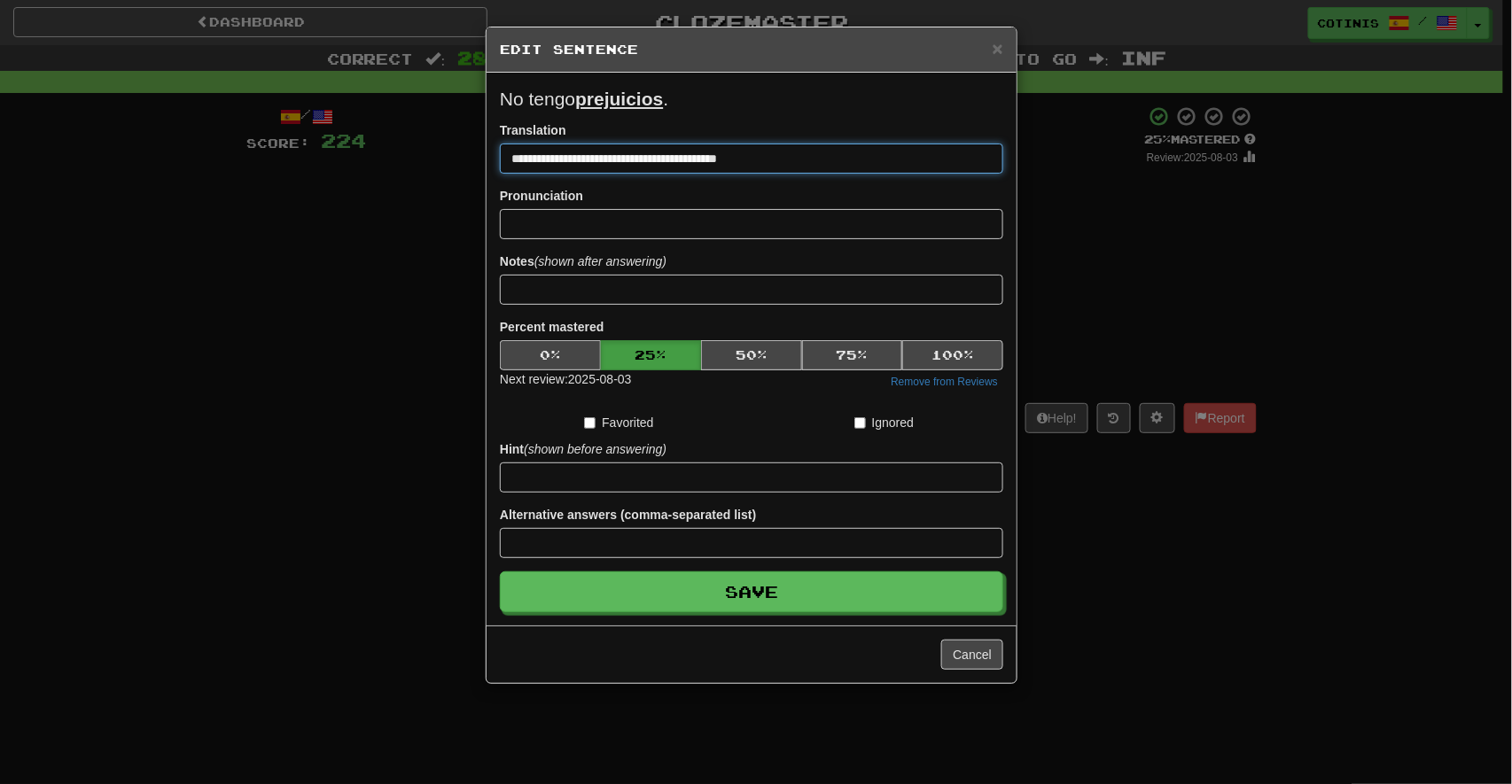 click on "Save" at bounding box center [752, 592] 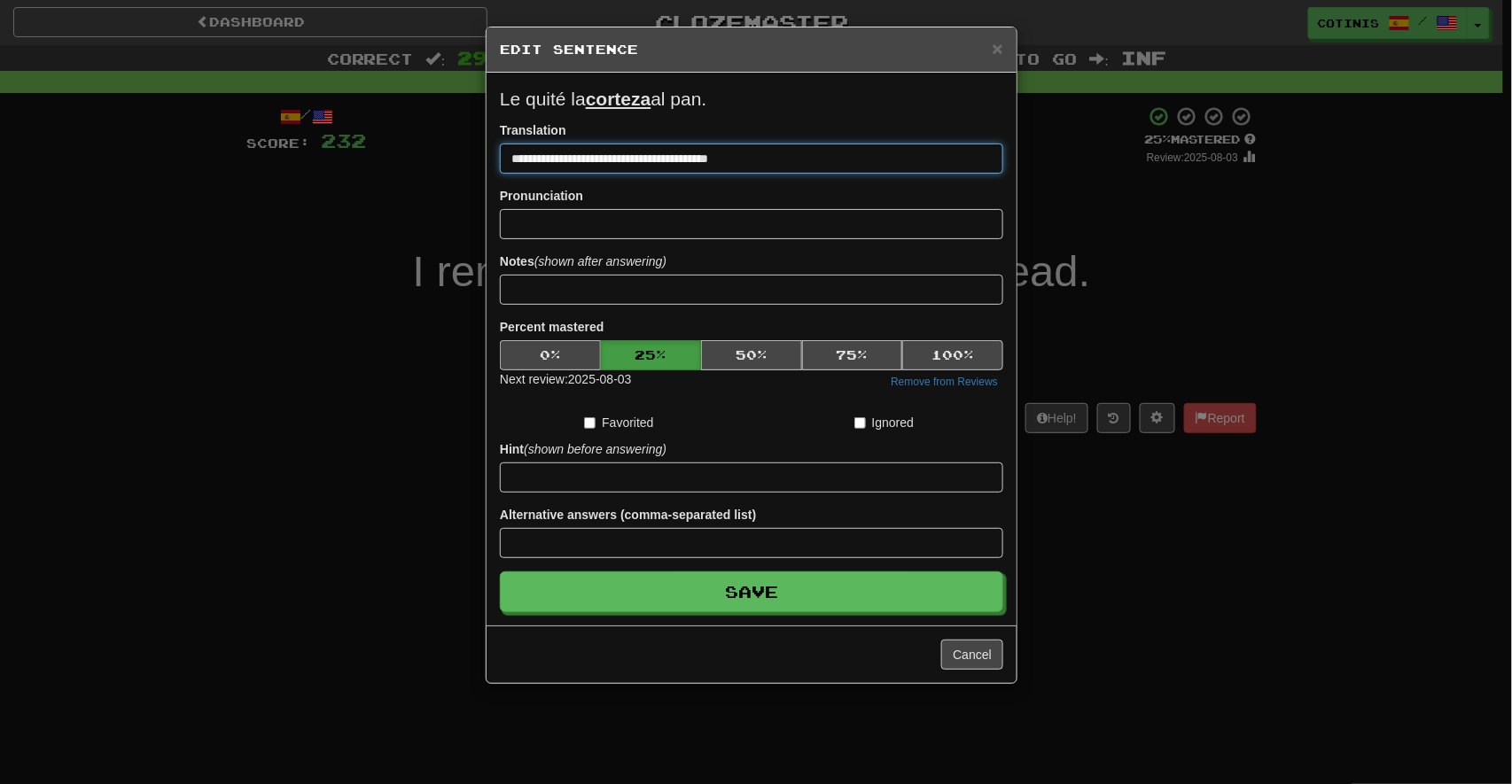 click on "Save" at bounding box center [752, 592] 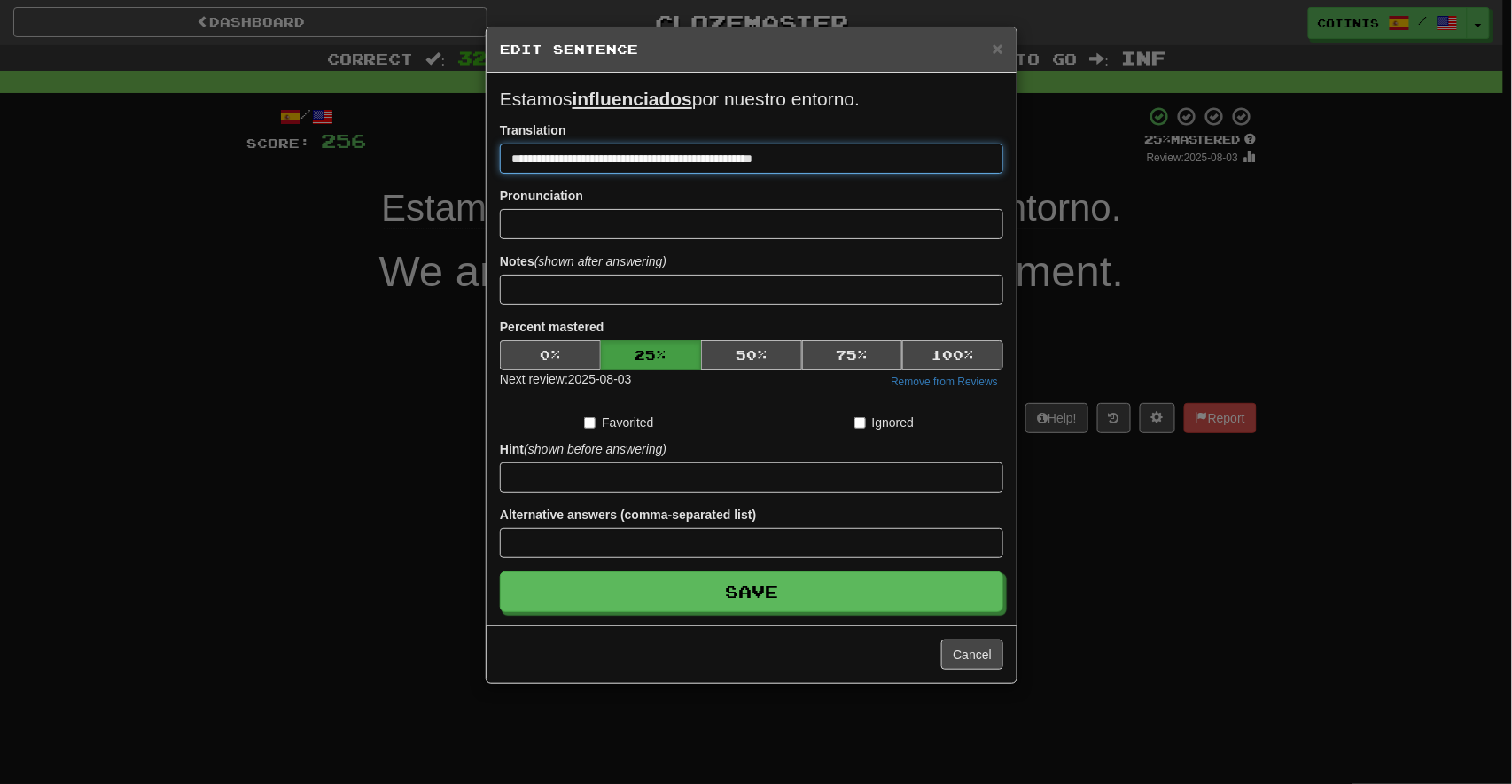 click on "Save" at bounding box center (752, 592) 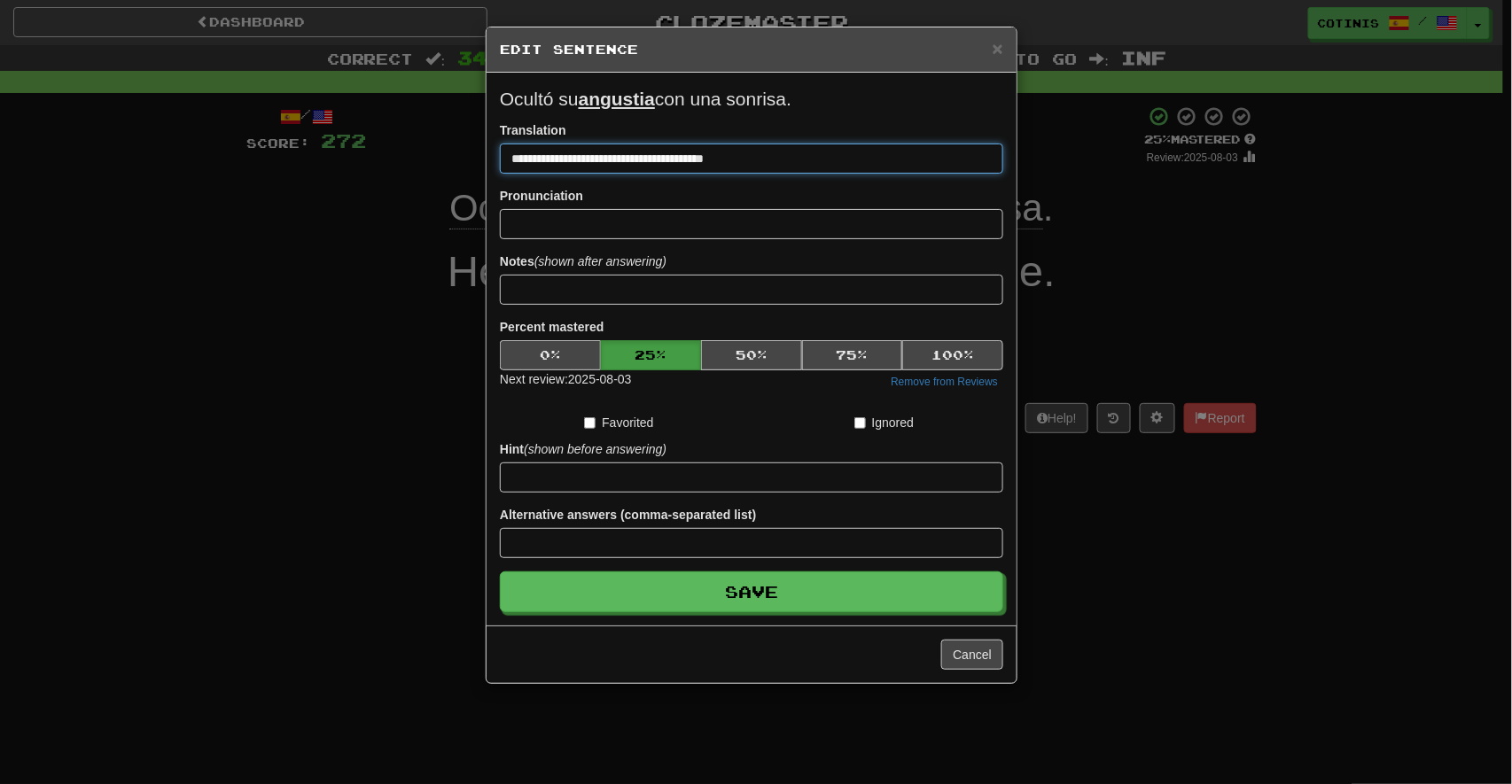 click on "Save" at bounding box center [752, 592] 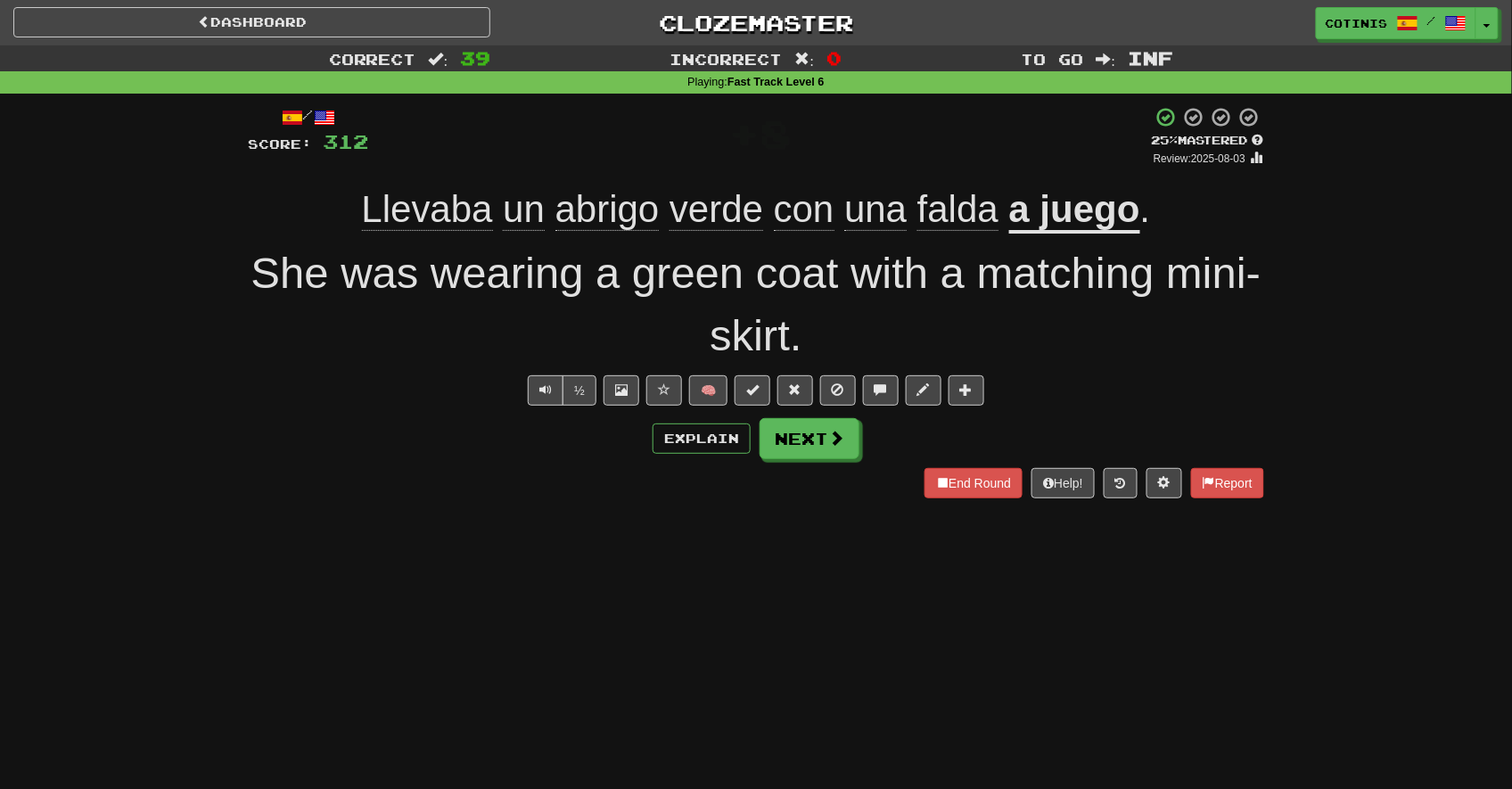 click on "a juego" at bounding box center [1074, 210] 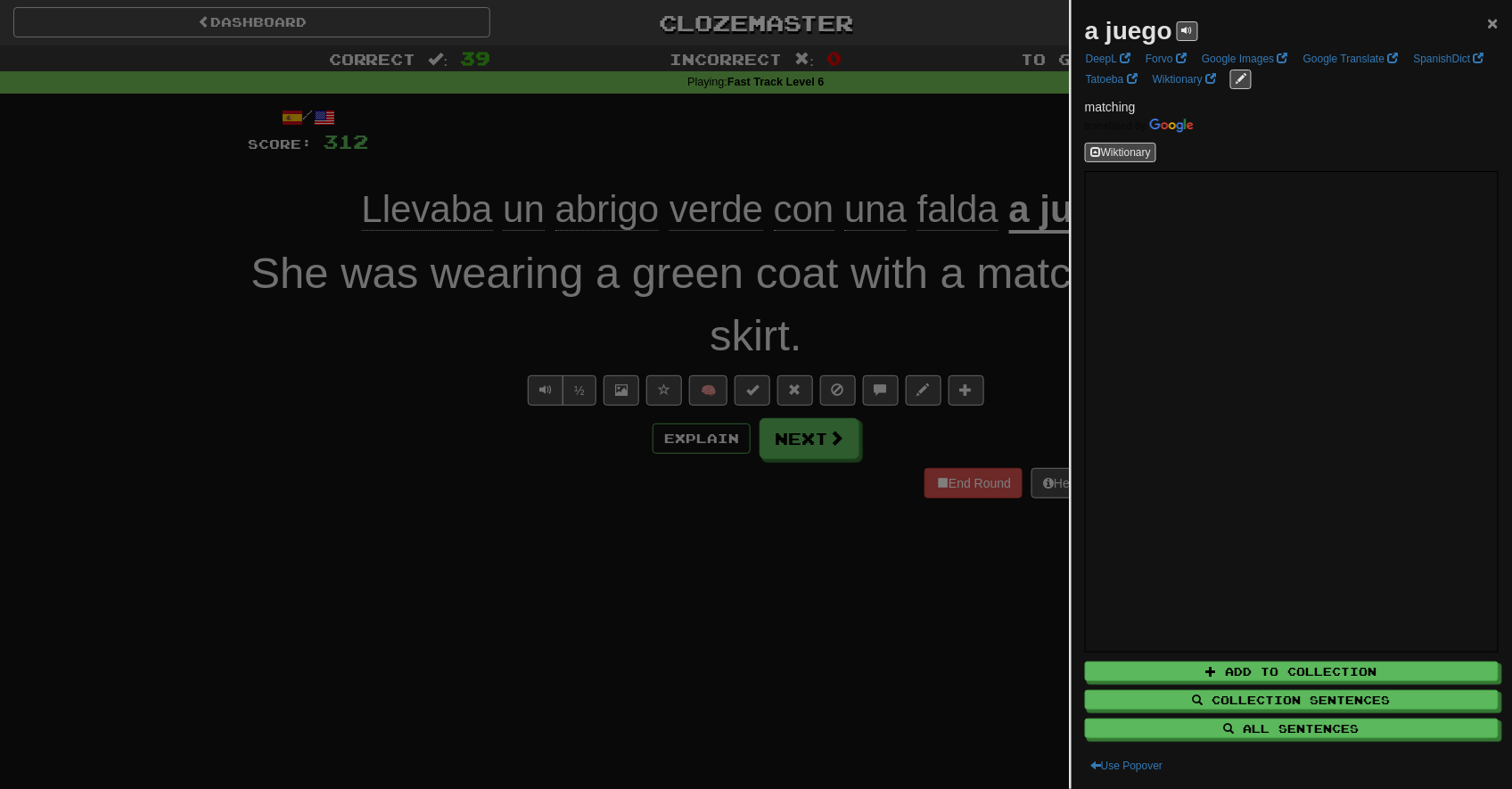 click on "×" at bounding box center (1493, 22) 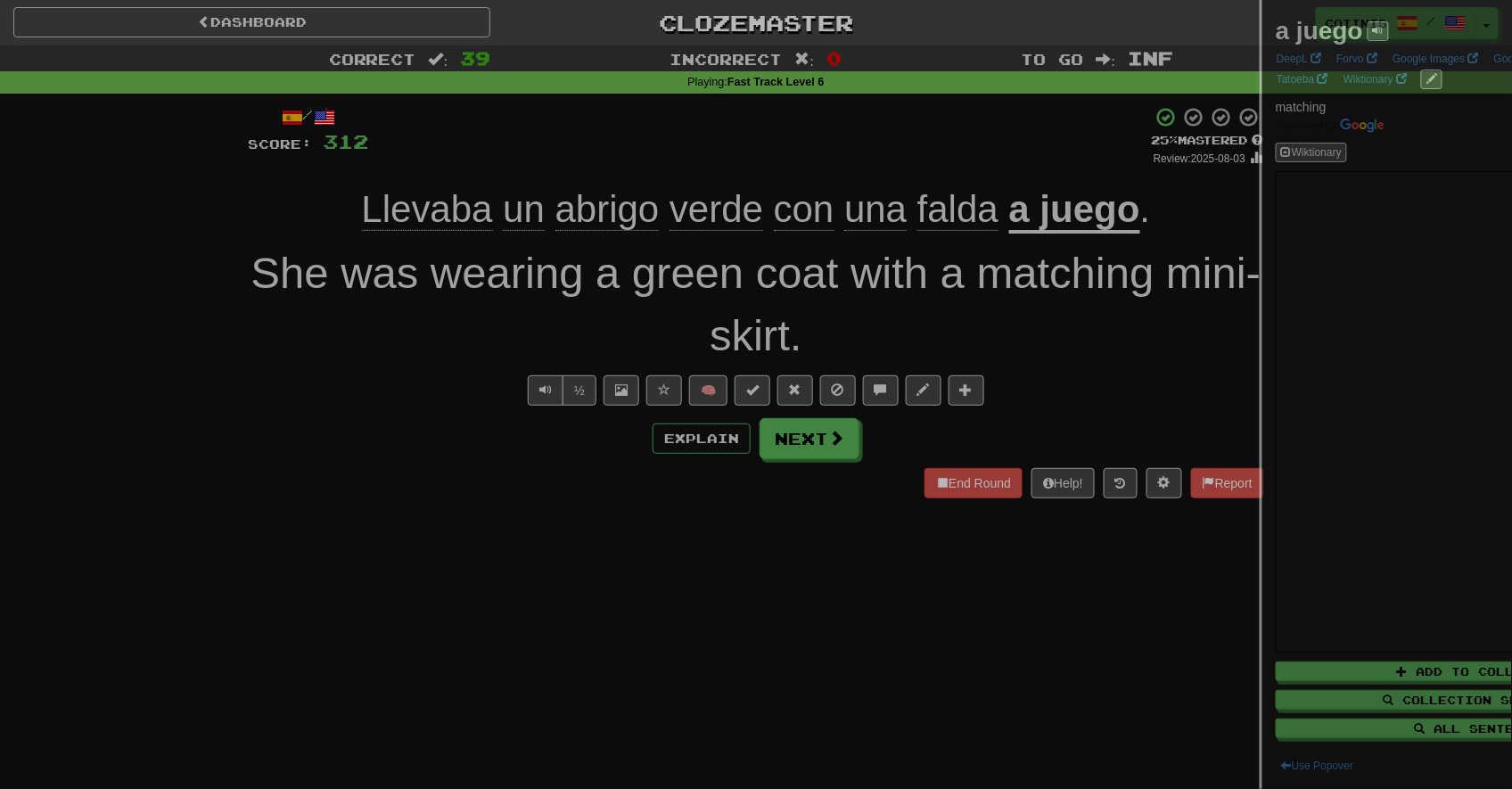 click on "Dashboard
Clozemaster
Cotinis
/
Toggle Dropdown
Dashboard
Leaderboard
Activity Feed
Notifications
Profile
Discussions
Avañe'ẽ
/
English
Streak:
0
Review:
0
Points Today: 0
Español
/
English
Streak:
0
Review:
7,754
Daily Goal:  0 /1000
Esperanto
/
Español
Streak:
0
Review:
20
Points Today: 0
Esperanto
/
English
Streak:
0
Review:
10
Points Today: 0
Français
/
English
Streak:
0
Review:
0
Points Today: 0
Français
/
Español
Streak:
0
Review:
0
Points Today: 0
Ελληνικά
/
English
Streak:
0
Review:
0
Points Today: 0
Languages" at bounding box center (756, 711) 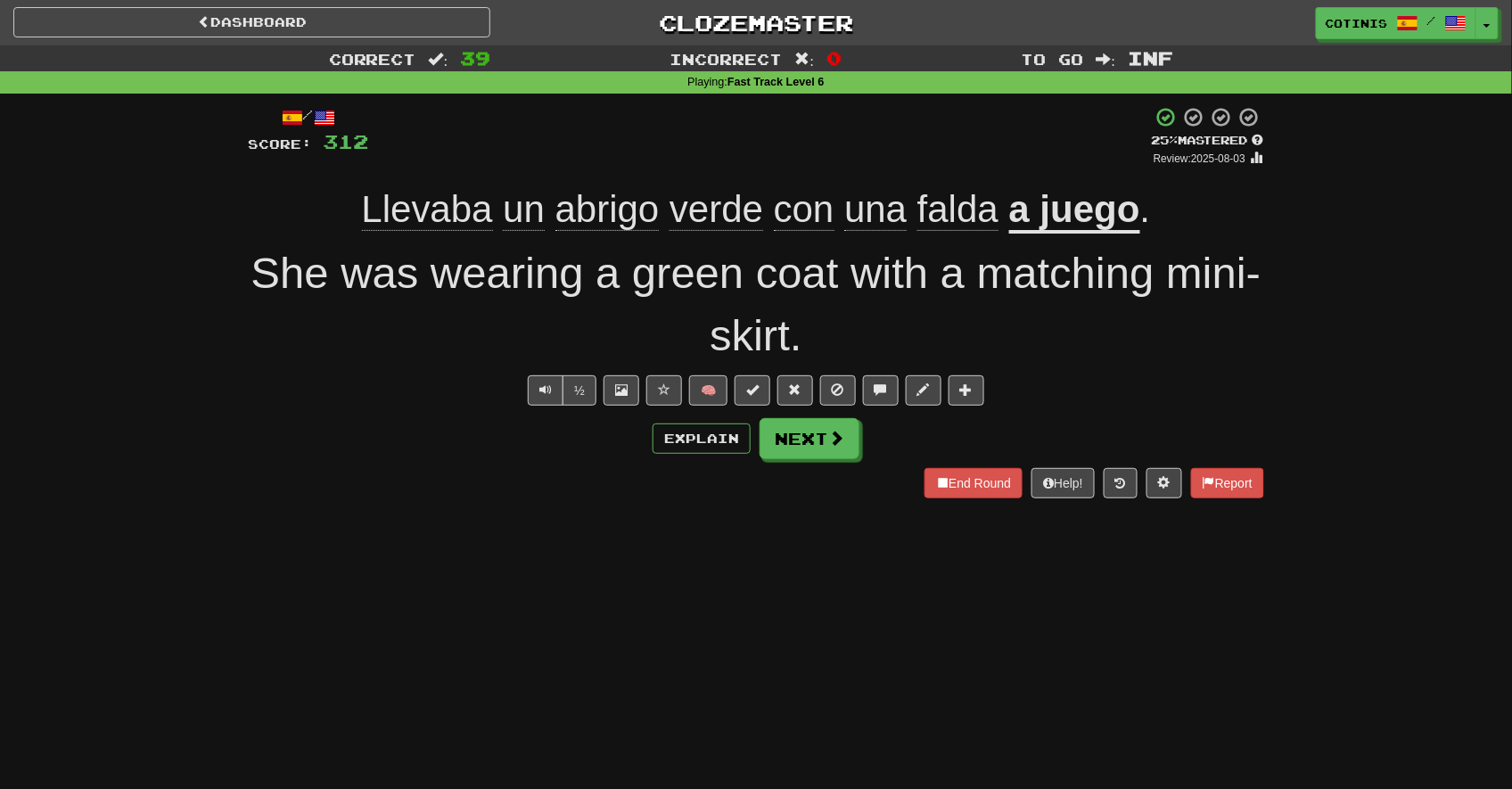 click on "Llevaba un abrigo verde con una falda a juego." at bounding box center [756, 284] 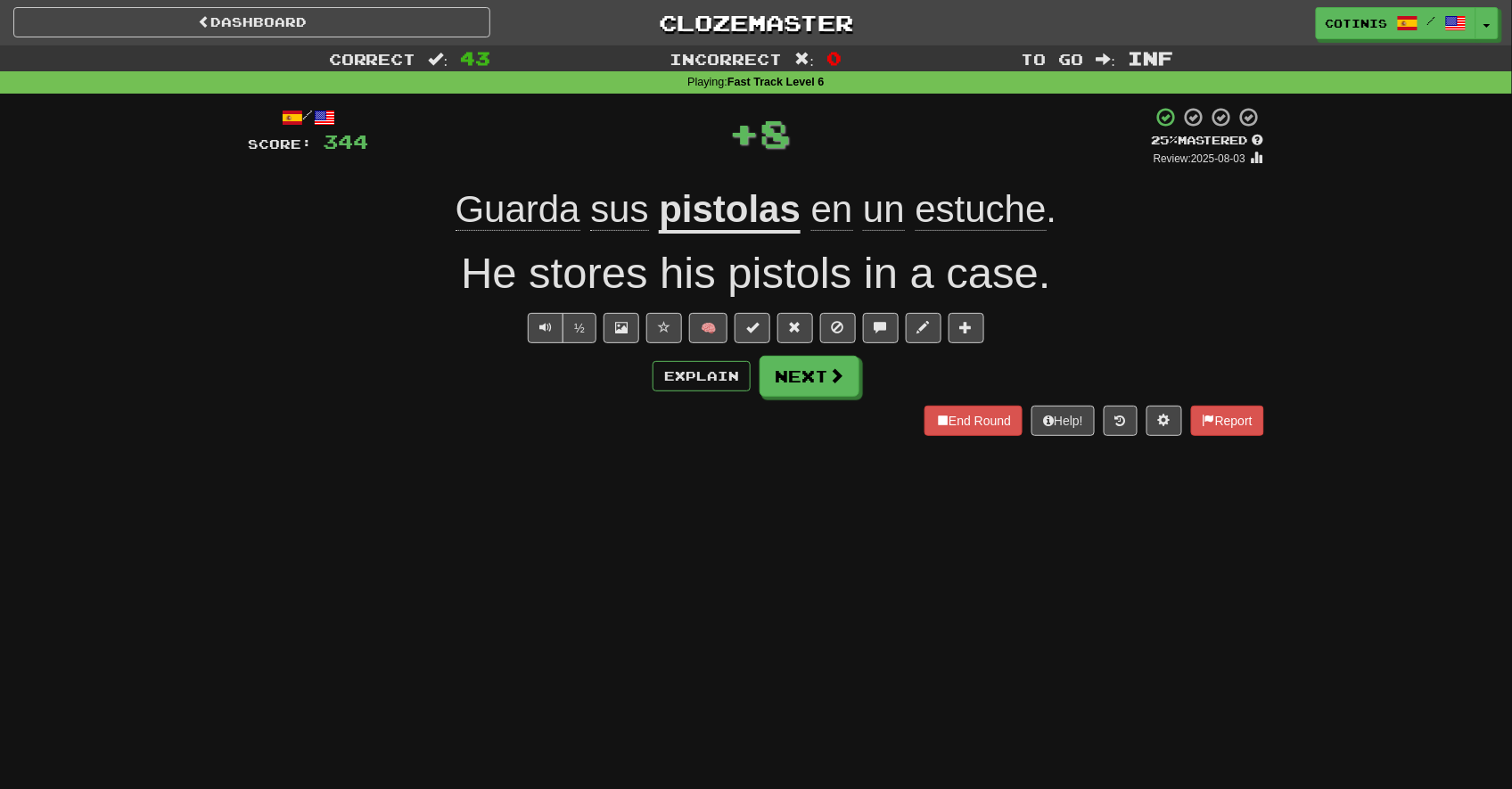 click on "estuche" at bounding box center [981, 210] 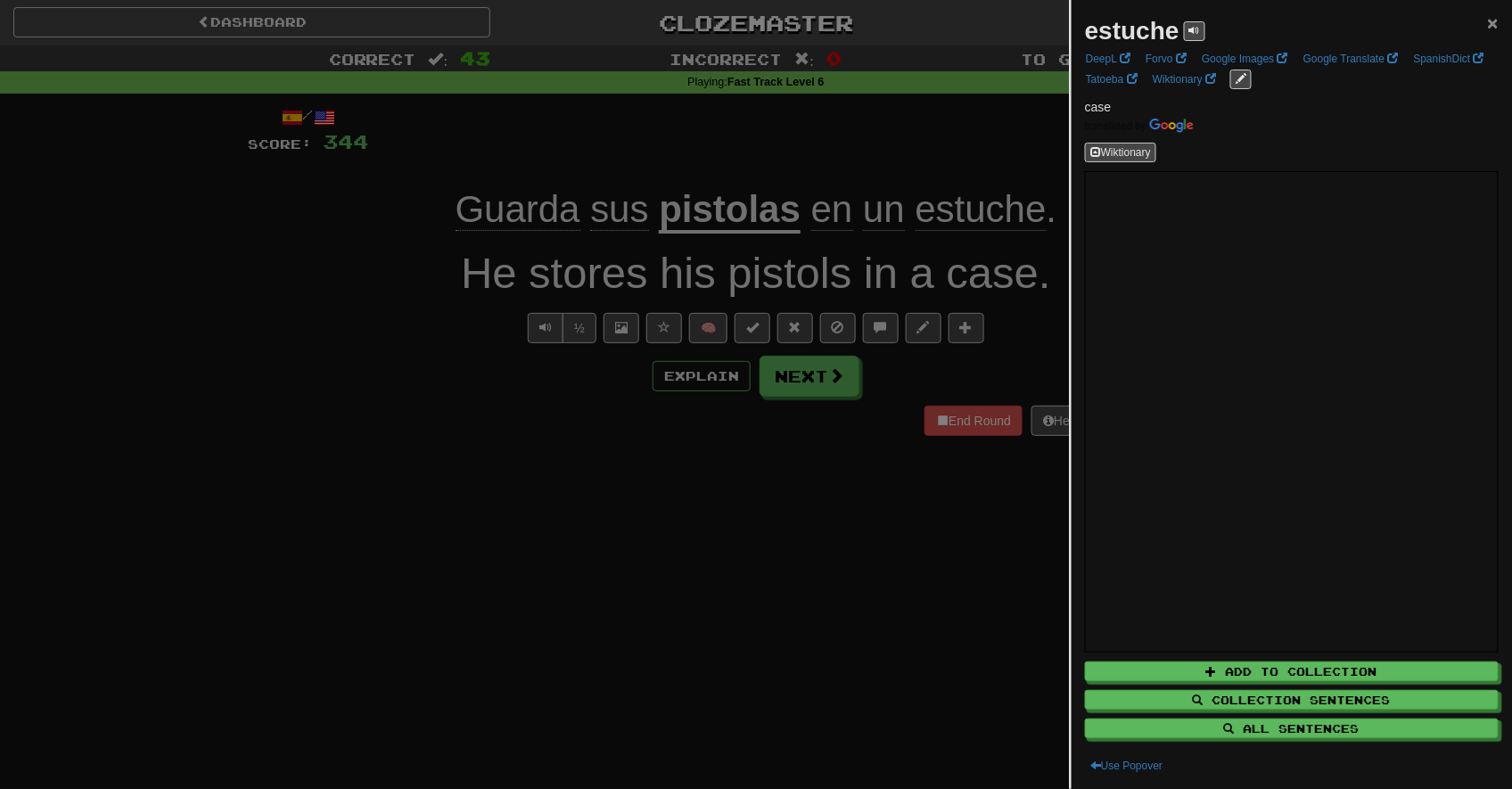 click on "×" at bounding box center (1493, 22) 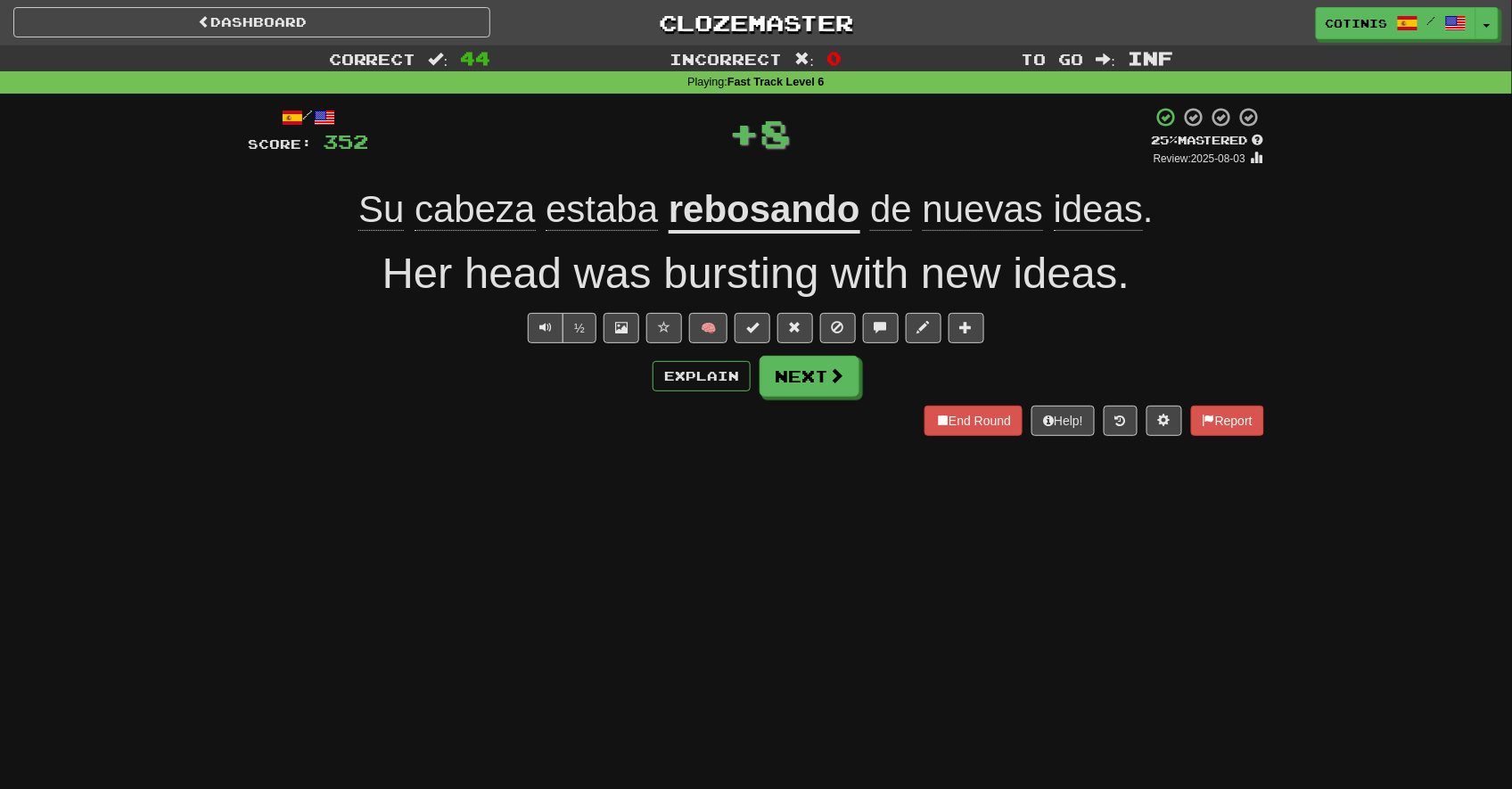 click on "rebosando" at bounding box center [764, 210] 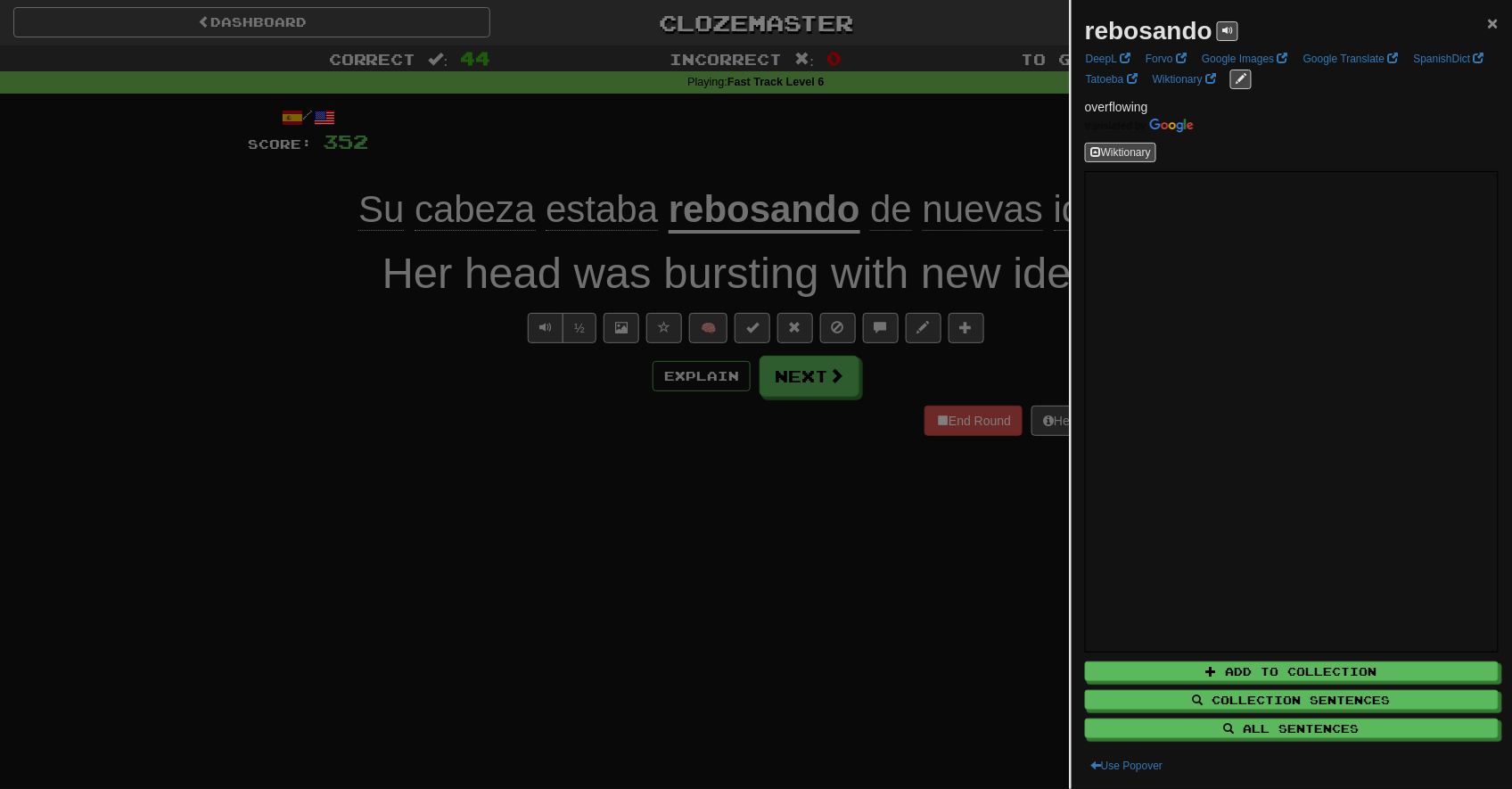 click on "×" at bounding box center (1493, 22) 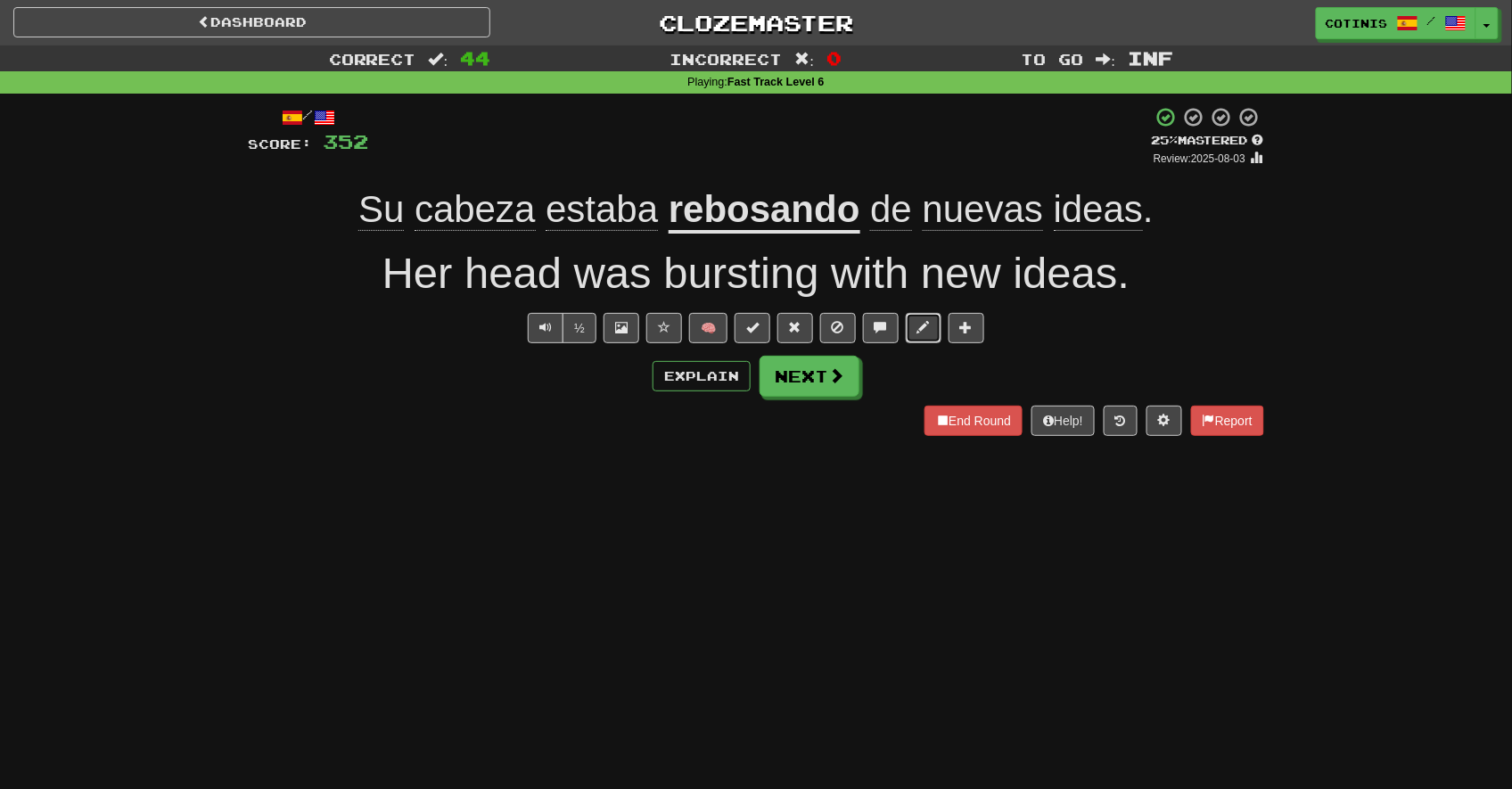 click at bounding box center [924, 327] 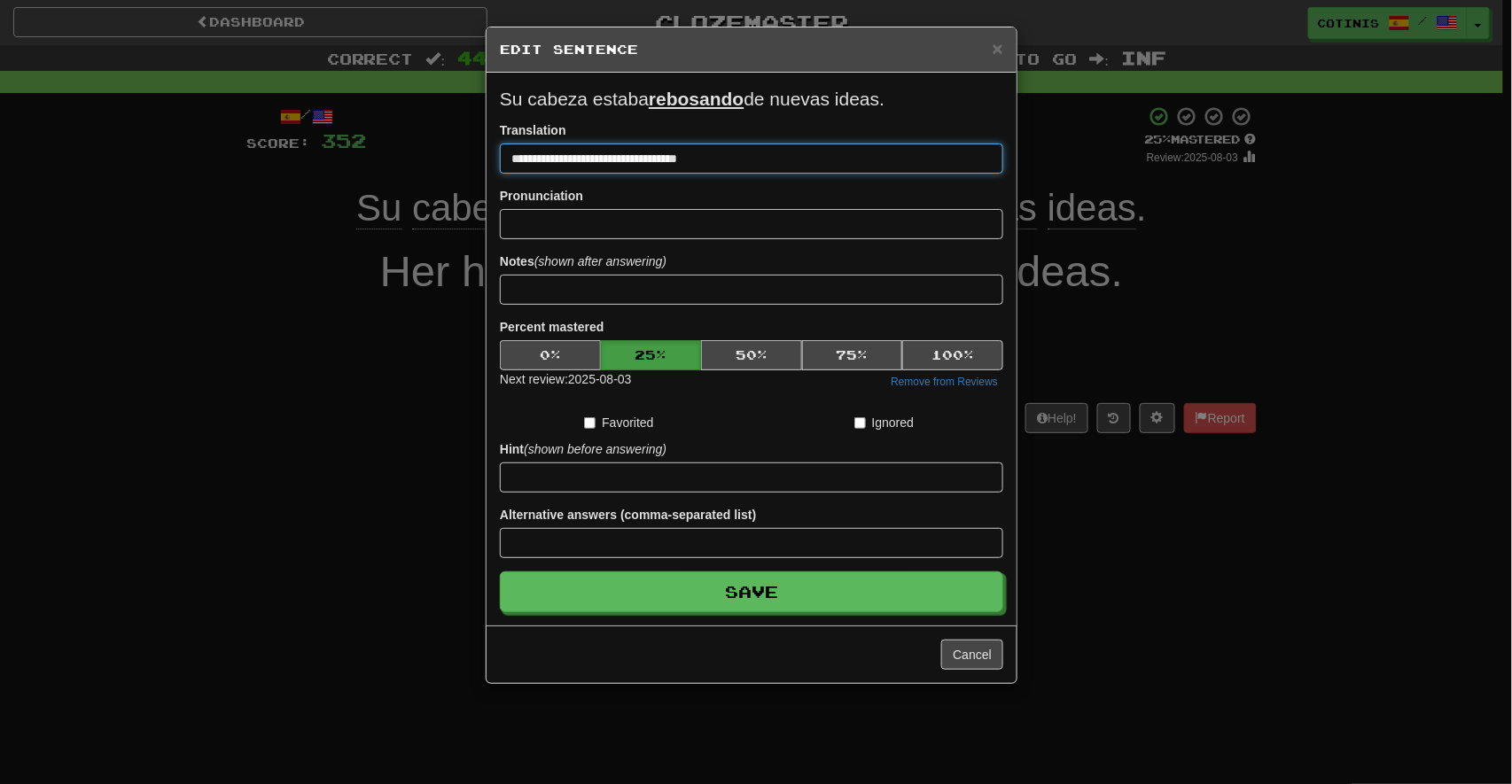 click on "**********" at bounding box center [752, 159] 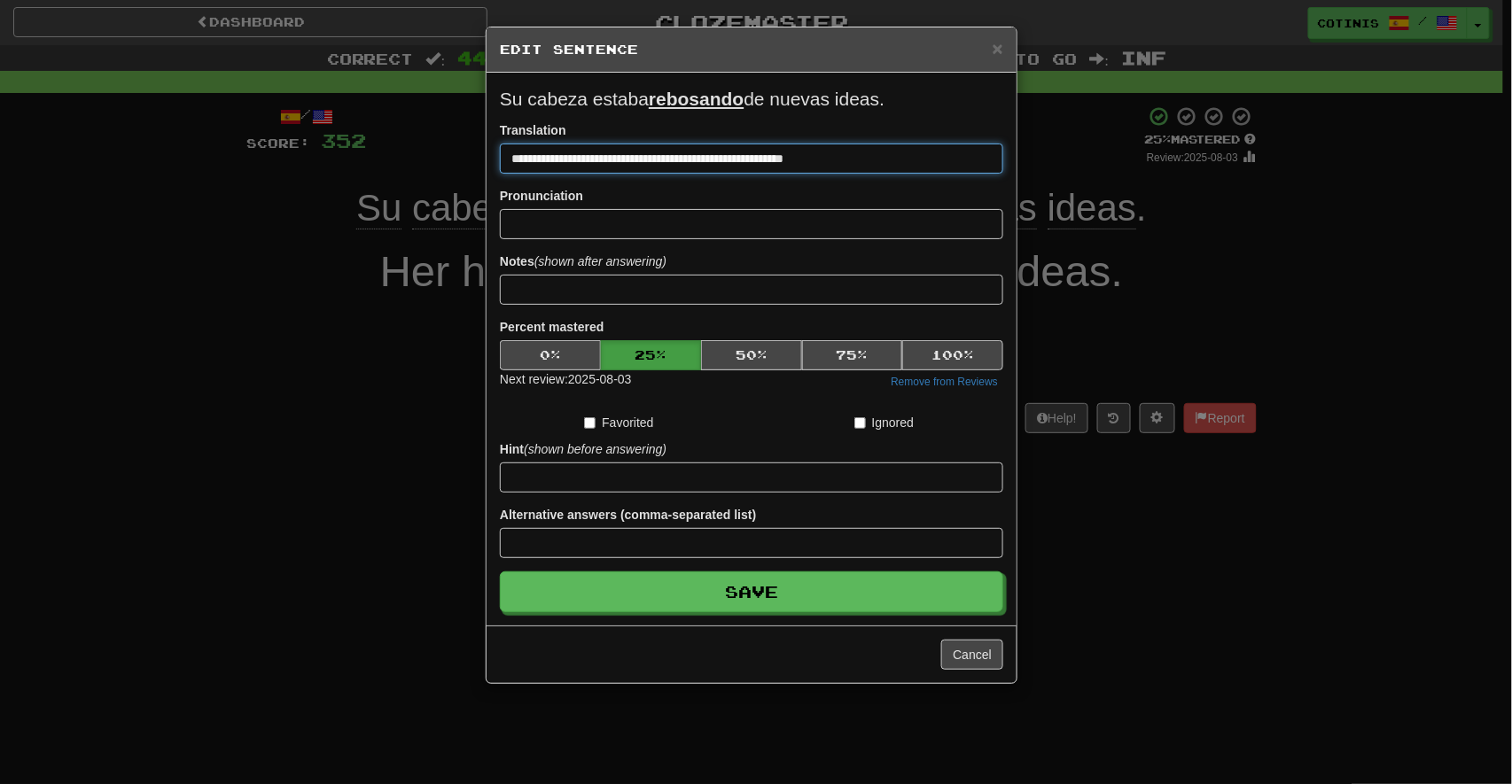 click on "Save" at bounding box center [752, 592] 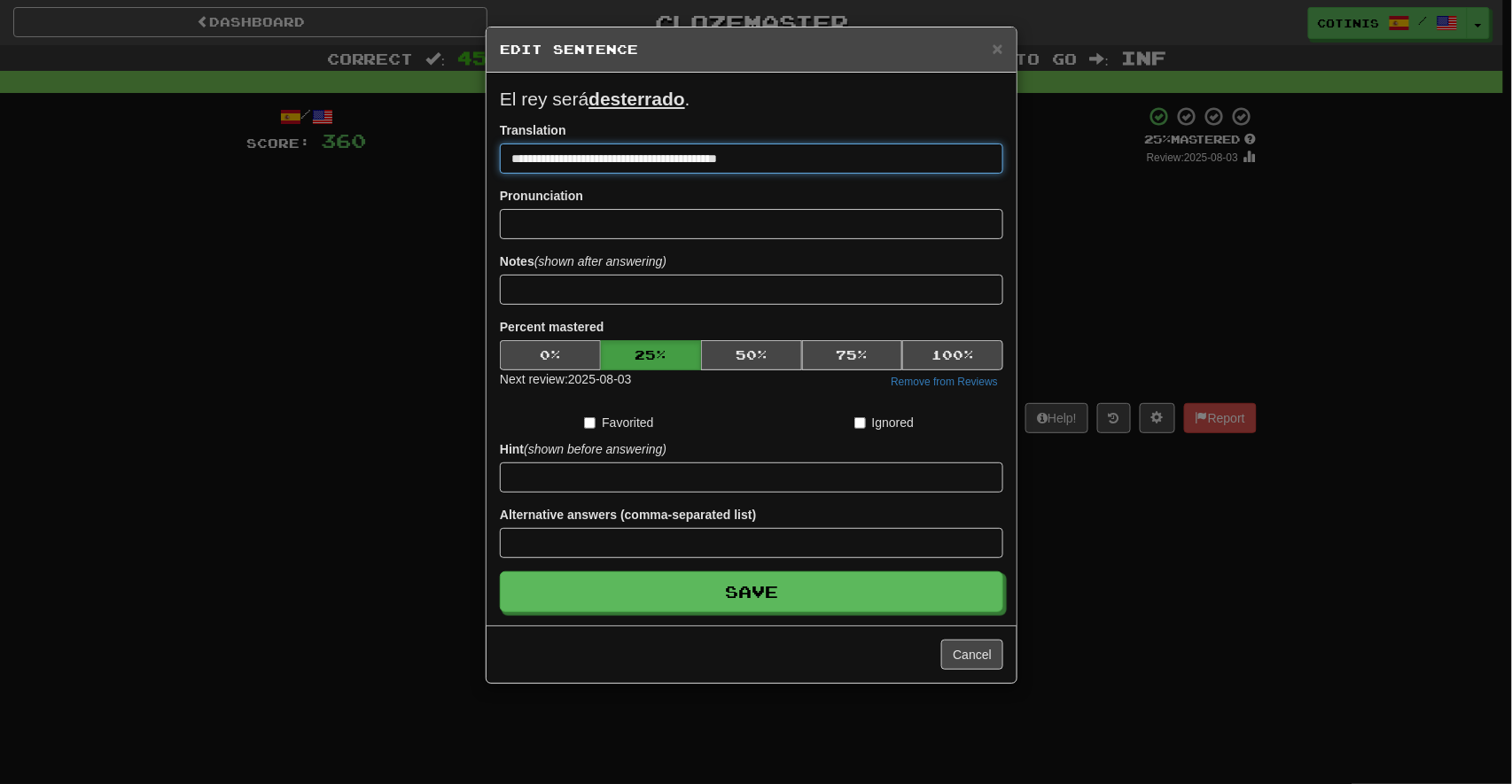 click on "Save" at bounding box center [752, 592] 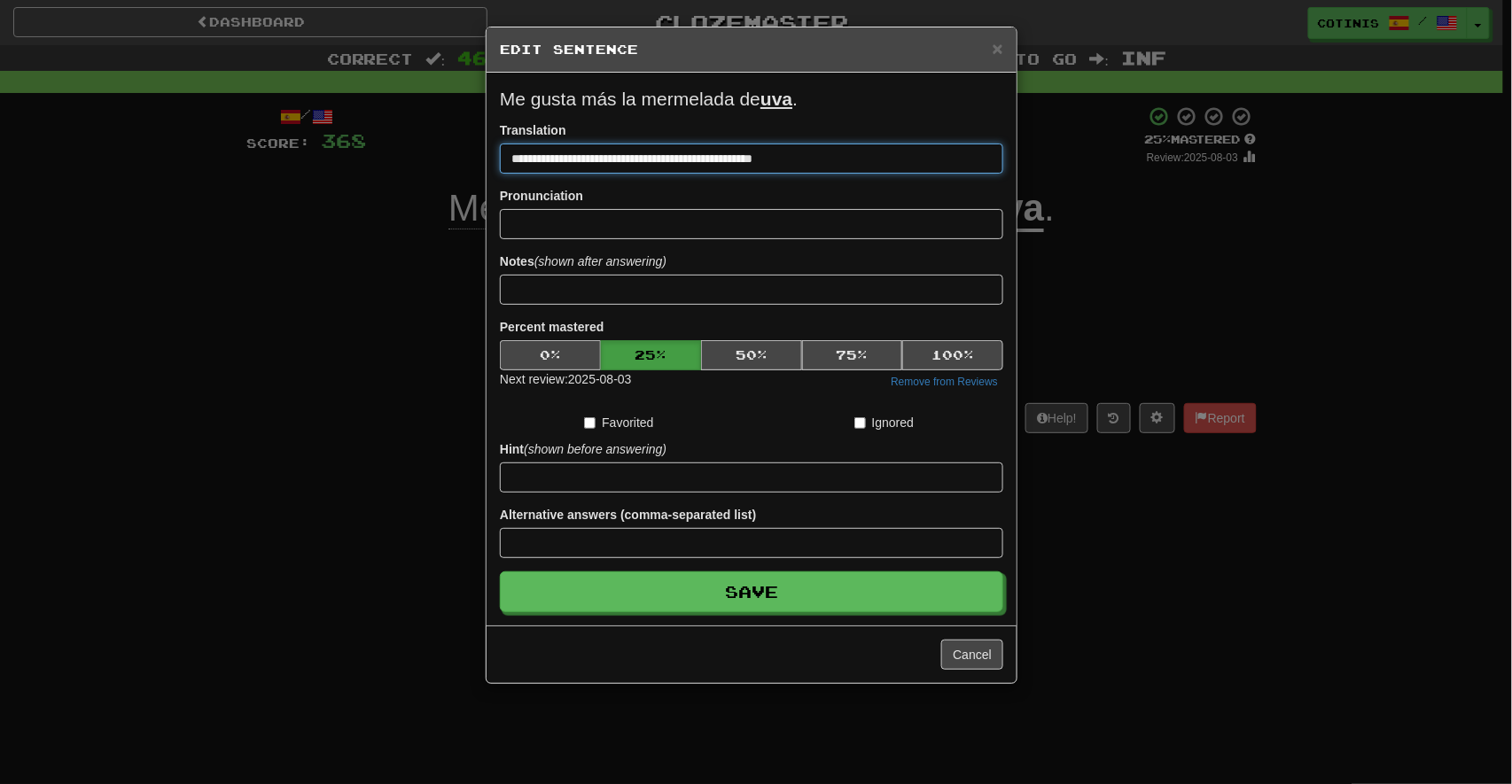 click on "Save" at bounding box center (752, 592) 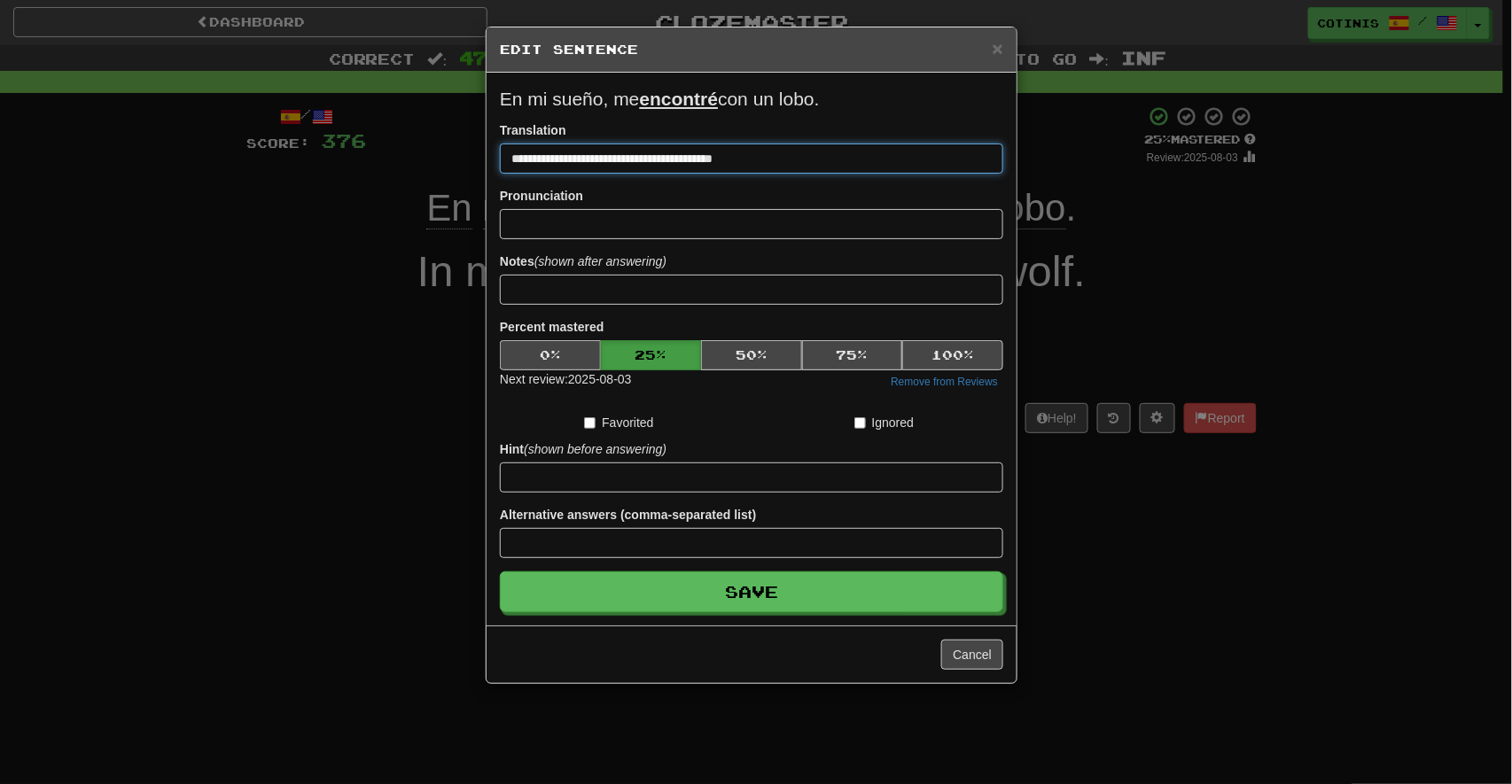 click on "Save" at bounding box center (752, 592) 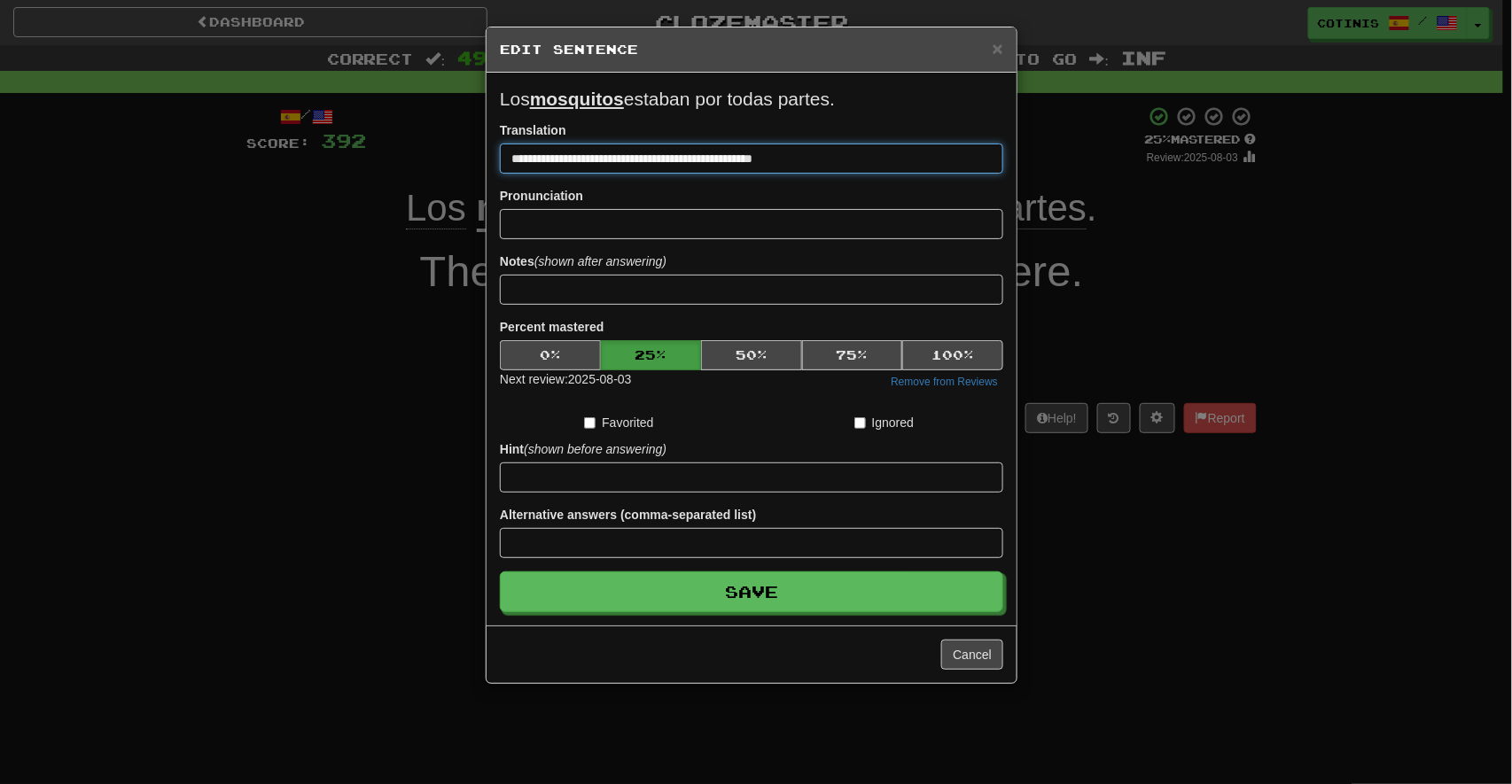 click on "Save" at bounding box center (752, 592) 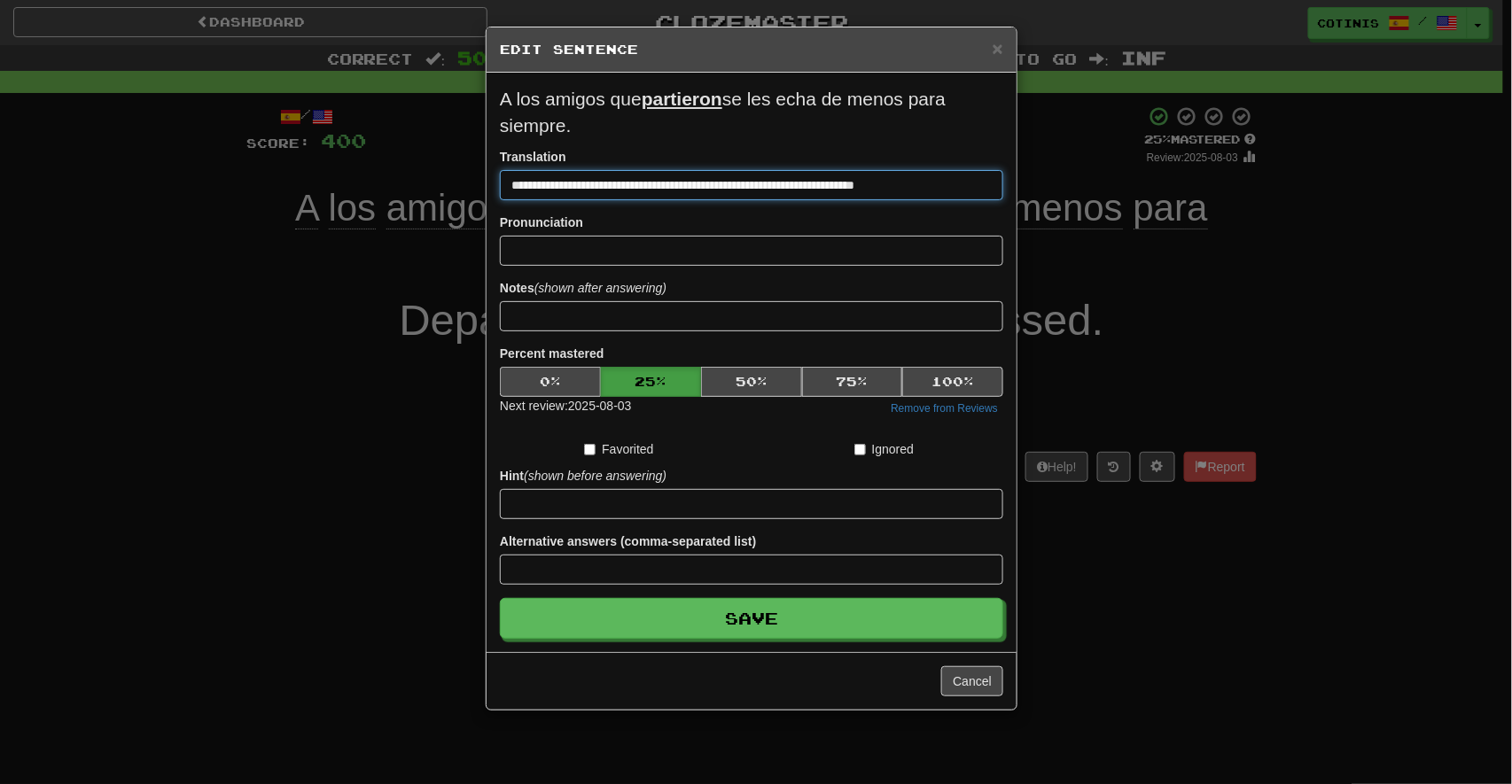 click on "Save" at bounding box center (752, 618) 